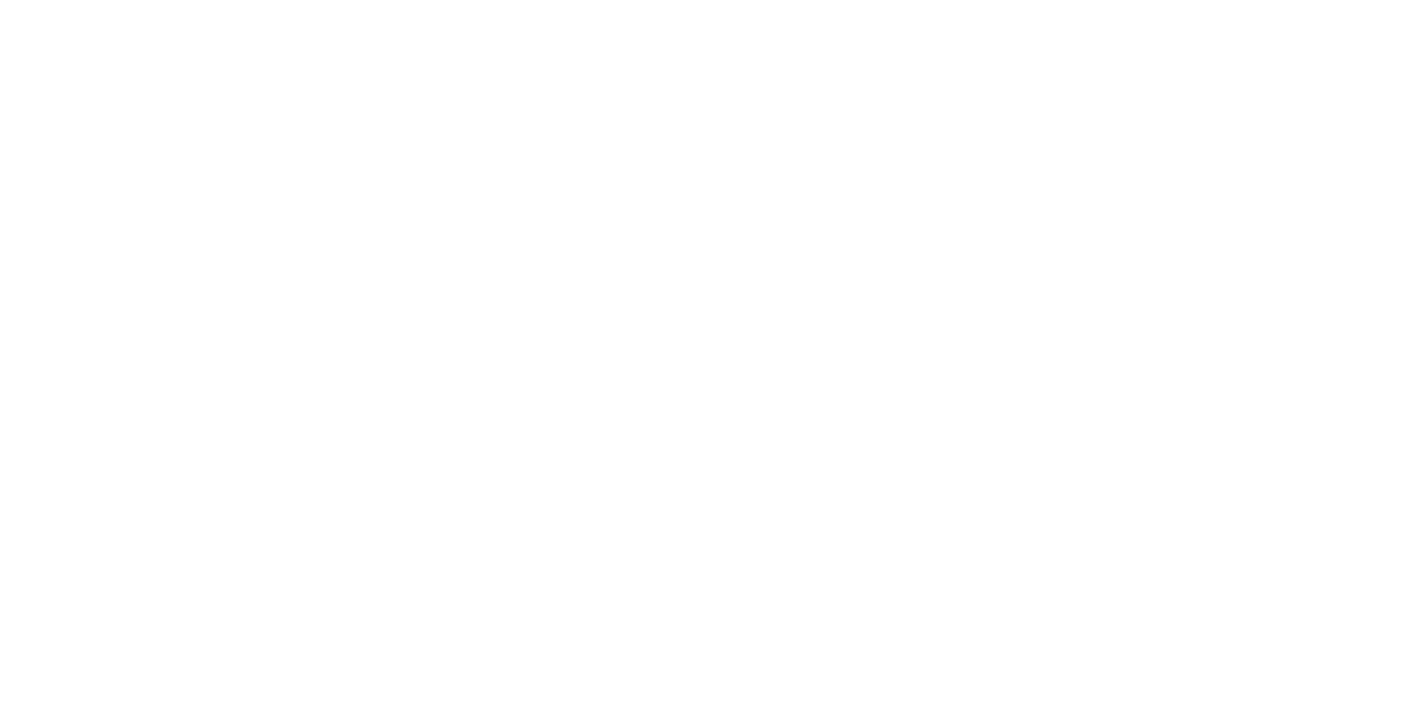 scroll, scrollTop: 0, scrollLeft: 0, axis: both 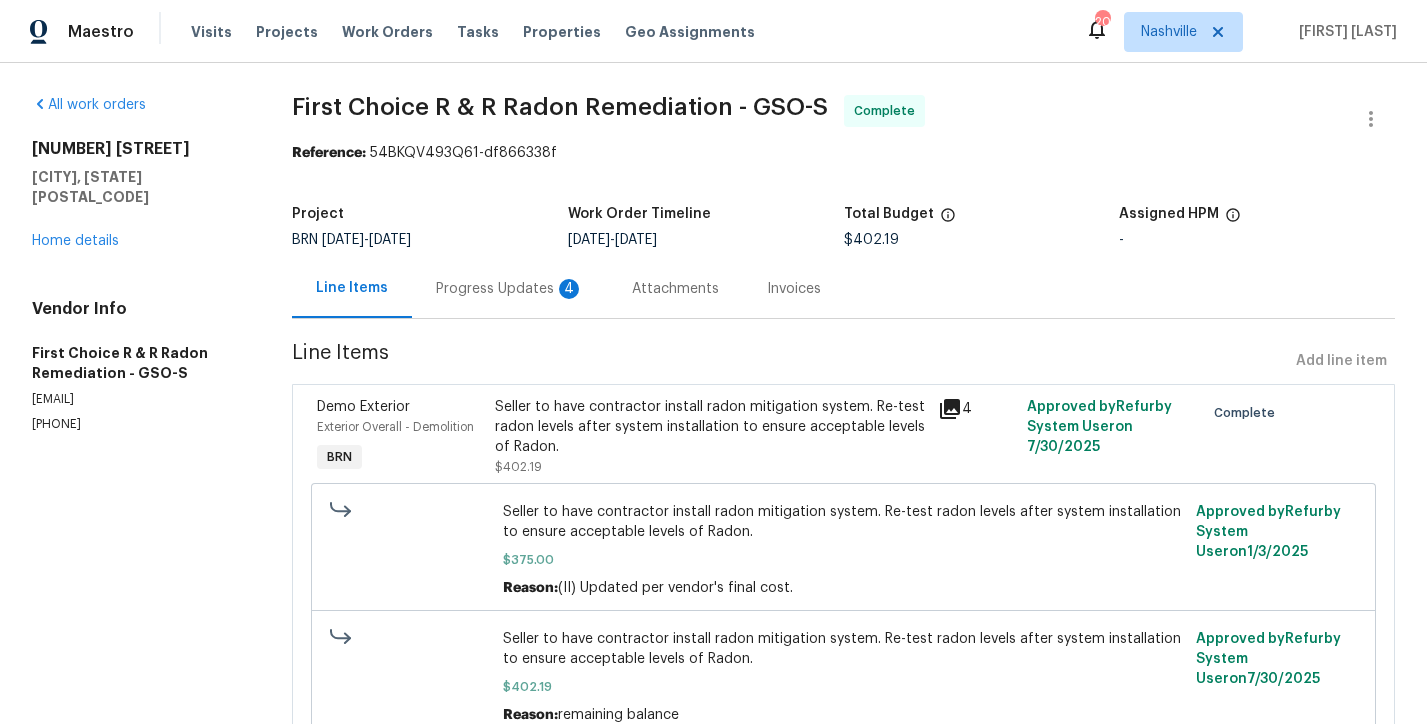 click on "Progress Updates 4" at bounding box center [510, 288] 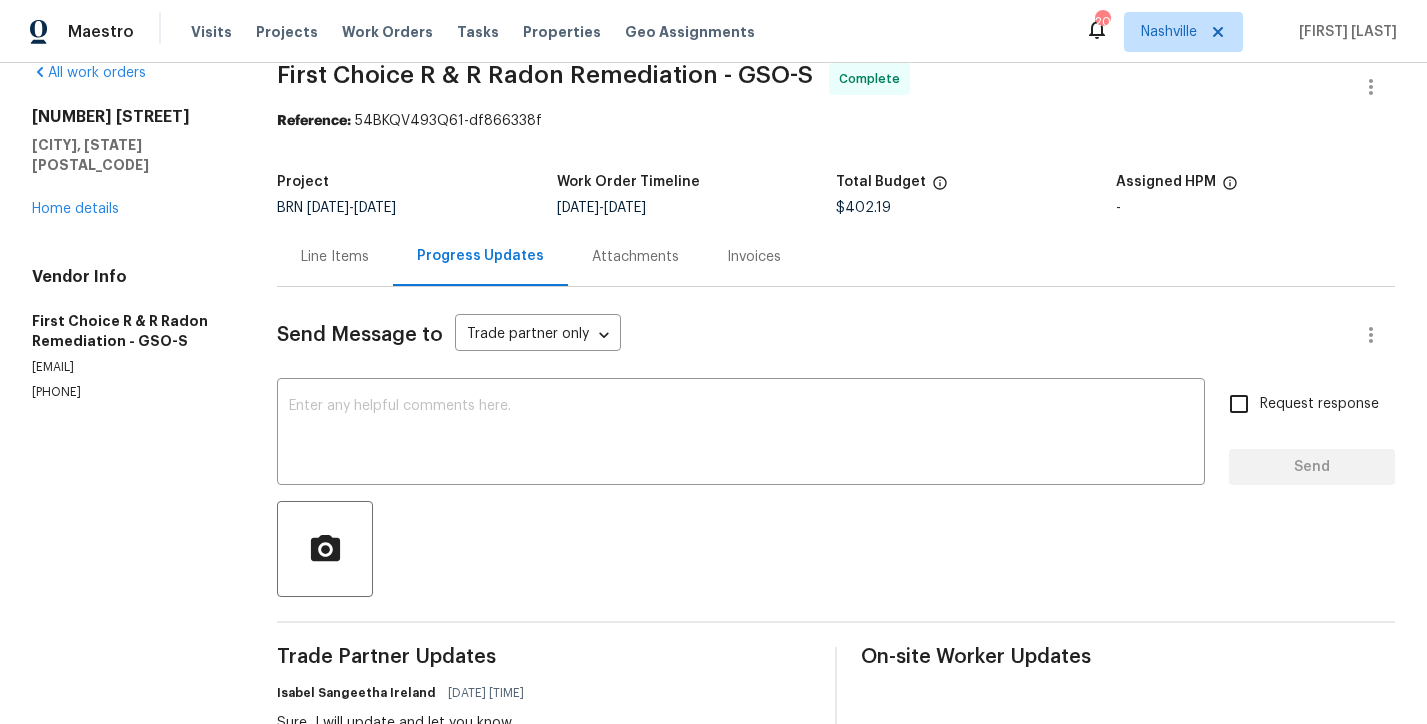 scroll, scrollTop: 19, scrollLeft: 0, axis: vertical 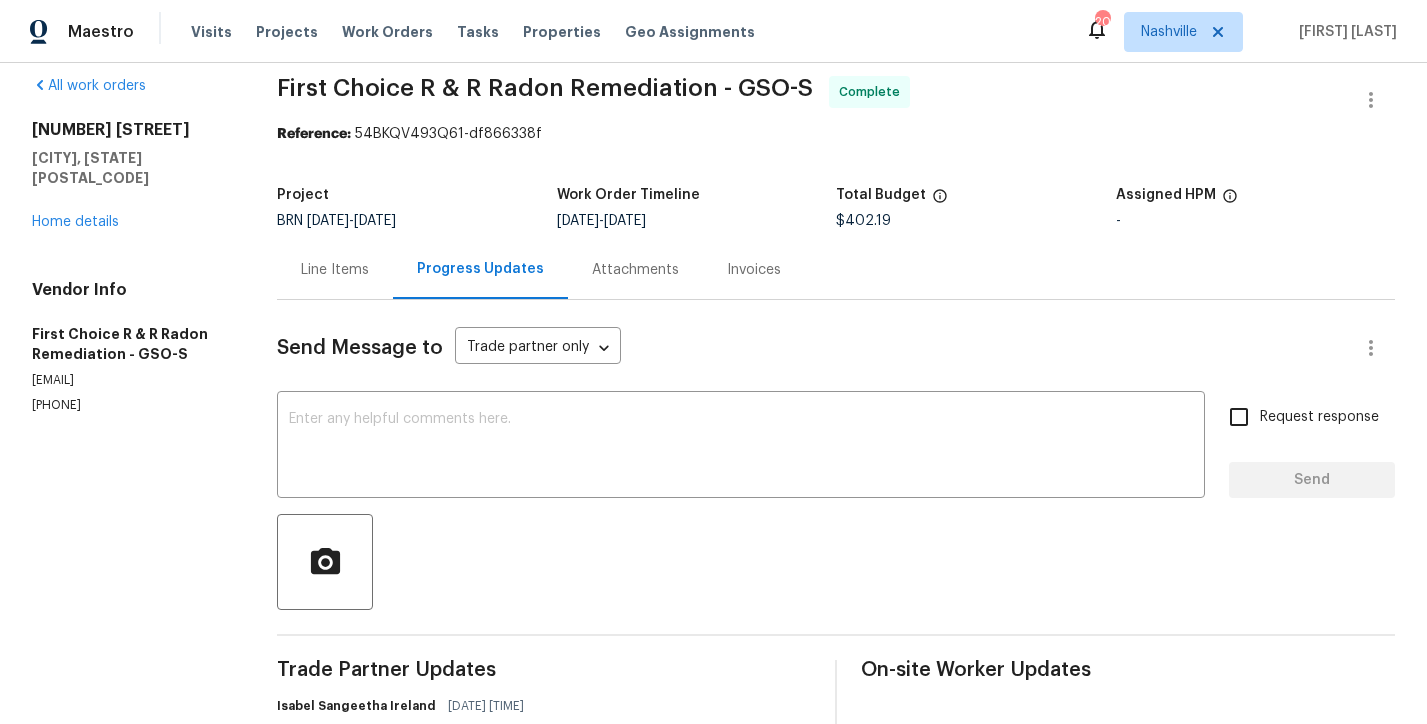 click on "Line Items" at bounding box center [335, 269] 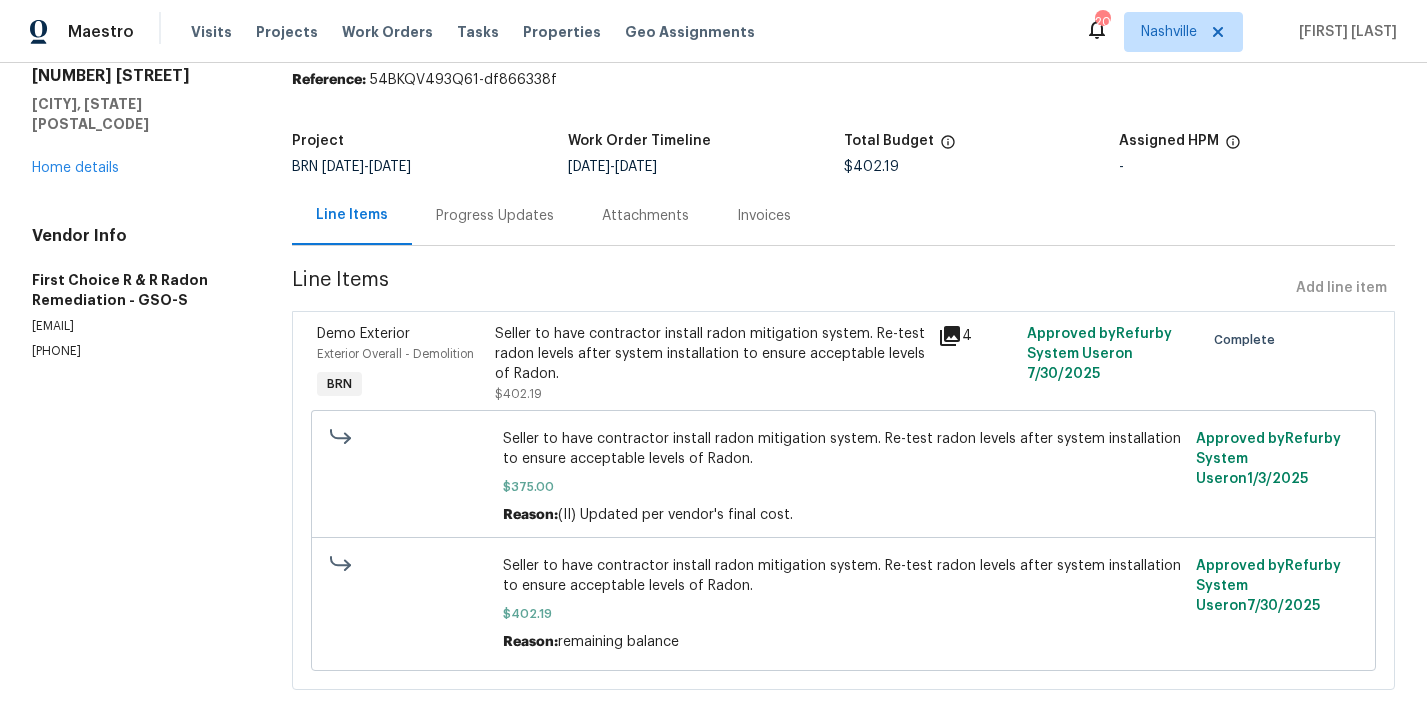 scroll, scrollTop: 74, scrollLeft: 0, axis: vertical 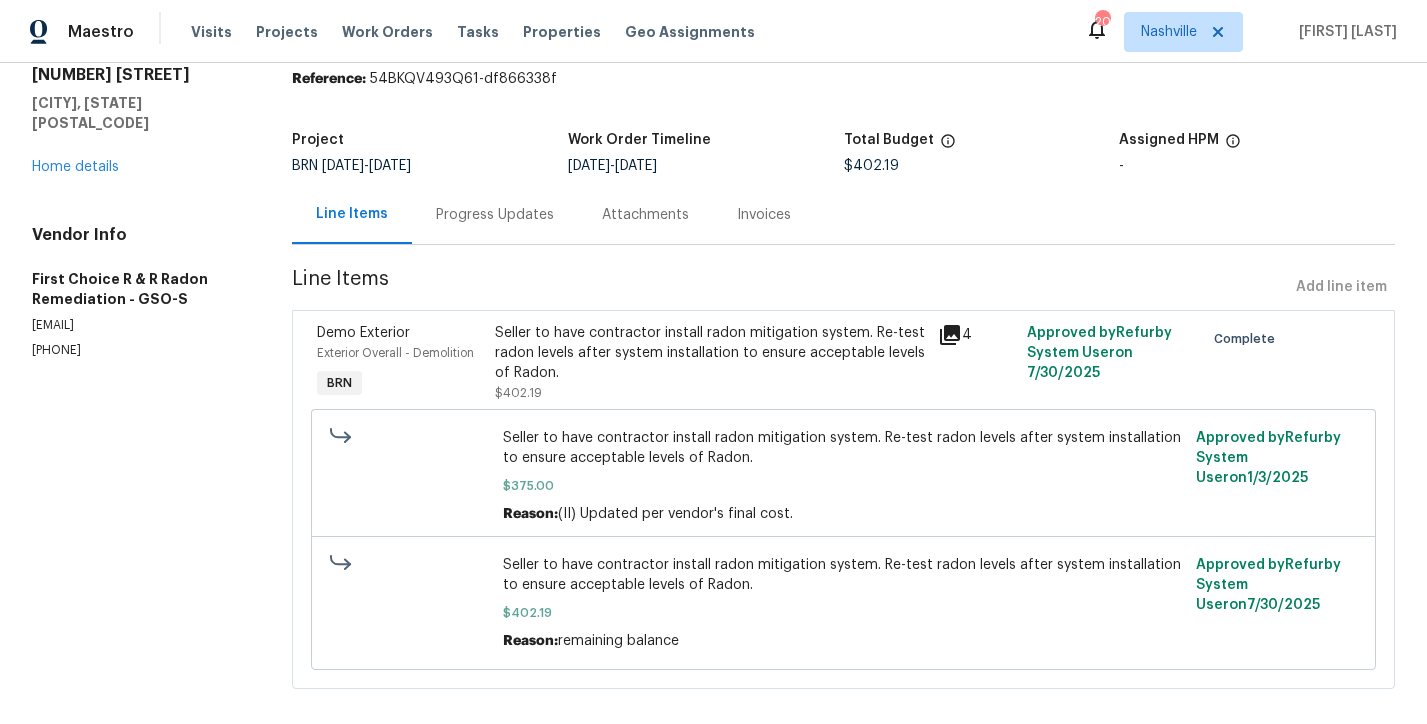 click on "Progress Updates" at bounding box center [495, 215] 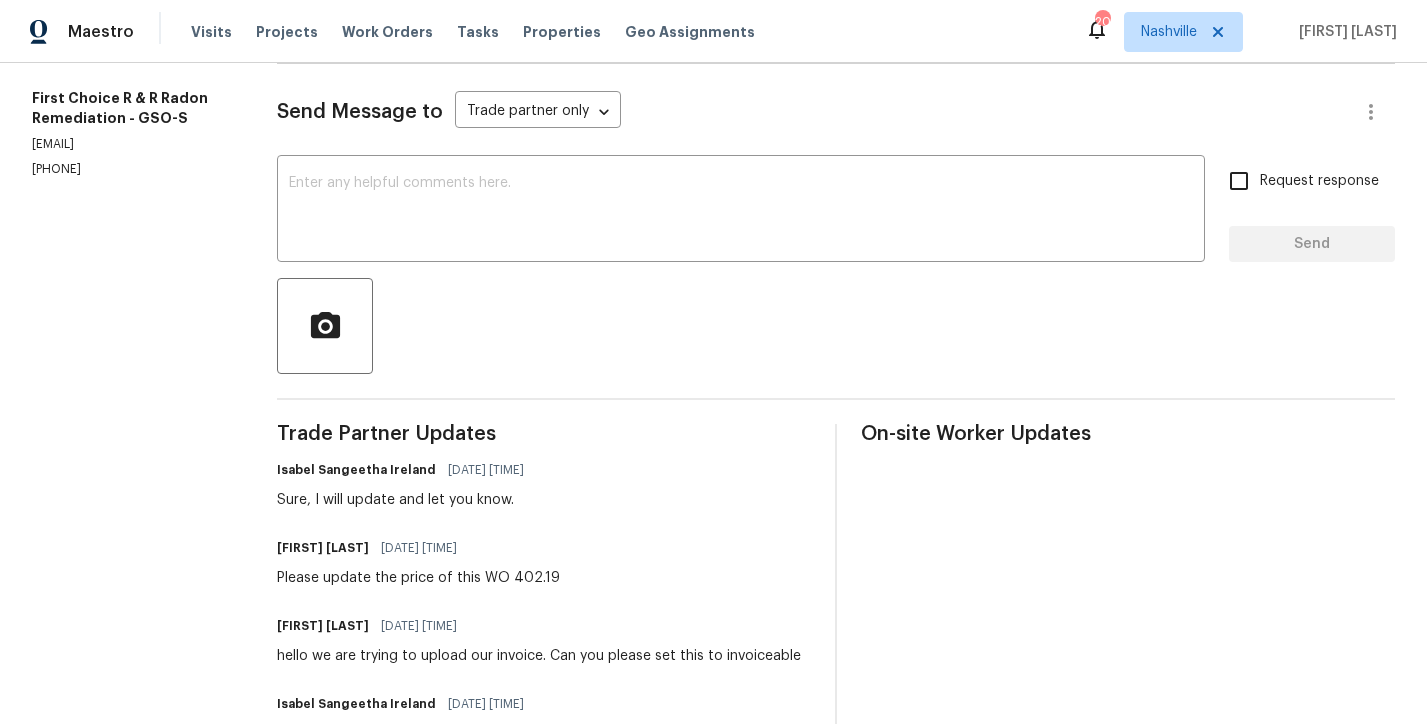 scroll, scrollTop: 220, scrollLeft: 0, axis: vertical 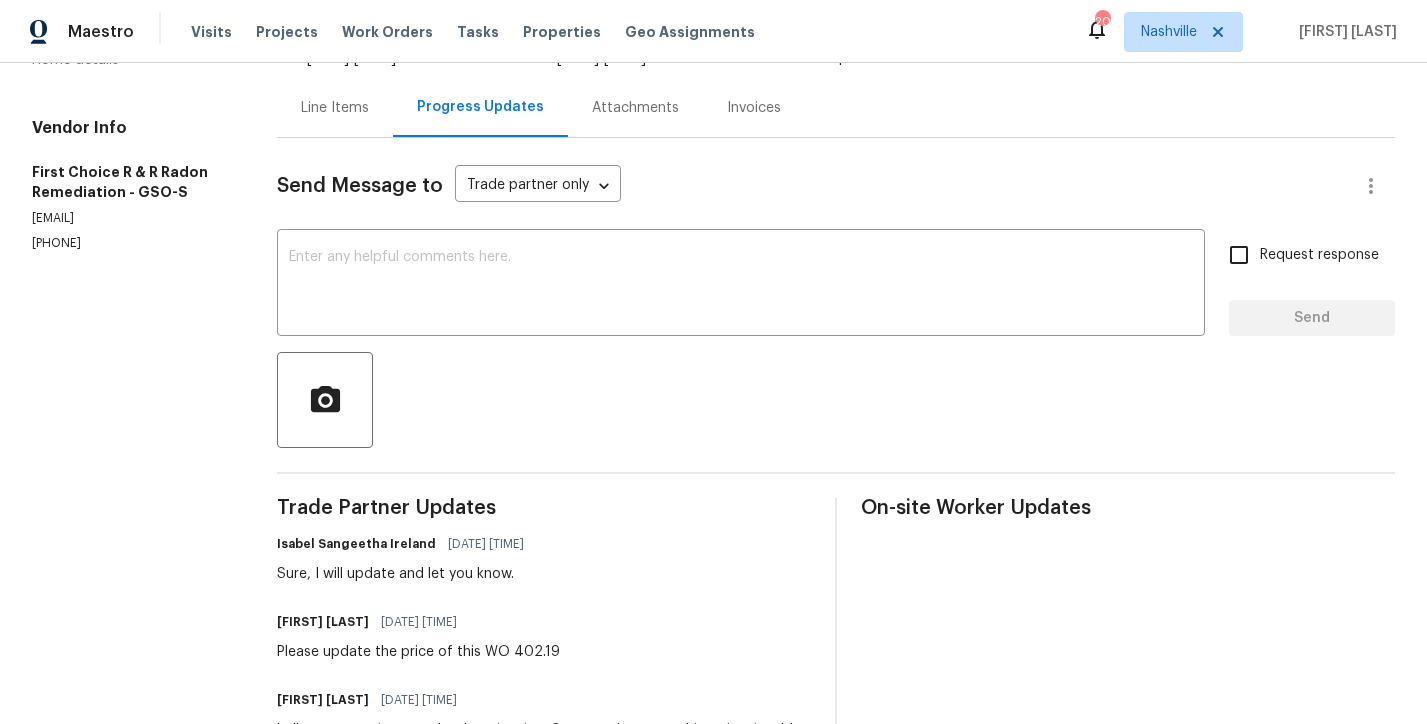 click on "Send Message to Trade partner only Trade partner only ​ x ​ Request response Send Trade Partner Updates Isabel Sangeetha Ireland 08/04/2025 8:52 AM Sure, I will update and let you know. Randy paquette 07/29/2025 2:37 PM Please update the price of this WO 402.19 Randy paquette 07/29/2025 1:18 PM hello we are trying to upload our invoice. Can you please set this  to invoiceable Isabel Sangeetha Ireland 01/10/2025 5:14 PM I will check on this and get back to you. Randy paquette 01/10/2025 10:00 AM The platform is not allowing me to choose onsite worker, nor is it showing the option to select completed. I have uploaded invoice and pre and post pictures of our work. Please let  me know if you need anything further. - Jessica Randy paquette 01/10/2025 9:39 AM This has been completed, I will upload pictures and invoice momentarily. Thank you for your patience, I have been very sick. - Jessica Isabel Sangeetha Ireland 01/03/2025 5:37 PM The cost has been approved, could you provide the radon report, please?" at bounding box center [836, 872] 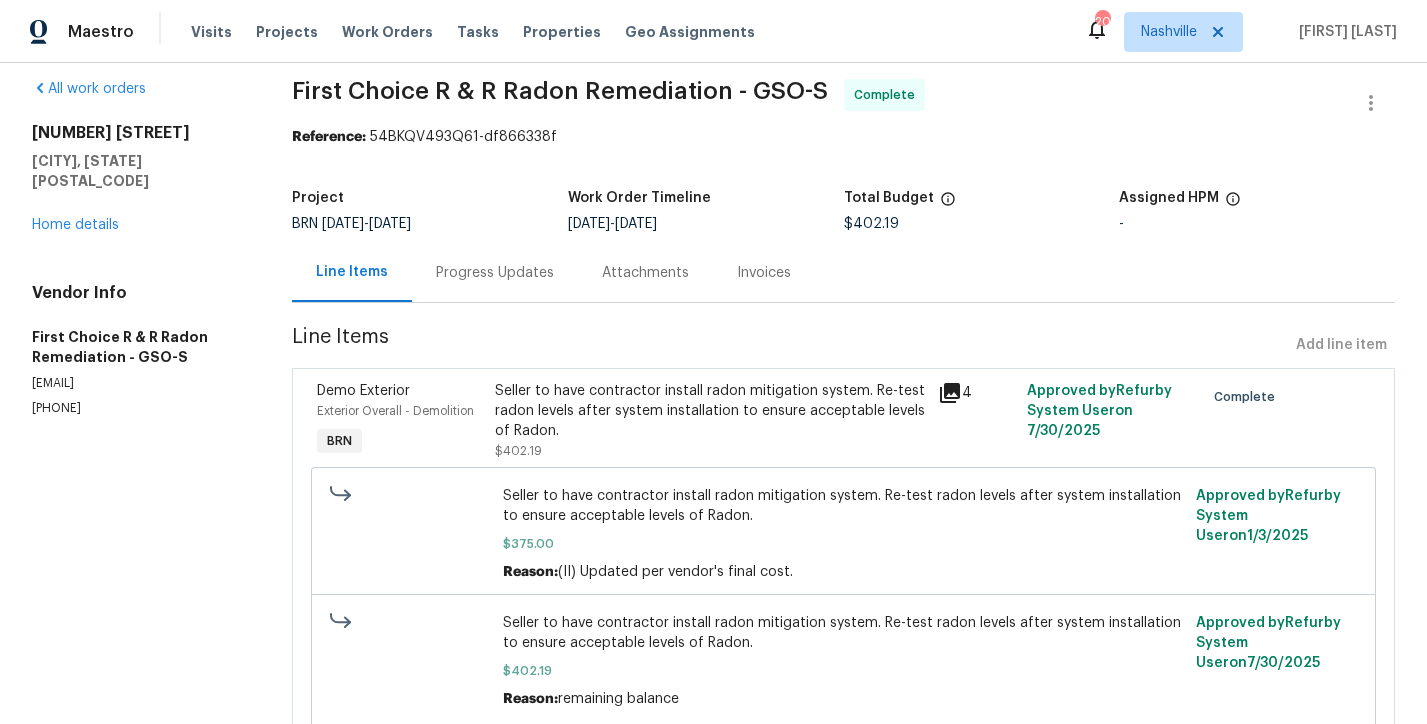 scroll, scrollTop: 0, scrollLeft: 0, axis: both 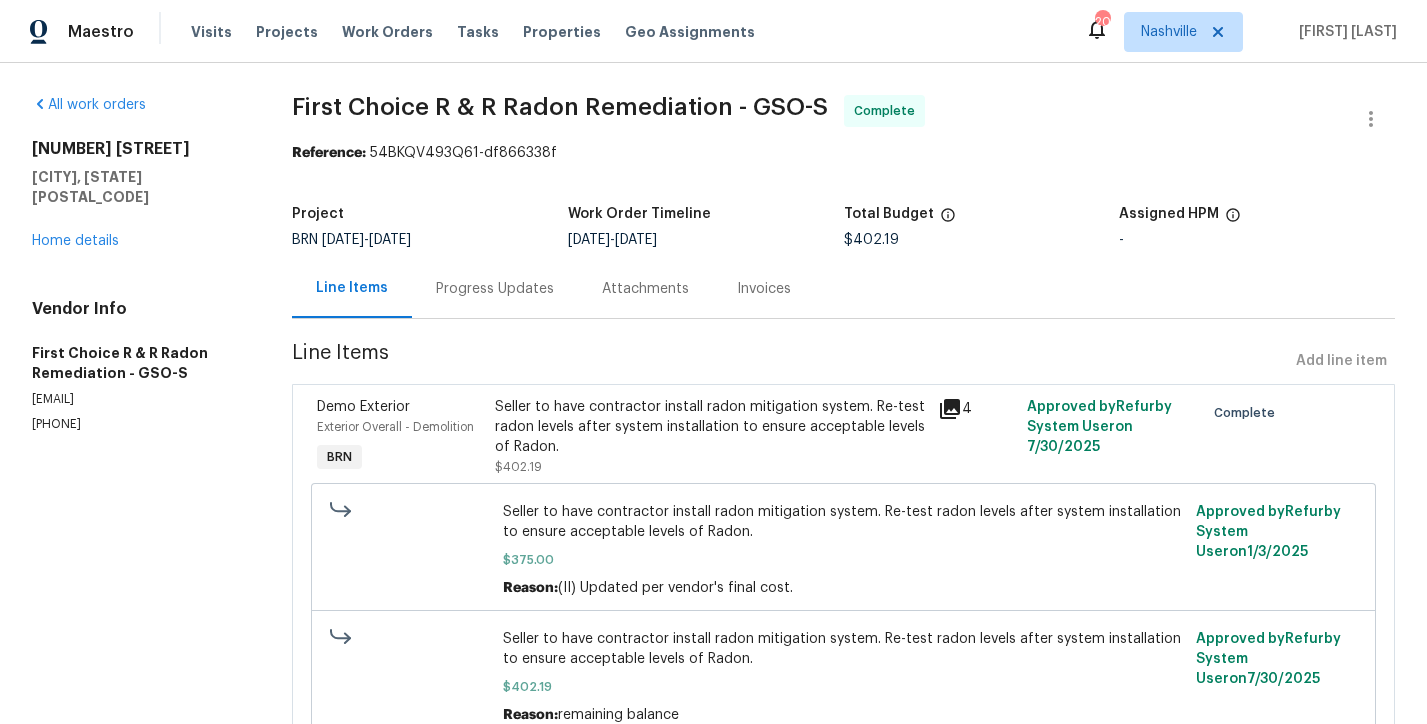 click on "Progress Updates" at bounding box center (495, 289) 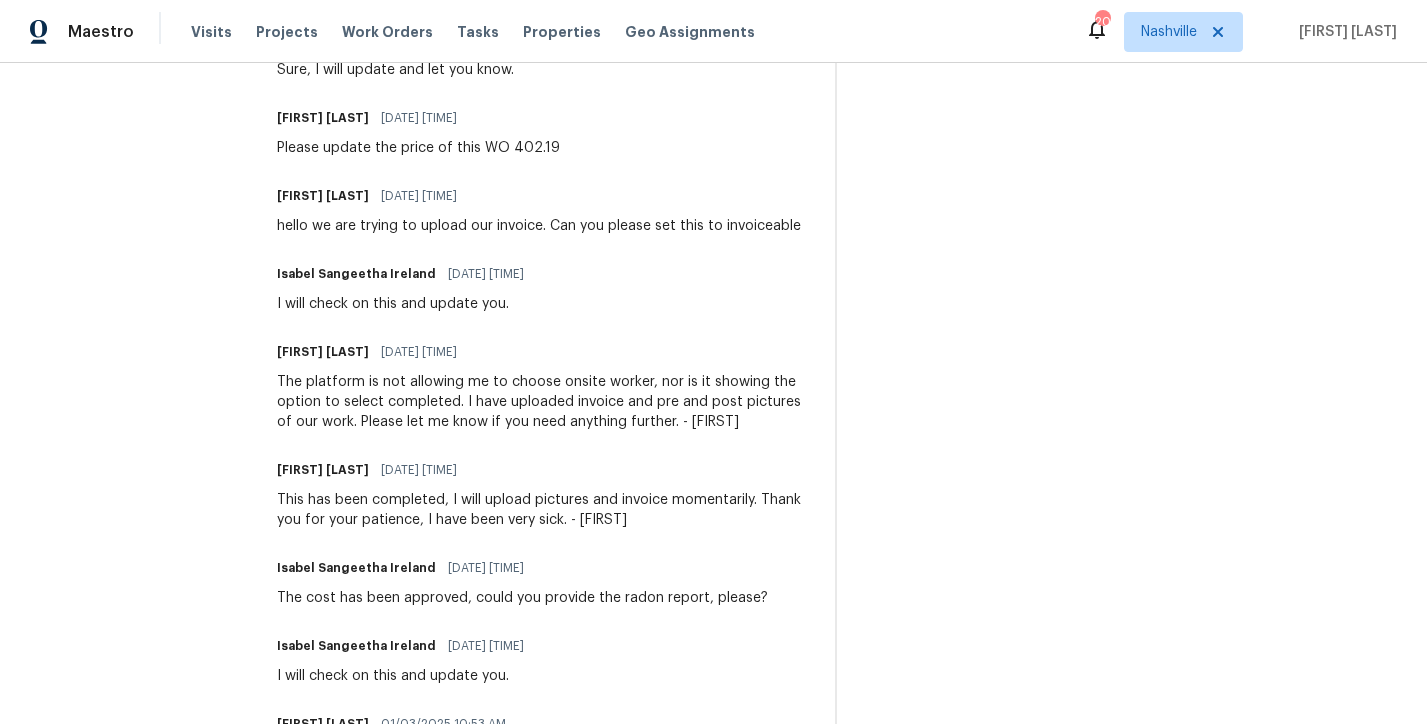scroll, scrollTop: 658, scrollLeft: 0, axis: vertical 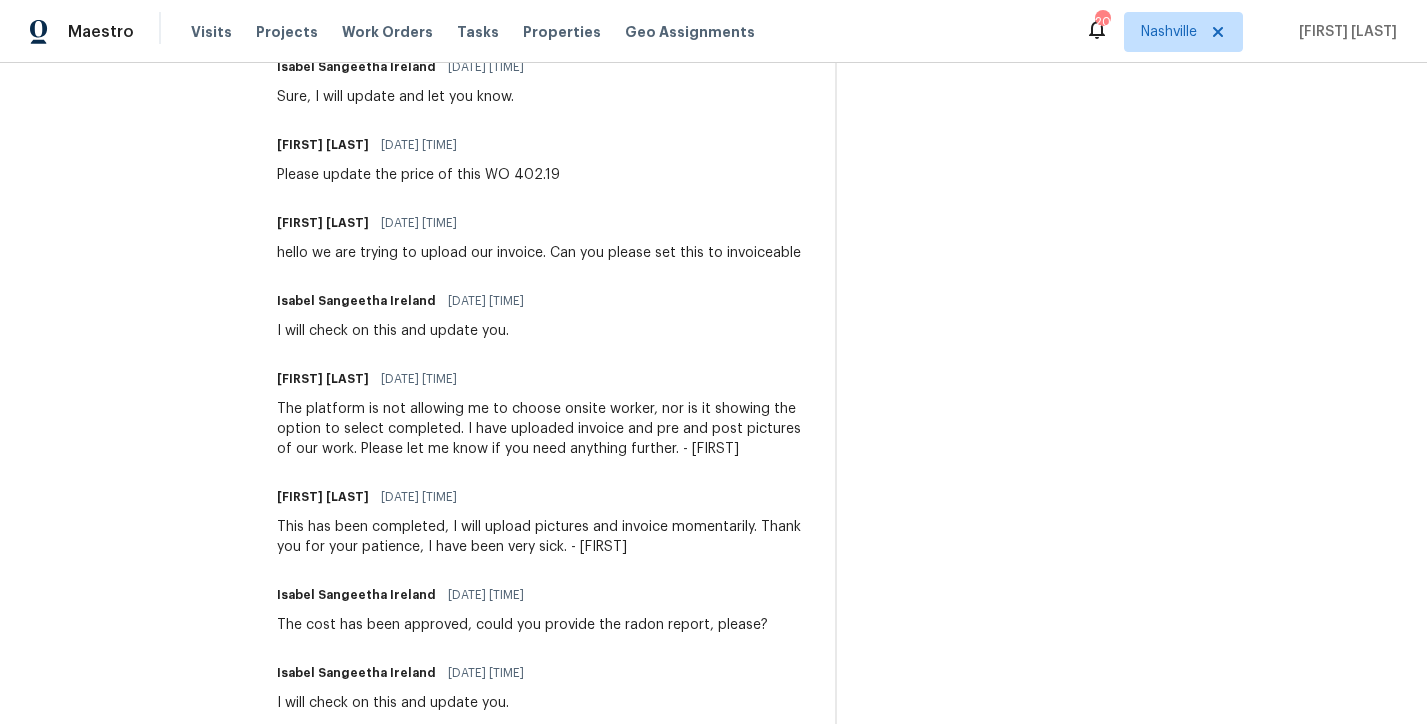 click on "Randy paquette 01/10/2025 9:39 AM" at bounding box center [544, 497] 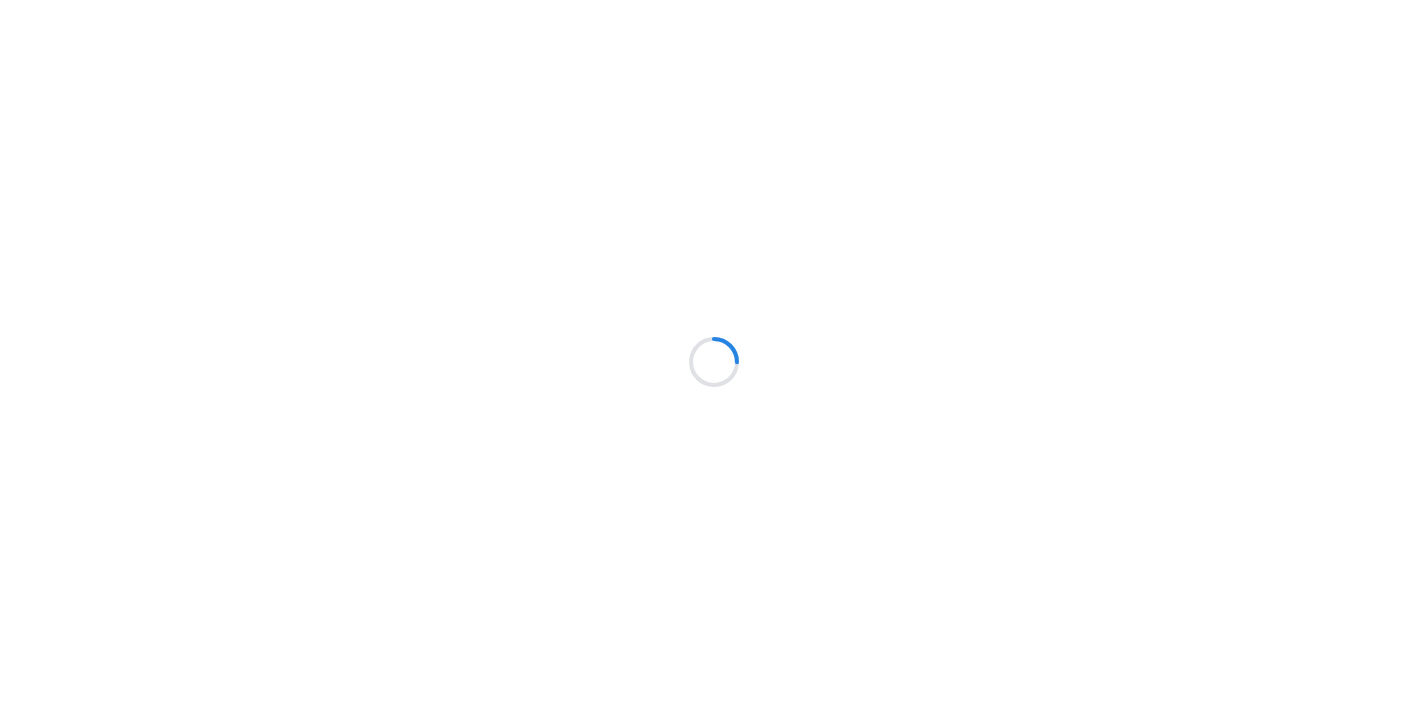 scroll, scrollTop: 0, scrollLeft: 0, axis: both 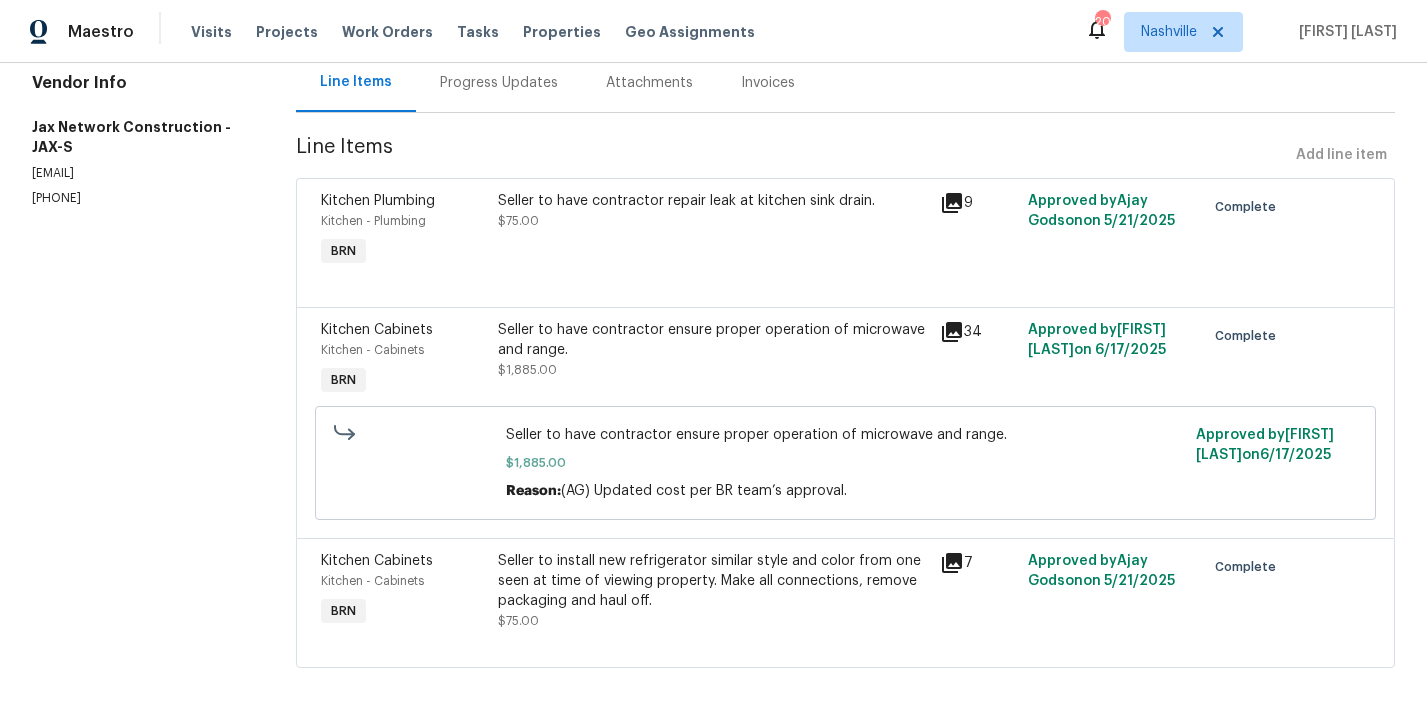 click on "Progress Updates" at bounding box center [499, 83] 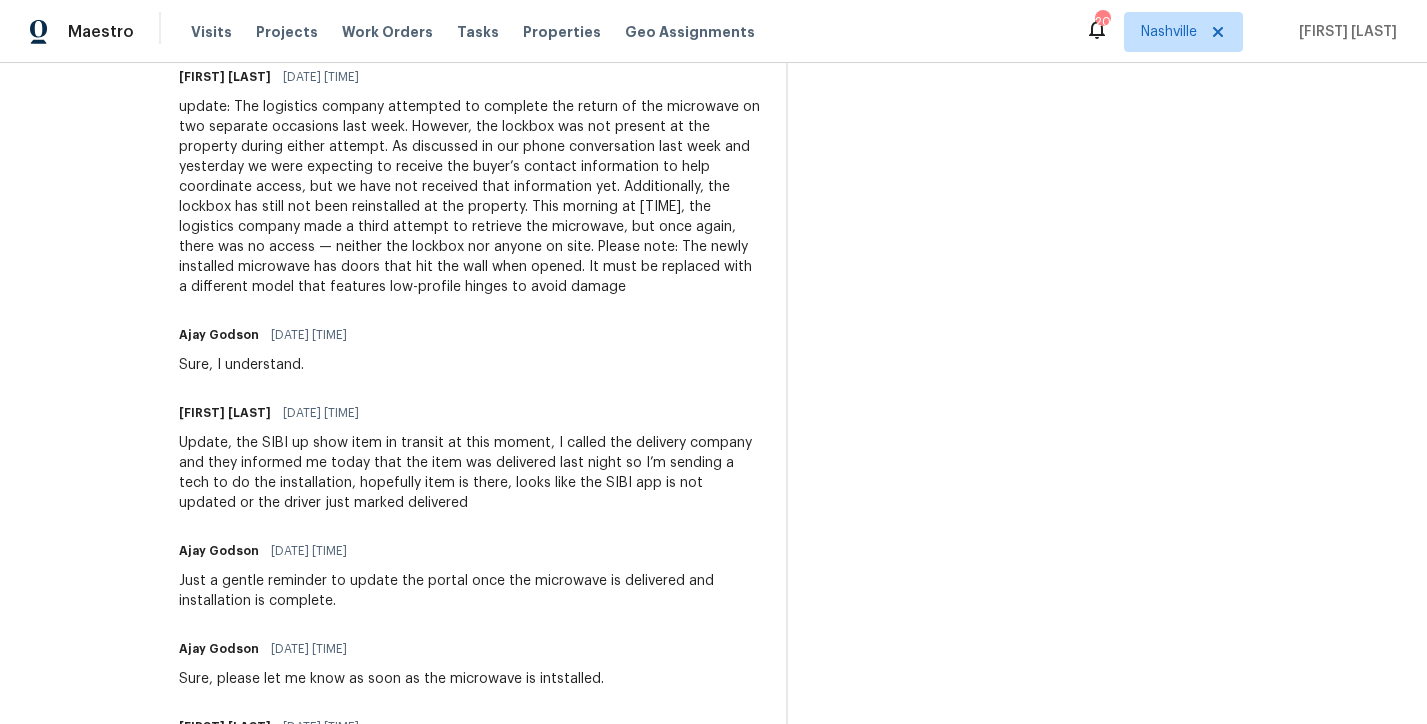 scroll, scrollTop: 721, scrollLeft: 0, axis: vertical 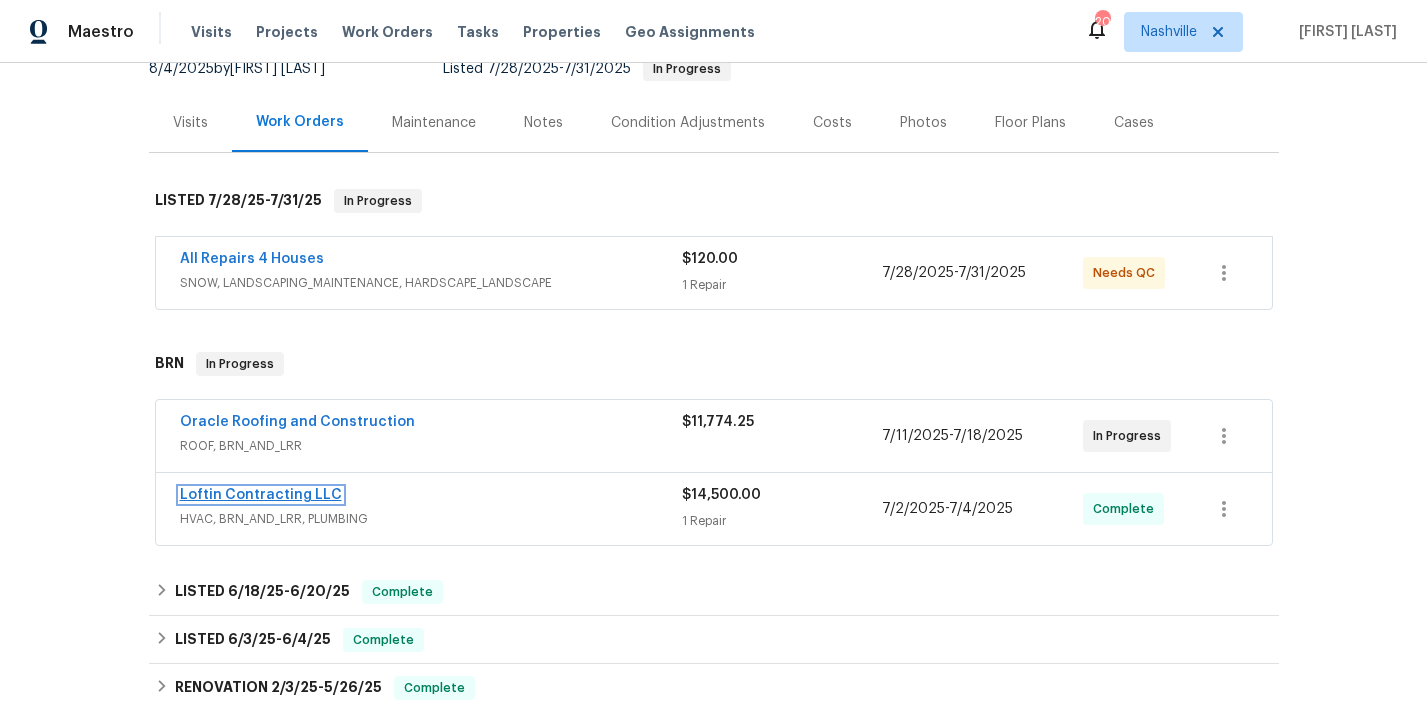 click on "Loftin Contracting LLC" at bounding box center (261, 495) 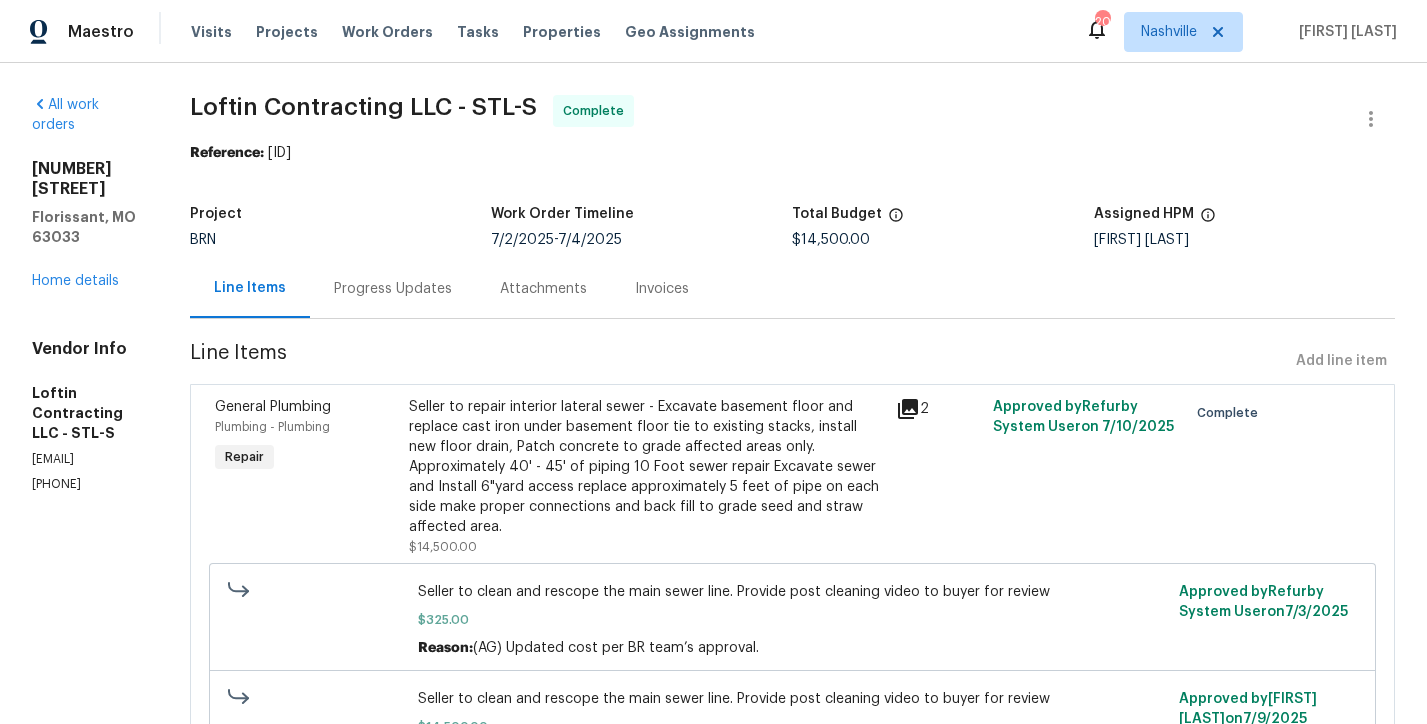click on "Progress Updates" at bounding box center (393, 288) 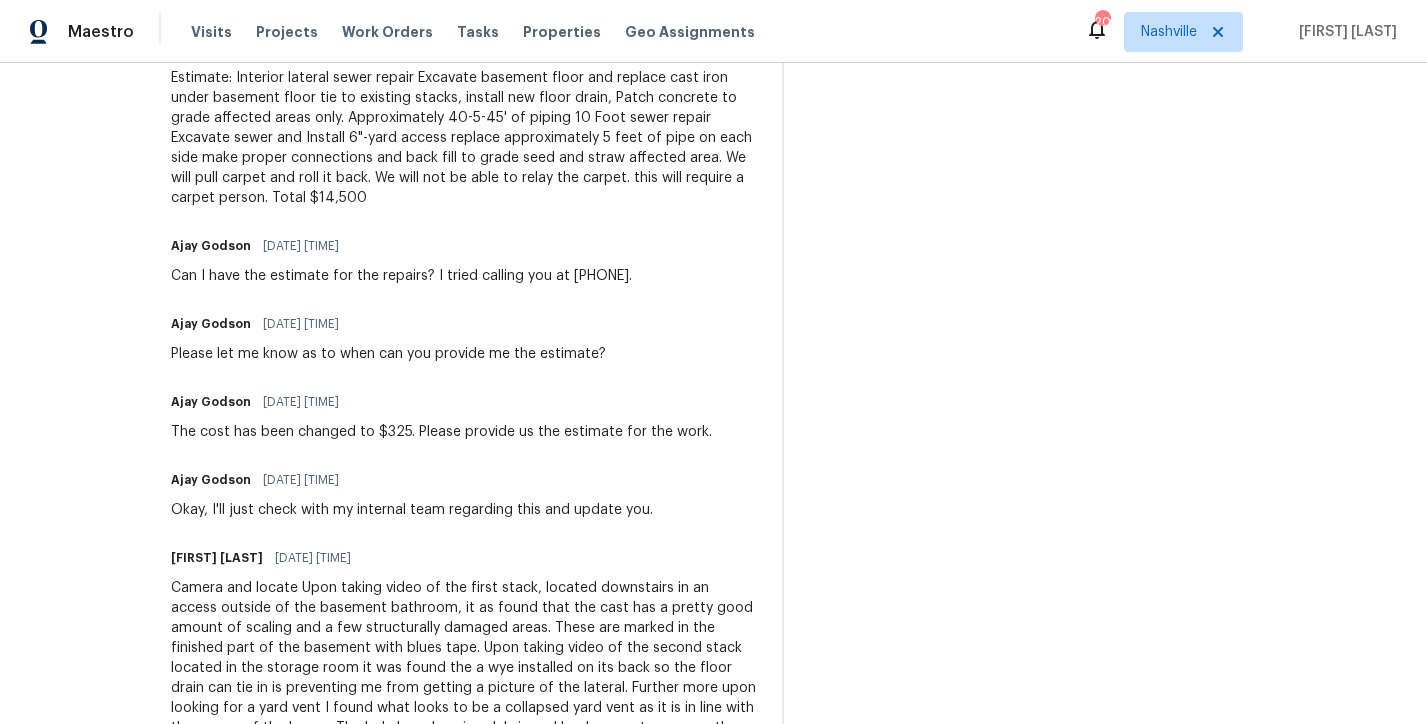 scroll, scrollTop: 2533, scrollLeft: 0, axis: vertical 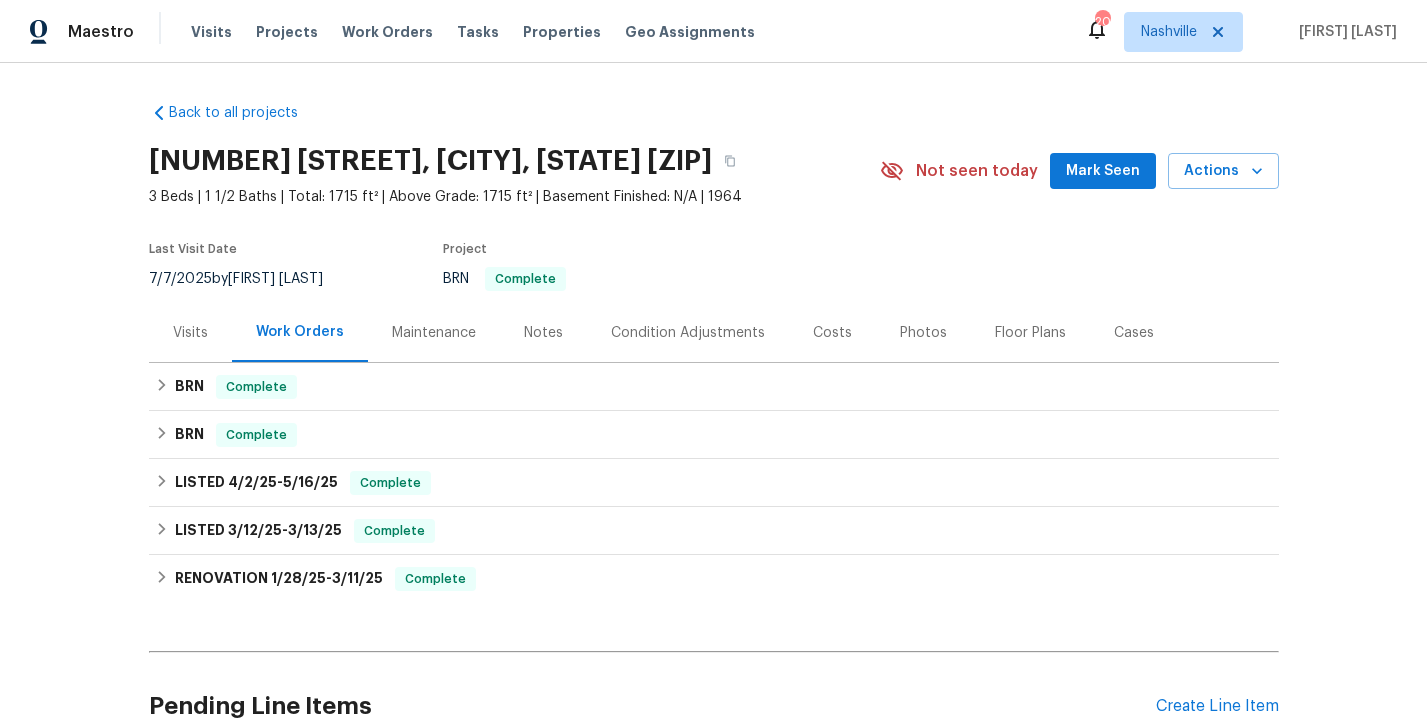 click on "Work Orders" at bounding box center [300, 332] 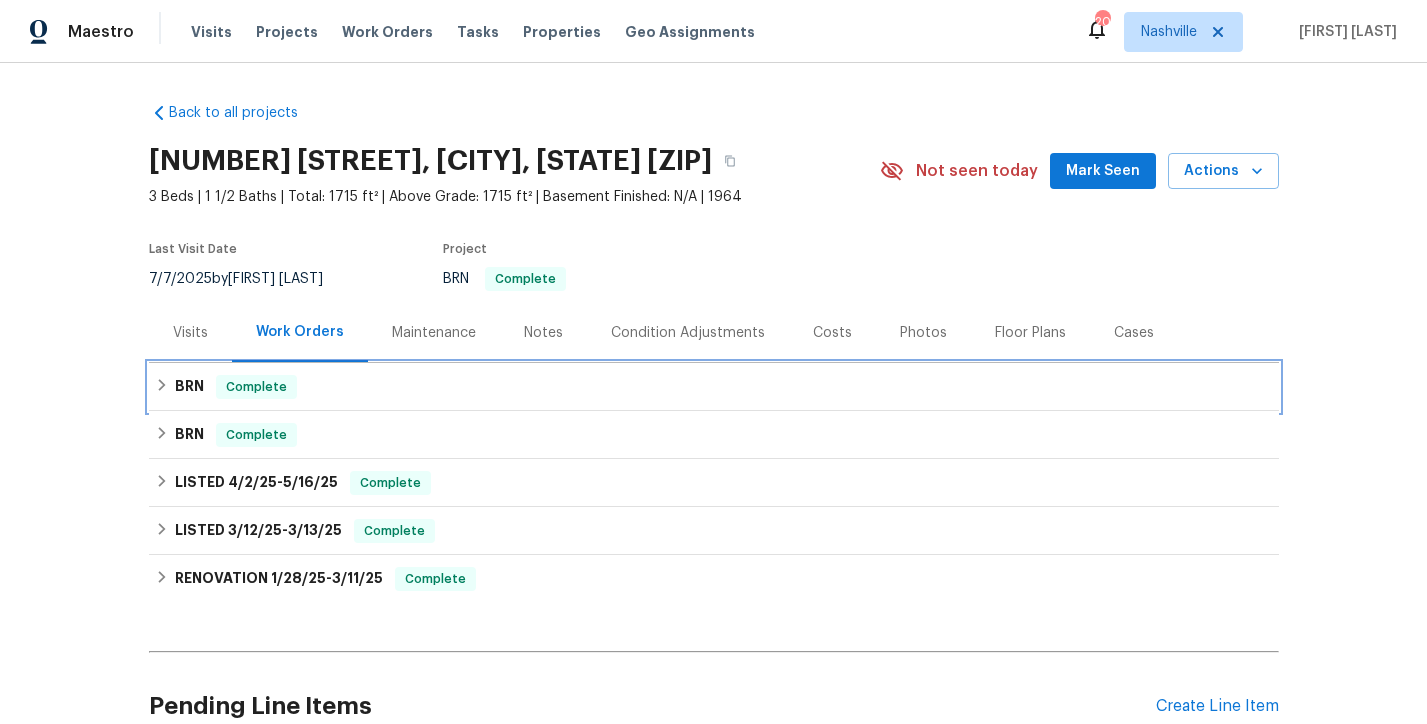 click on "BRN   Complete" at bounding box center (714, 387) 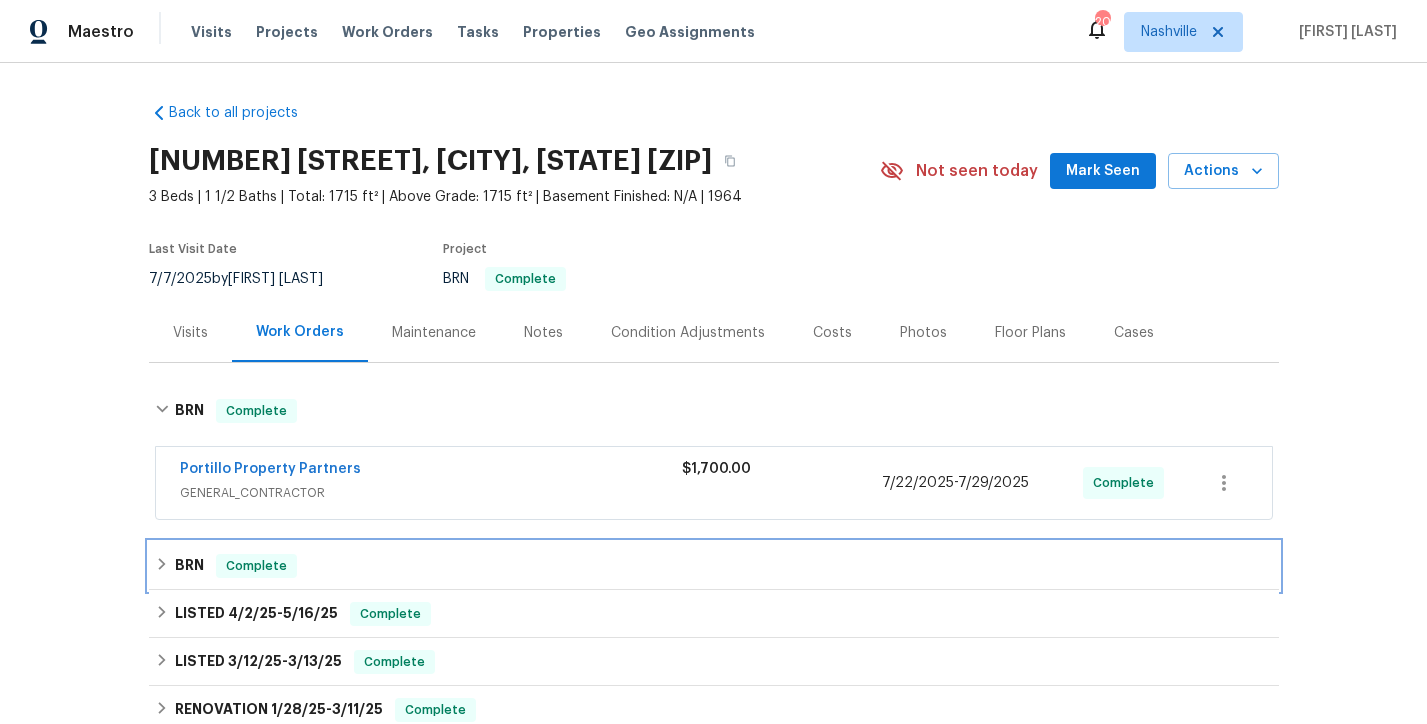 click on "BRN   Complete" at bounding box center (714, 566) 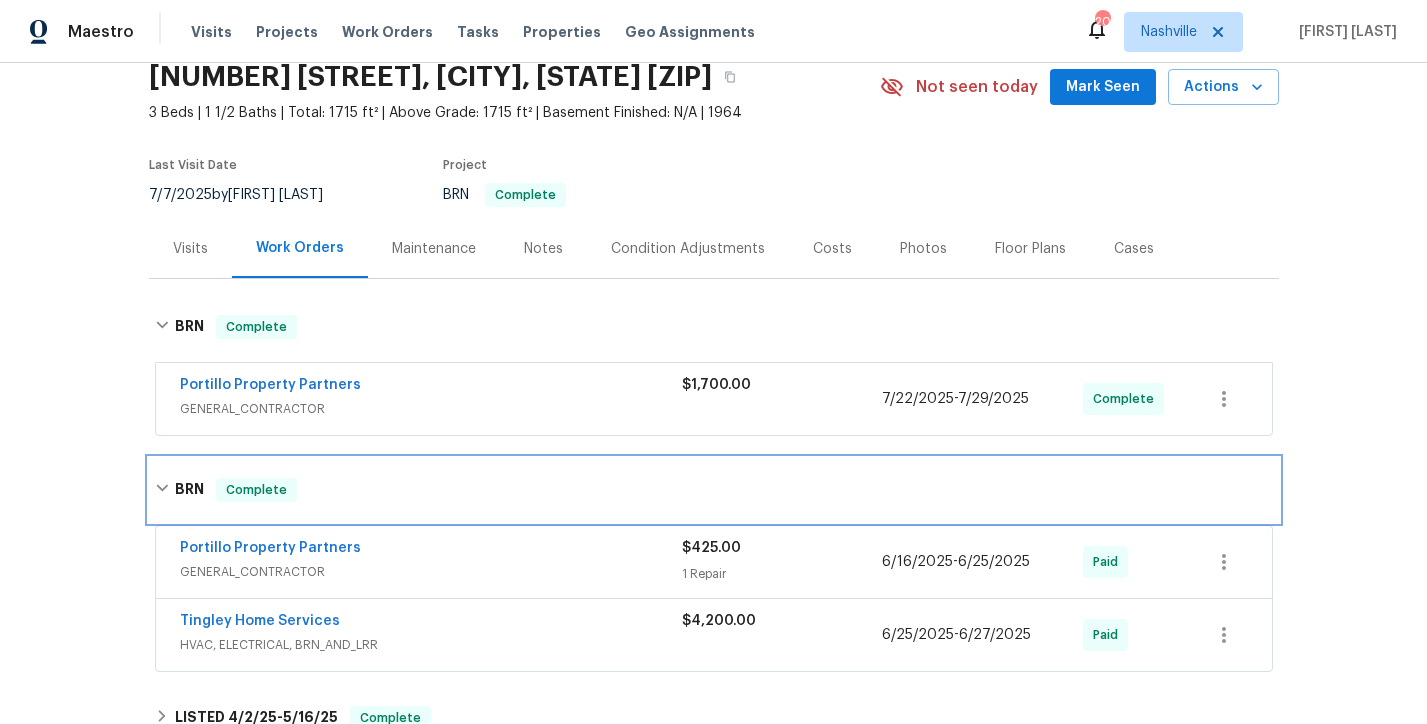 scroll, scrollTop: 87, scrollLeft: 0, axis: vertical 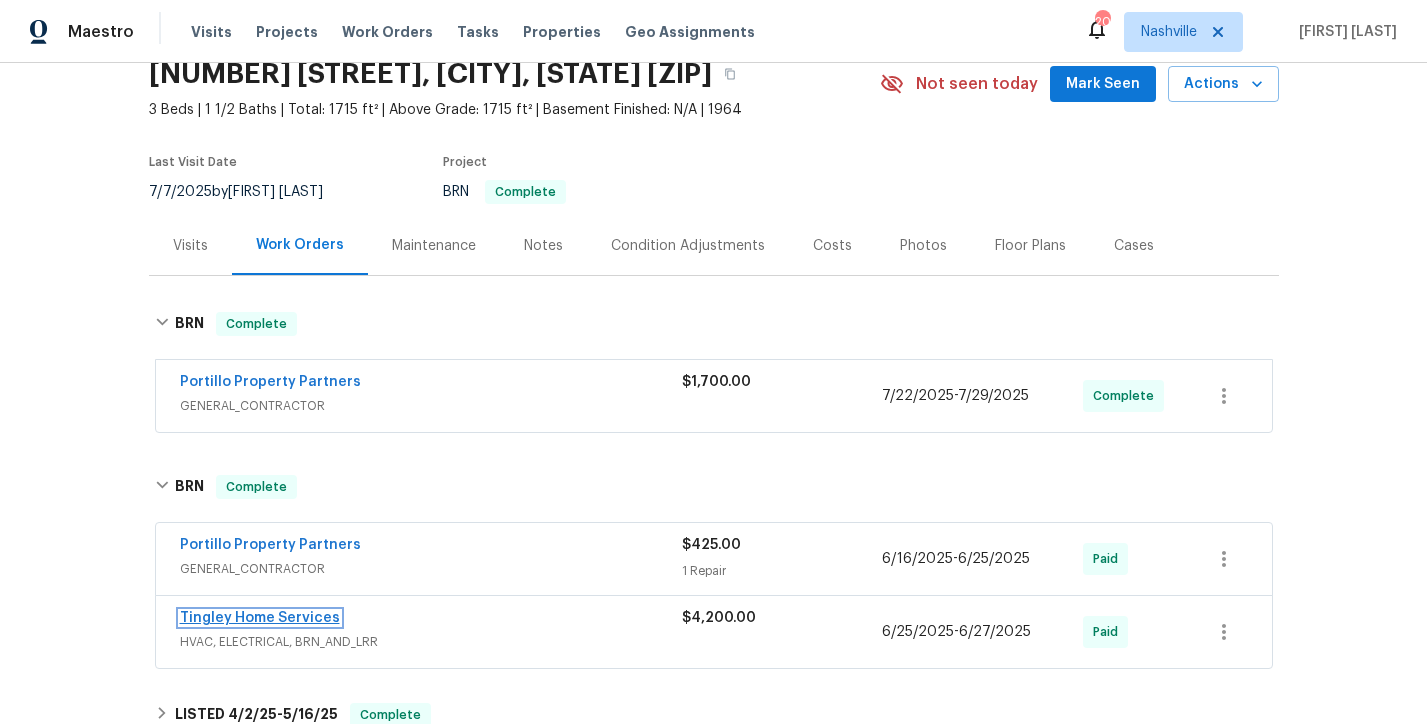 click on "Tingley Home Services" at bounding box center [260, 618] 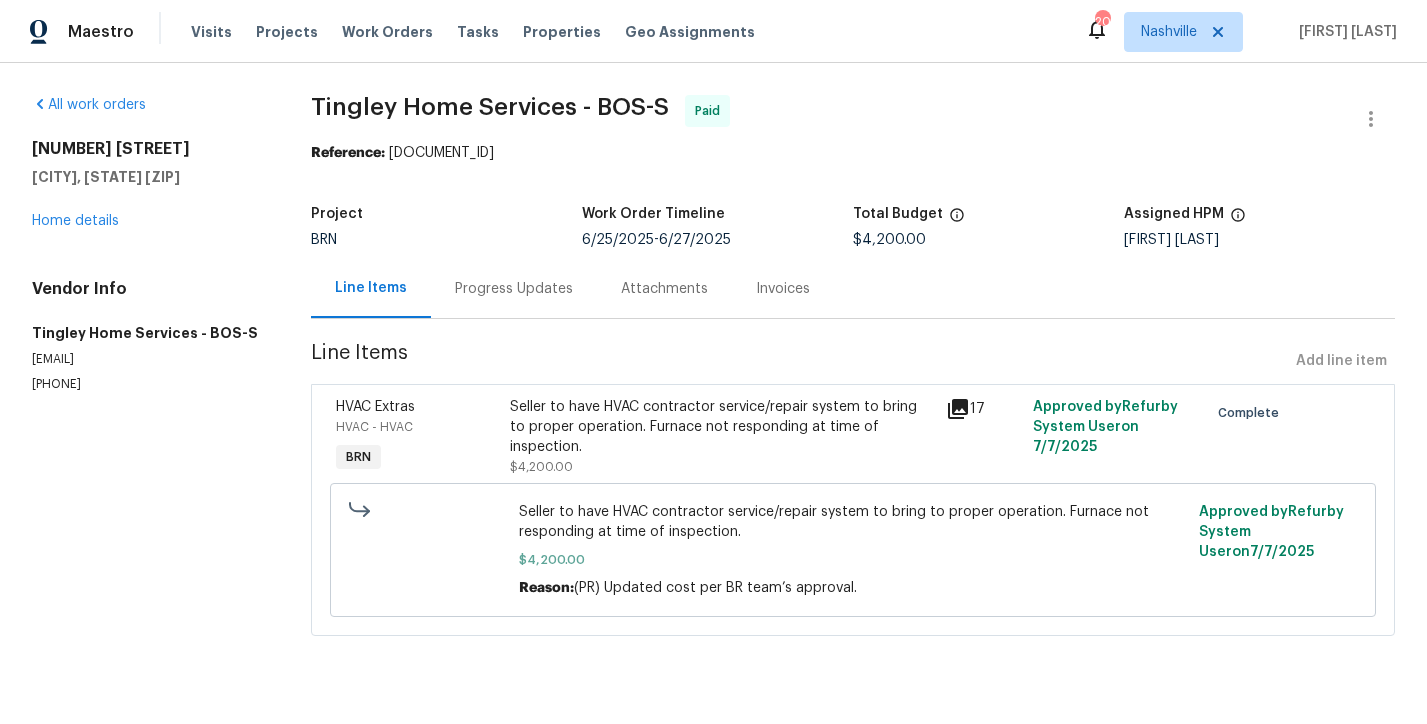 click on "Progress Updates" at bounding box center (514, 289) 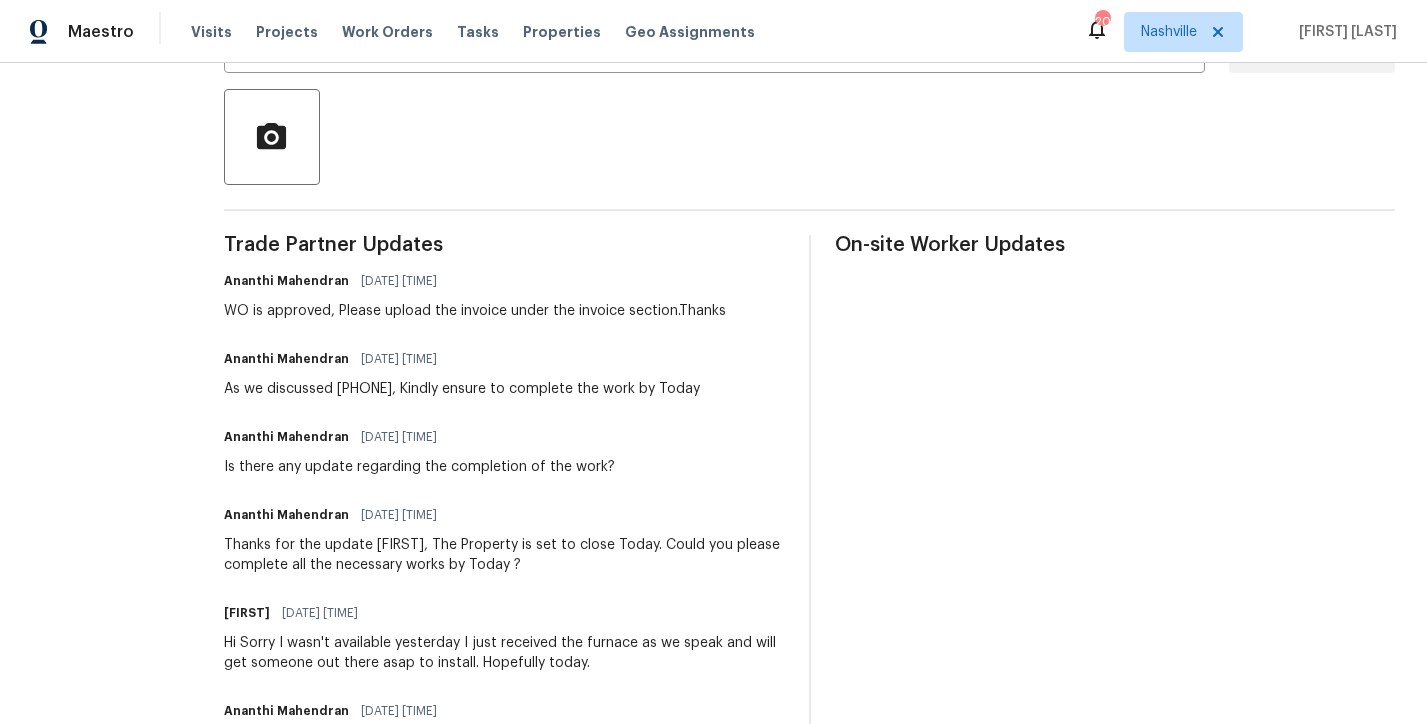 scroll, scrollTop: 434, scrollLeft: 0, axis: vertical 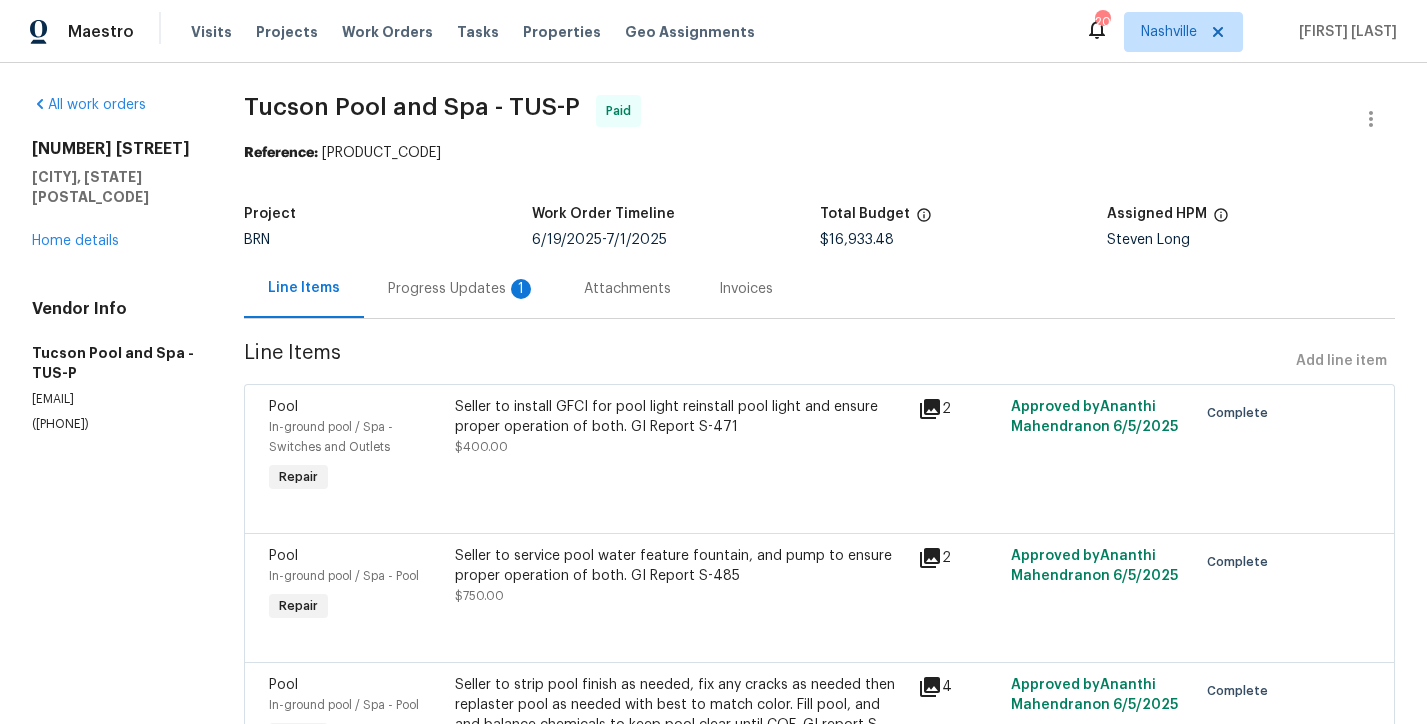 click on "Progress Updates 1" at bounding box center [462, 288] 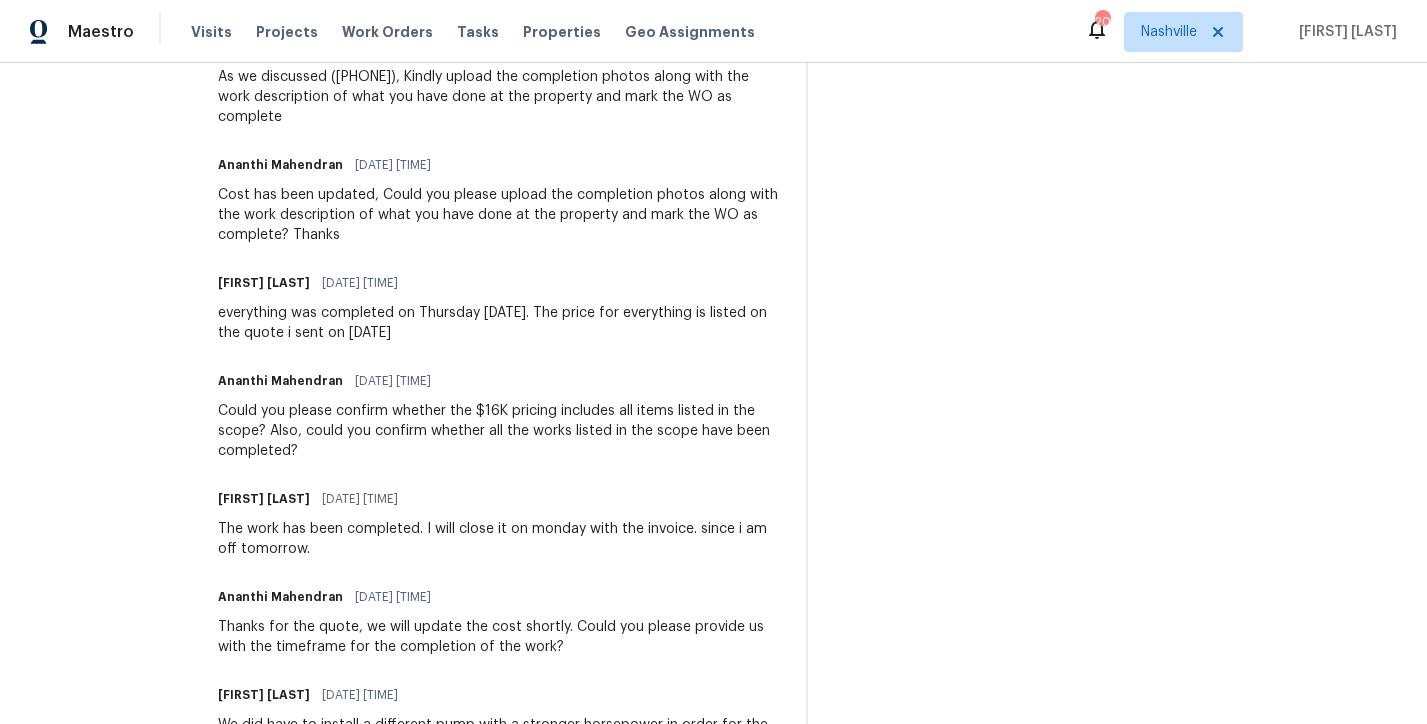 scroll, scrollTop: 1013, scrollLeft: 0, axis: vertical 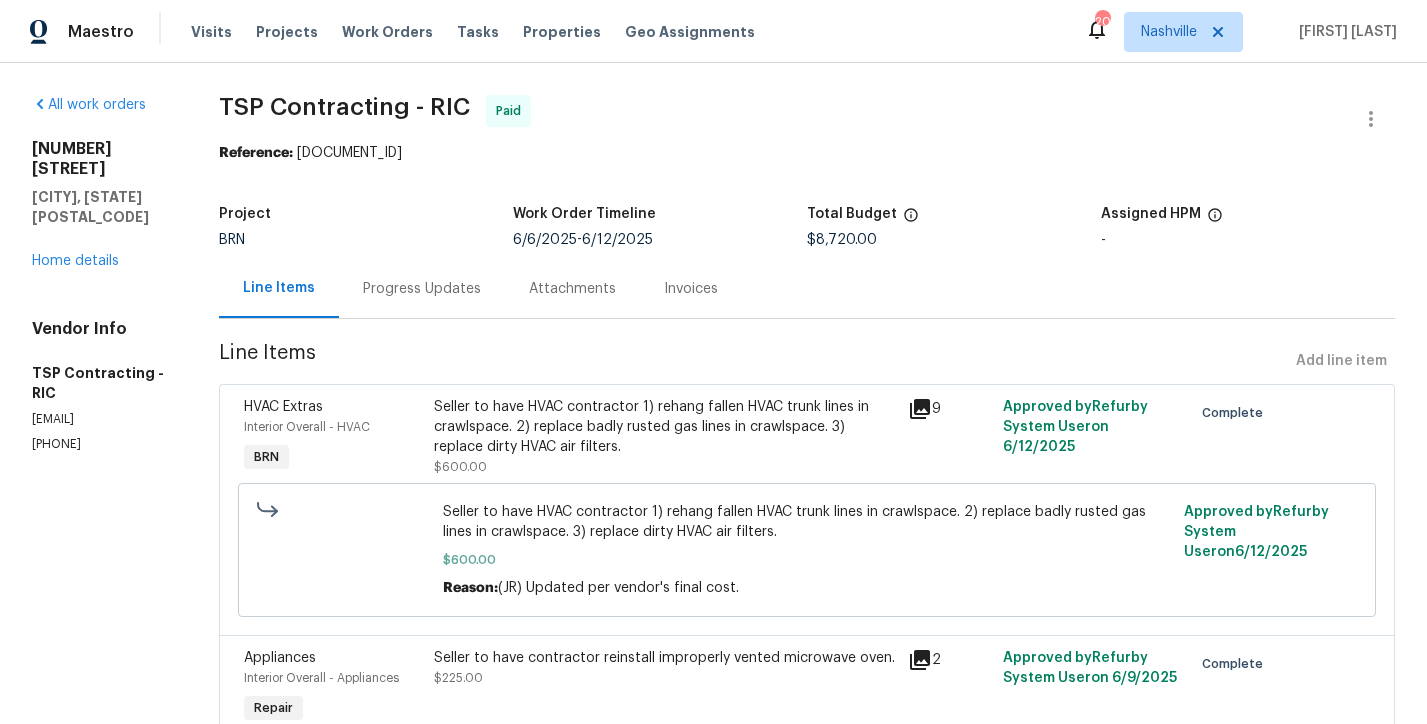 click on "Progress Updates" at bounding box center [422, 289] 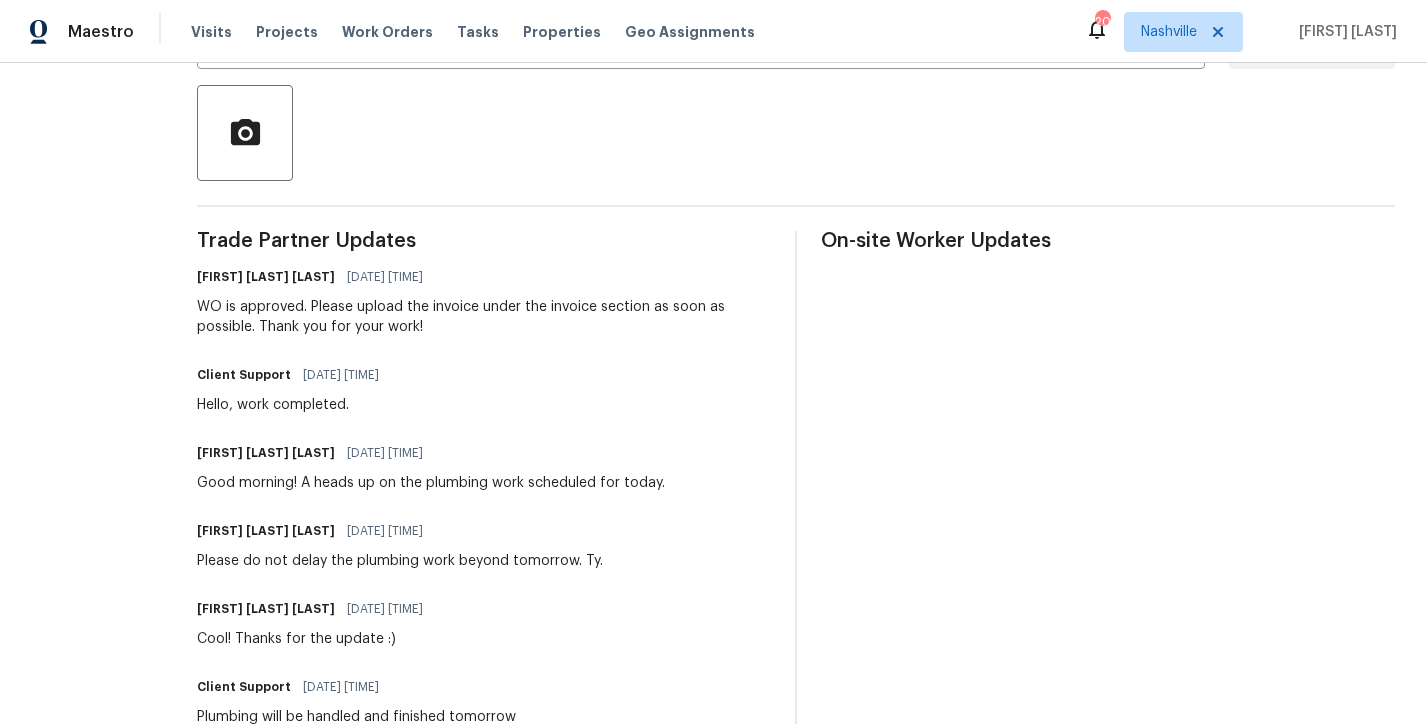 scroll, scrollTop: 44, scrollLeft: 0, axis: vertical 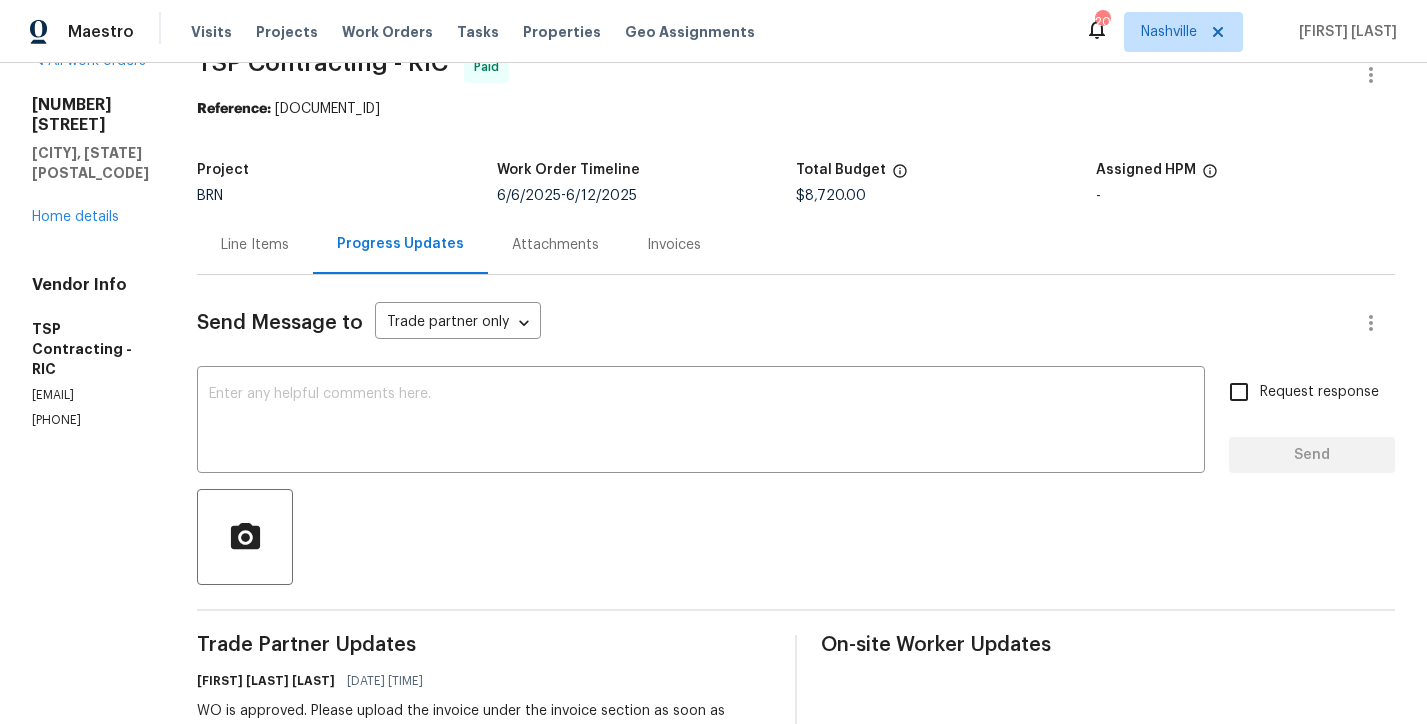 click on "Line Items" at bounding box center [255, 244] 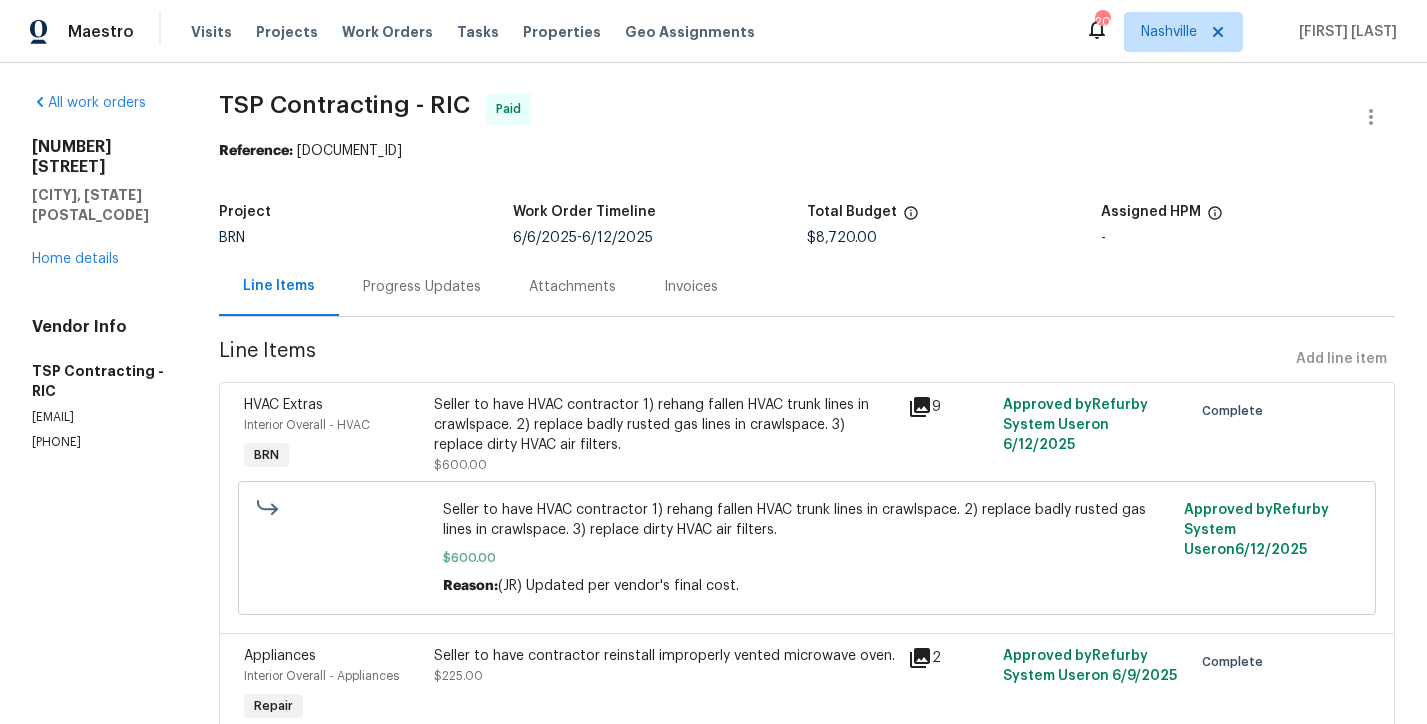 click on "Progress Updates" at bounding box center (422, 286) 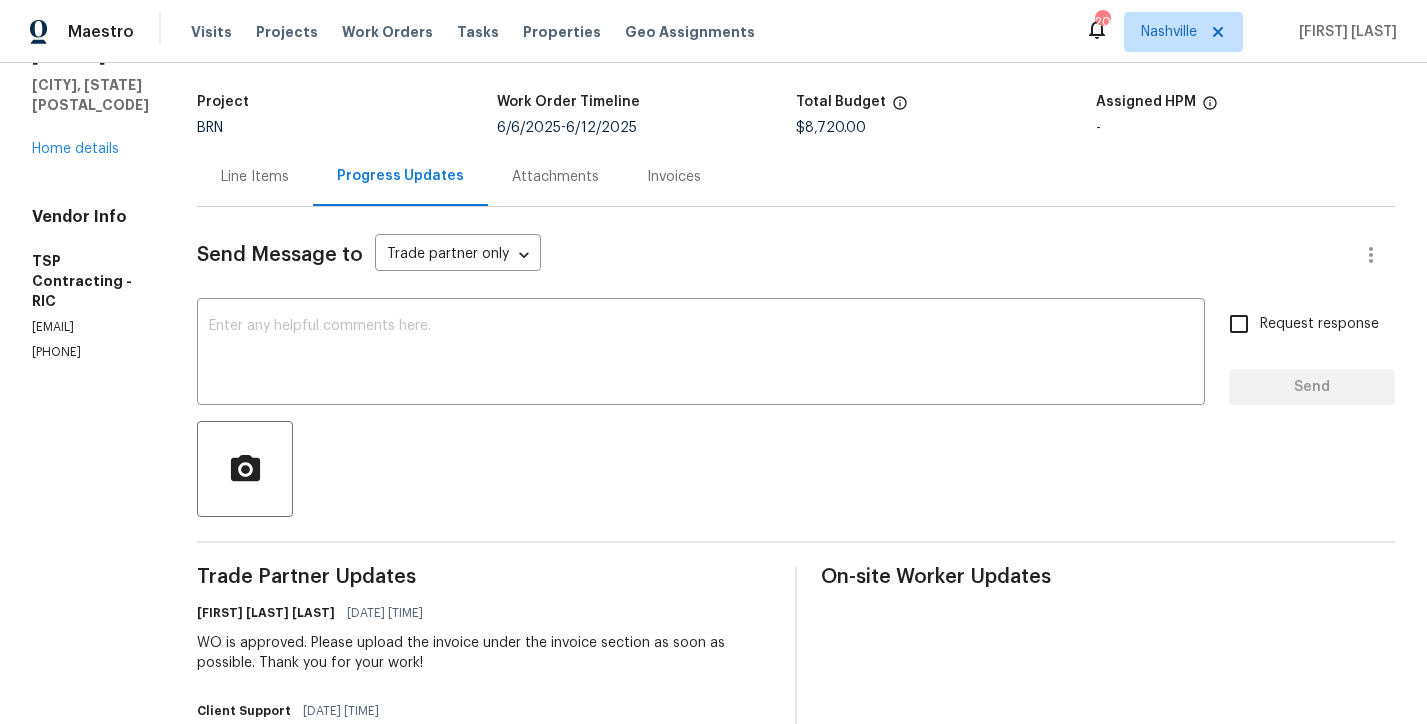 scroll, scrollTop: 106, scrollLeft: 0, axis: vertical 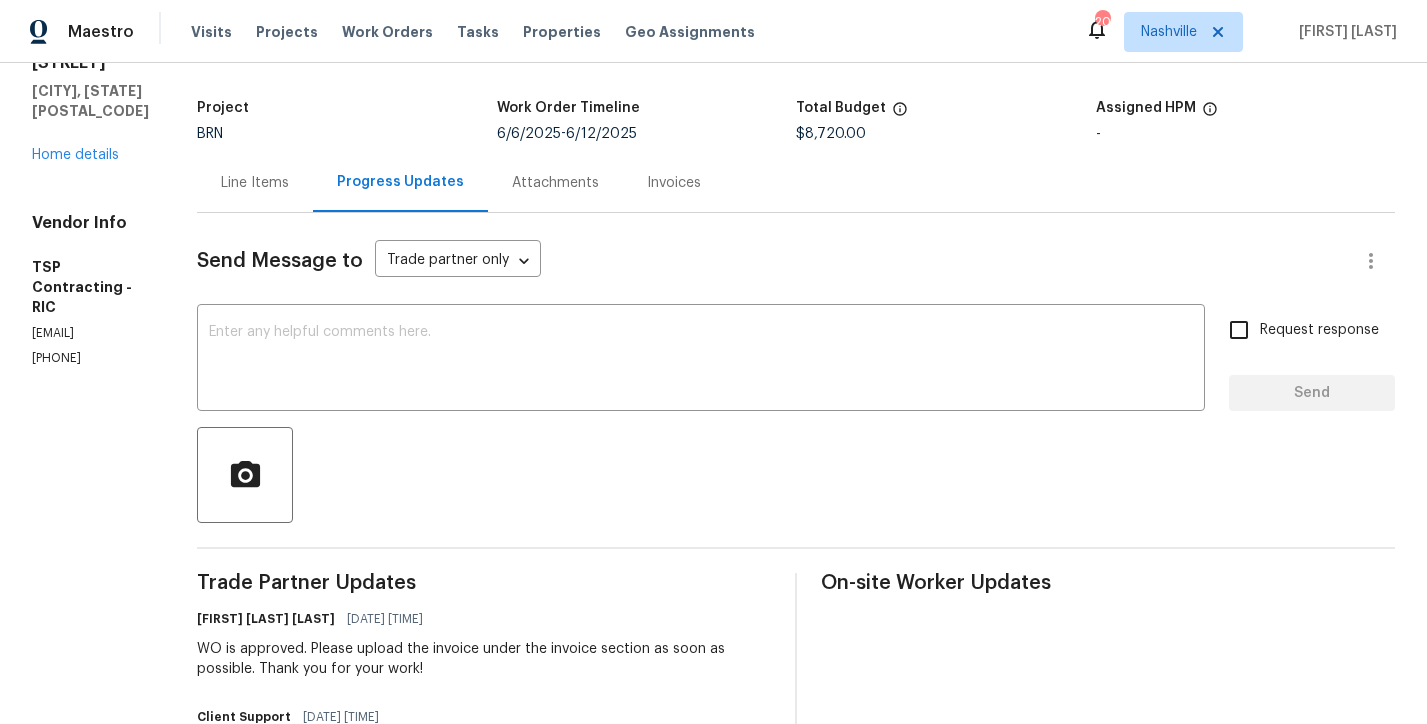 click on "Line Items" at bounding box center (255, 183) 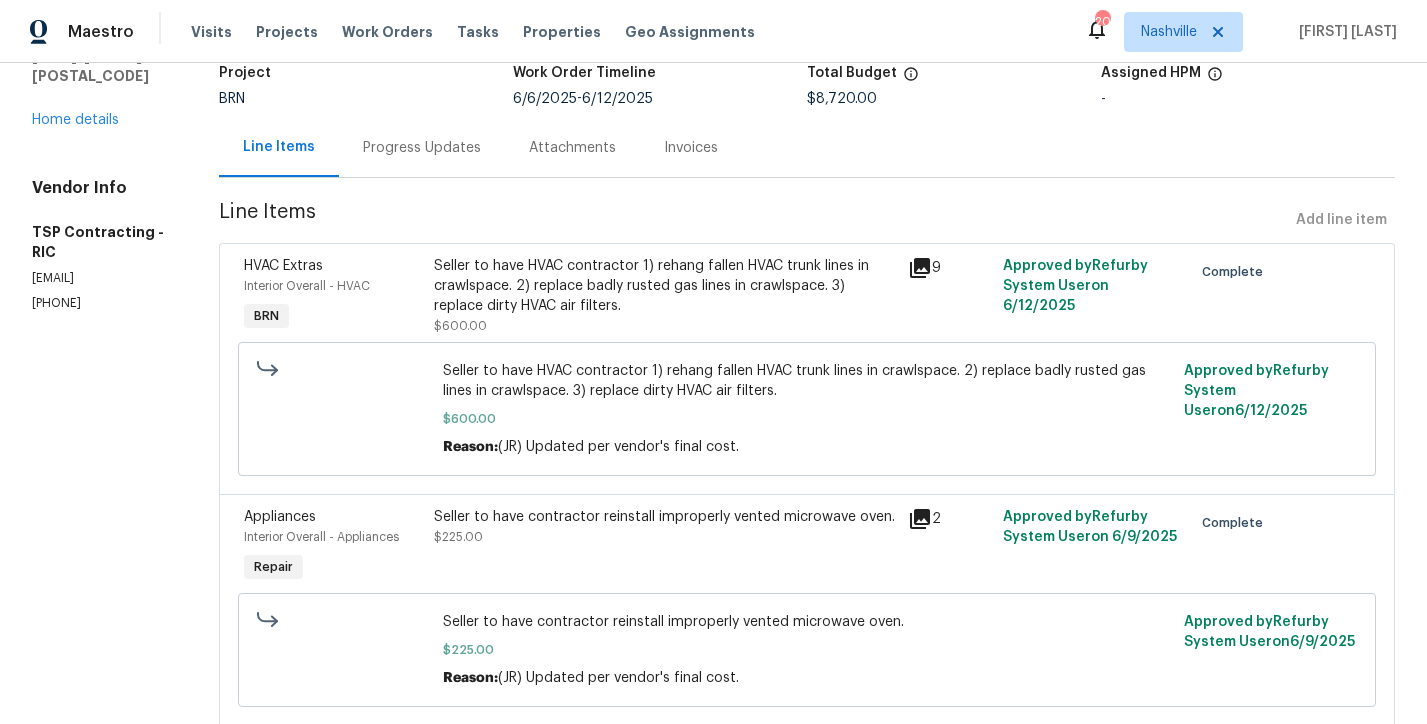 scroll, scrollTop: 0, scrollLeft: 0, axis: both 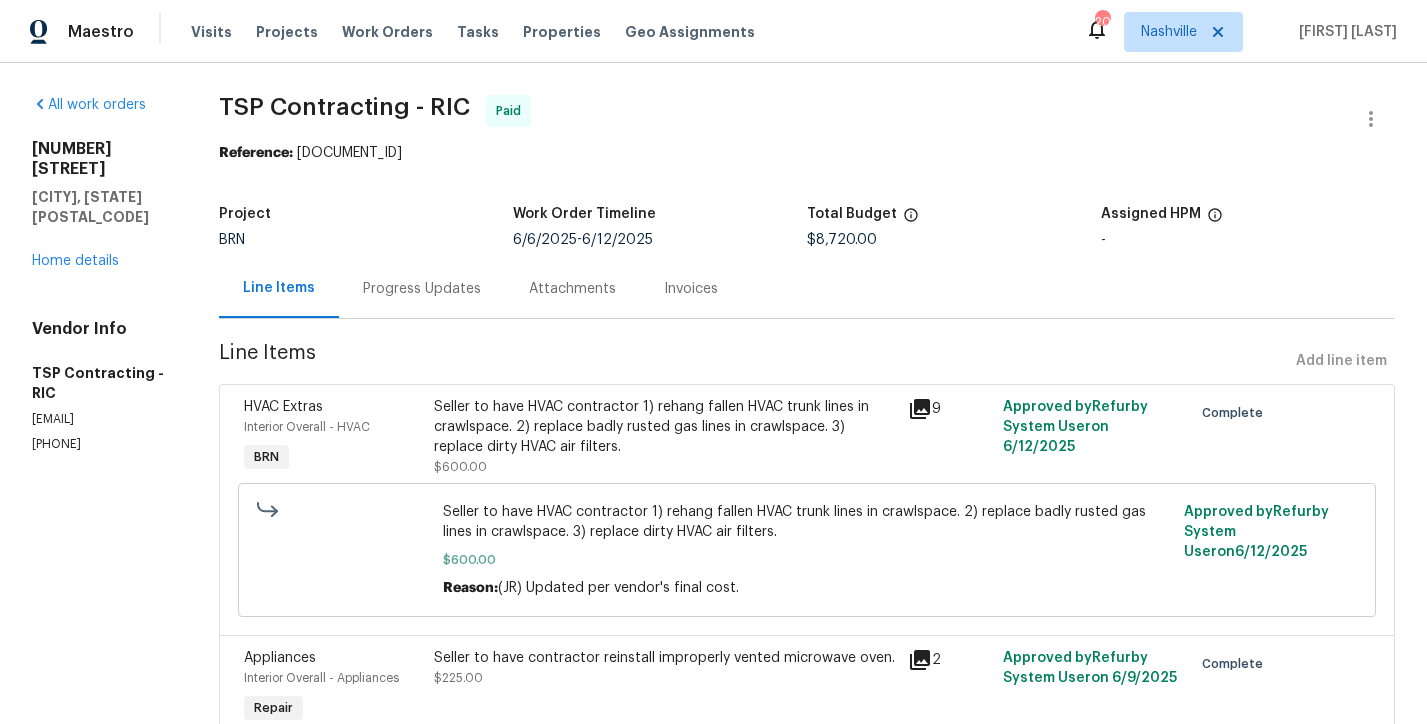 click on "Progress Updates" at bounding box center (422, 289) 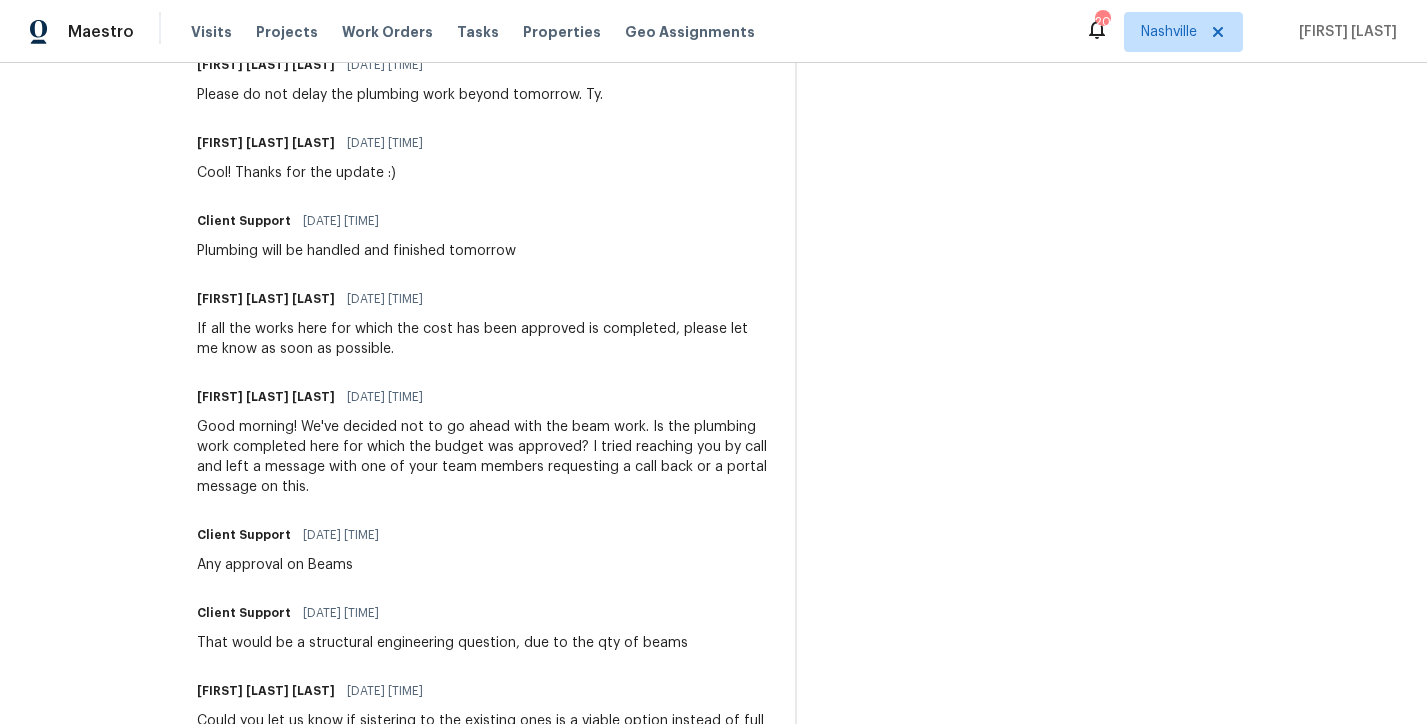 scroll, scrollTop: 0, scrollLeft: 0, axis: both 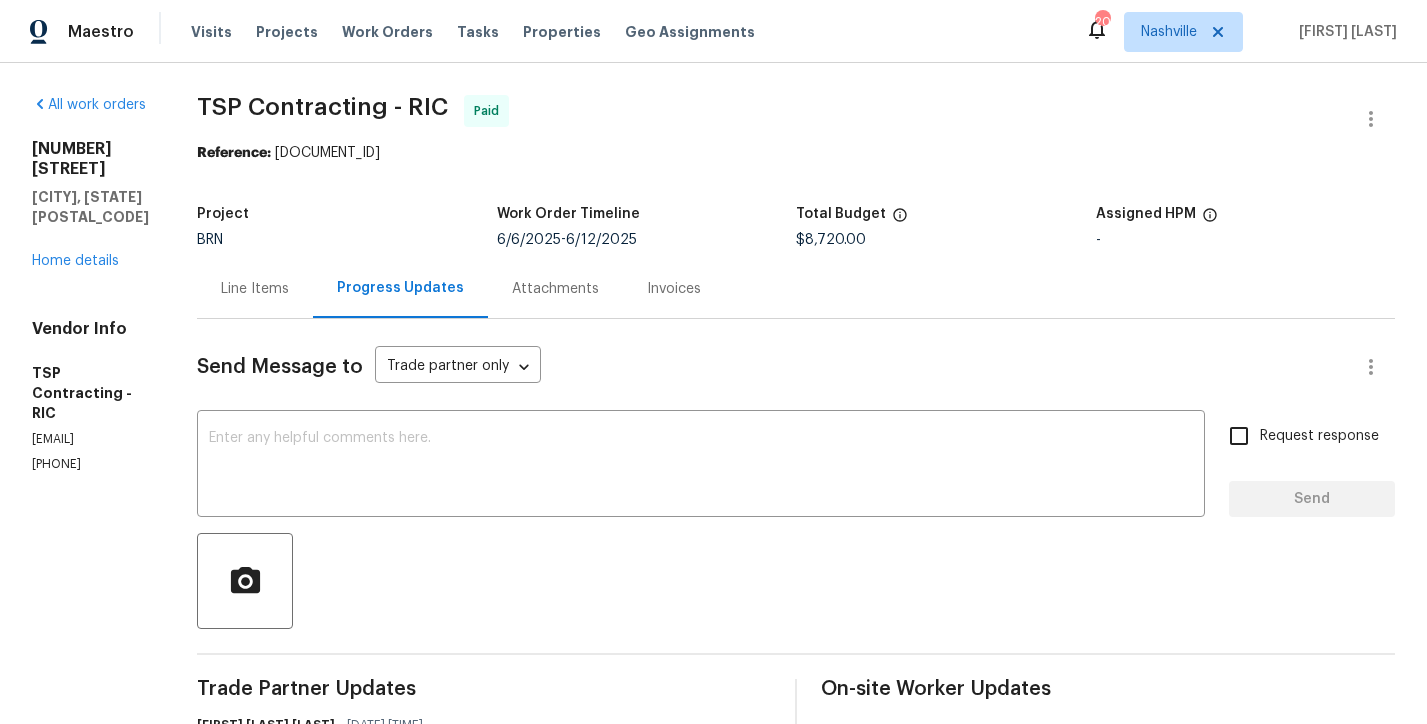 click on "Line Items" at bounding box center (255, 288) 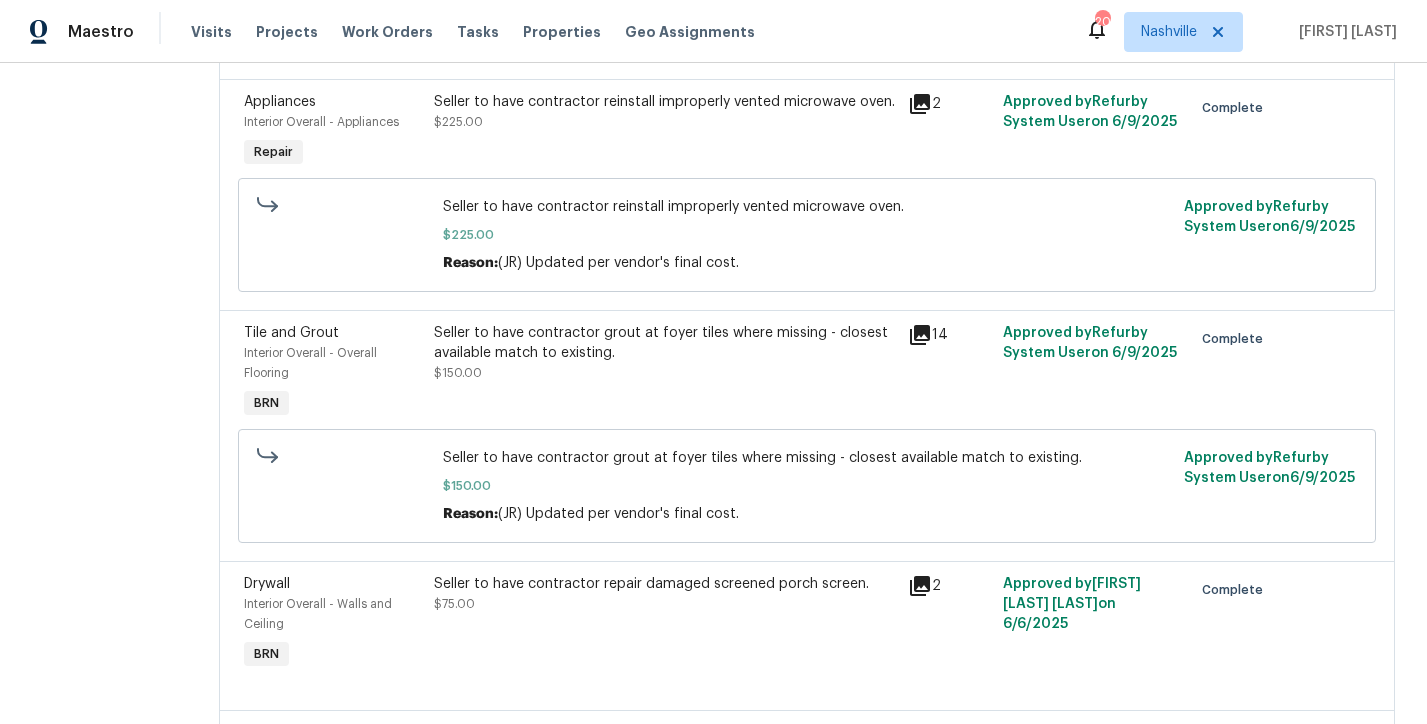 scroll, scrollTop: 0, scrollLeft: 0, axis: both 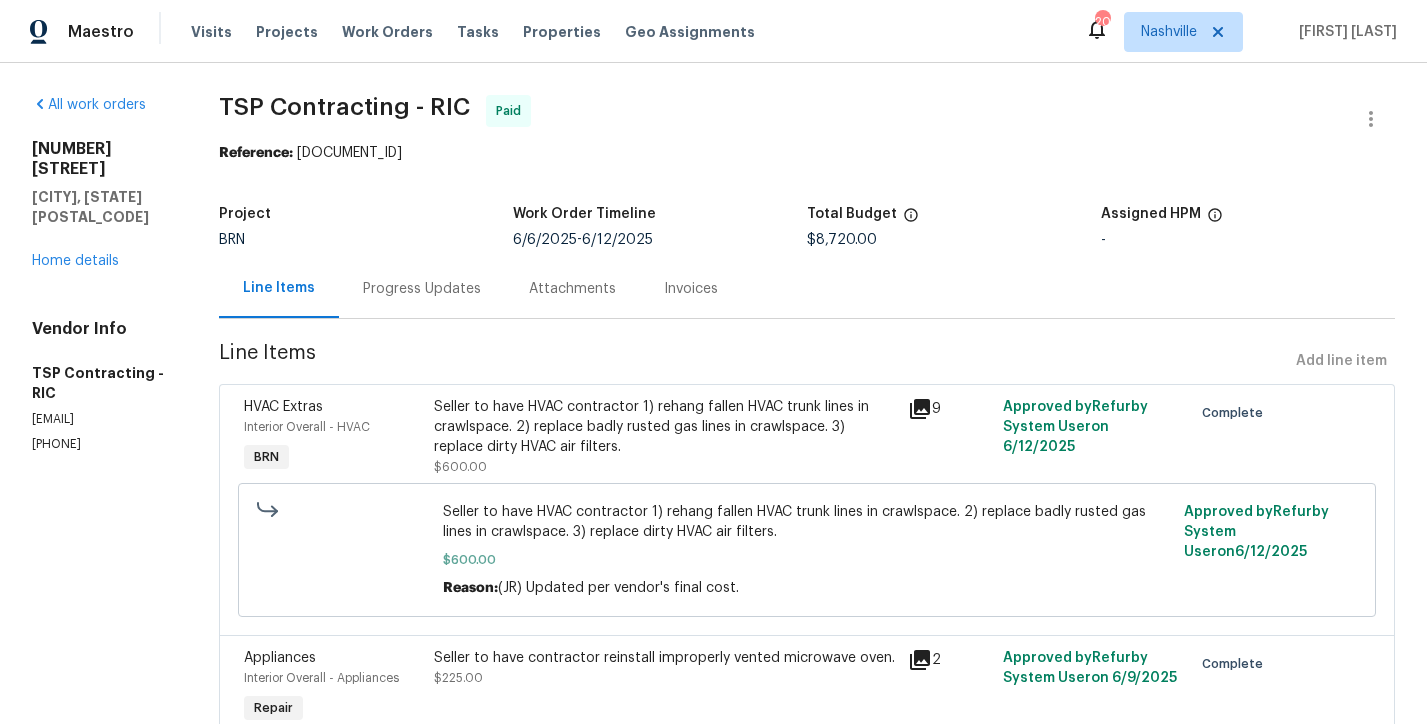 click on "Progress Updates" at bounding box center [422, 289] 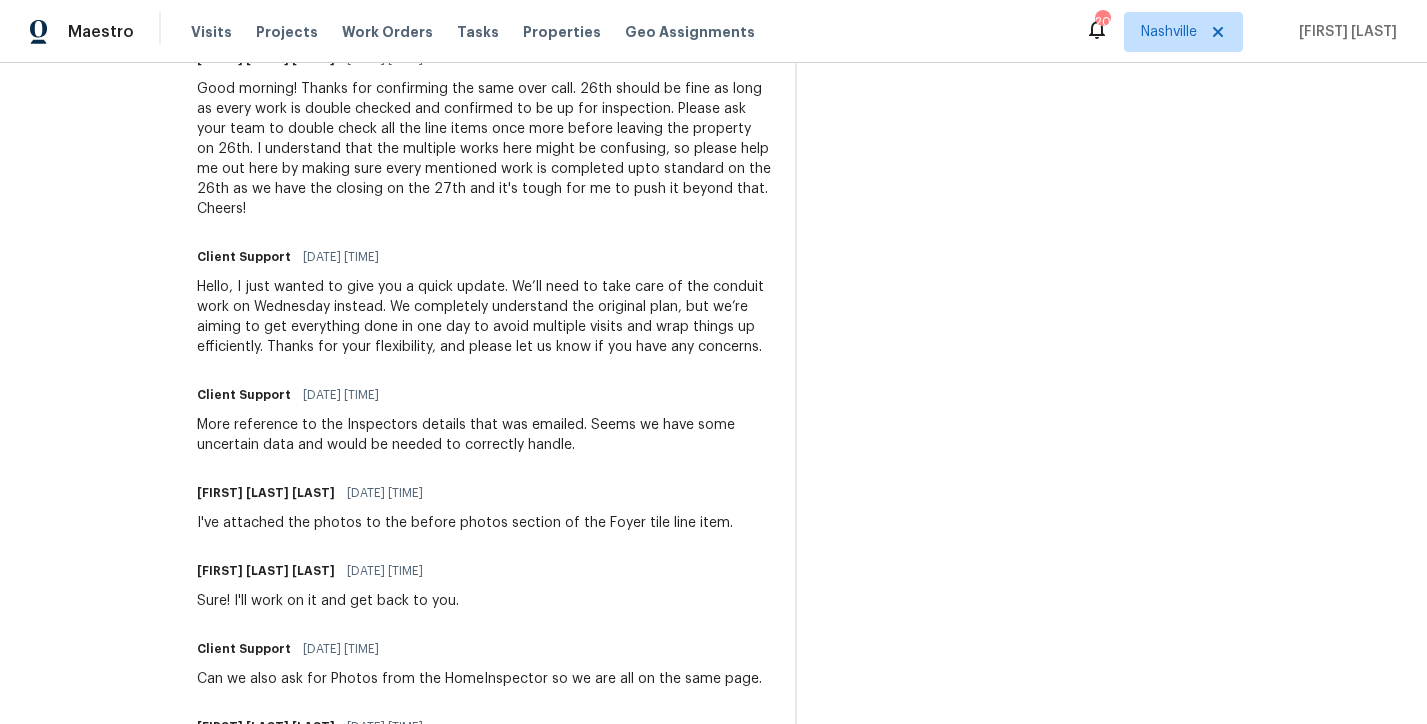 scroll, scrollTop: 3023, scrollLeft: 0, axis: vertical 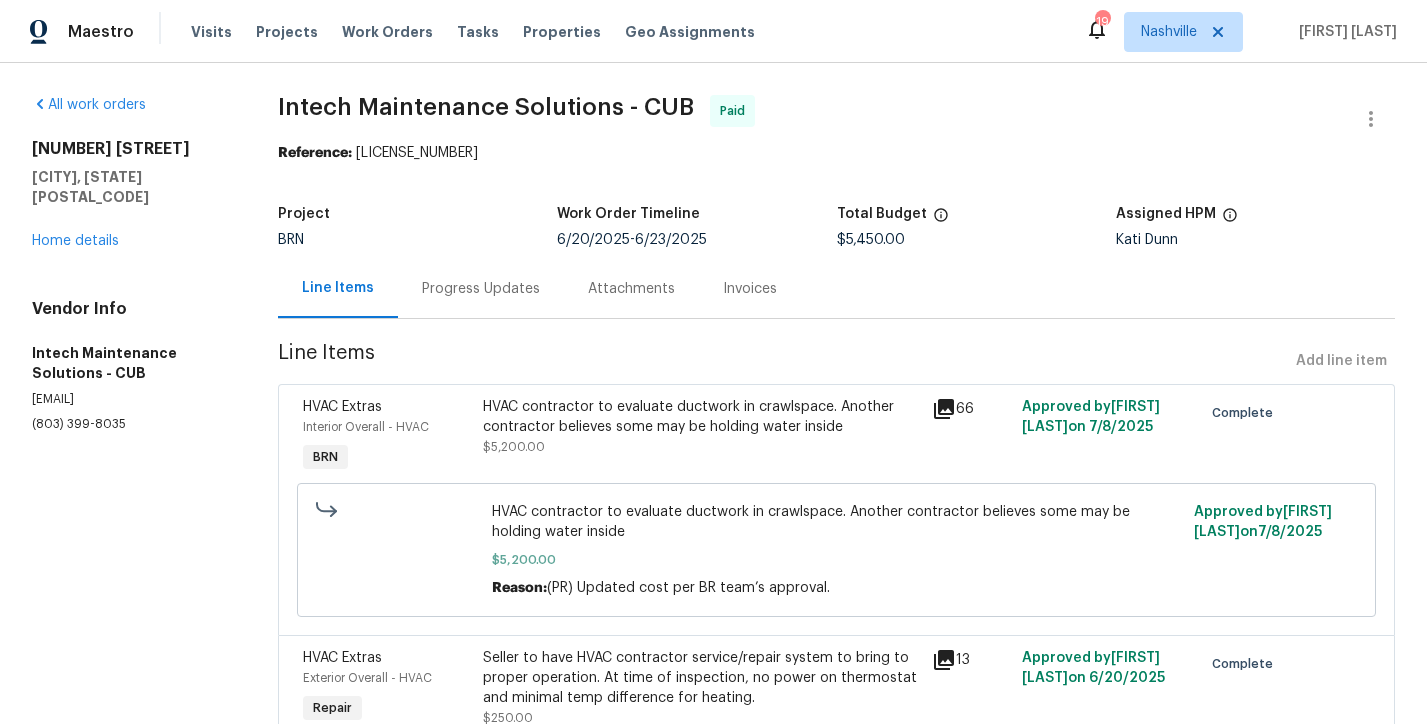 click on "Progress Updates" at bounding box center [481, 288] 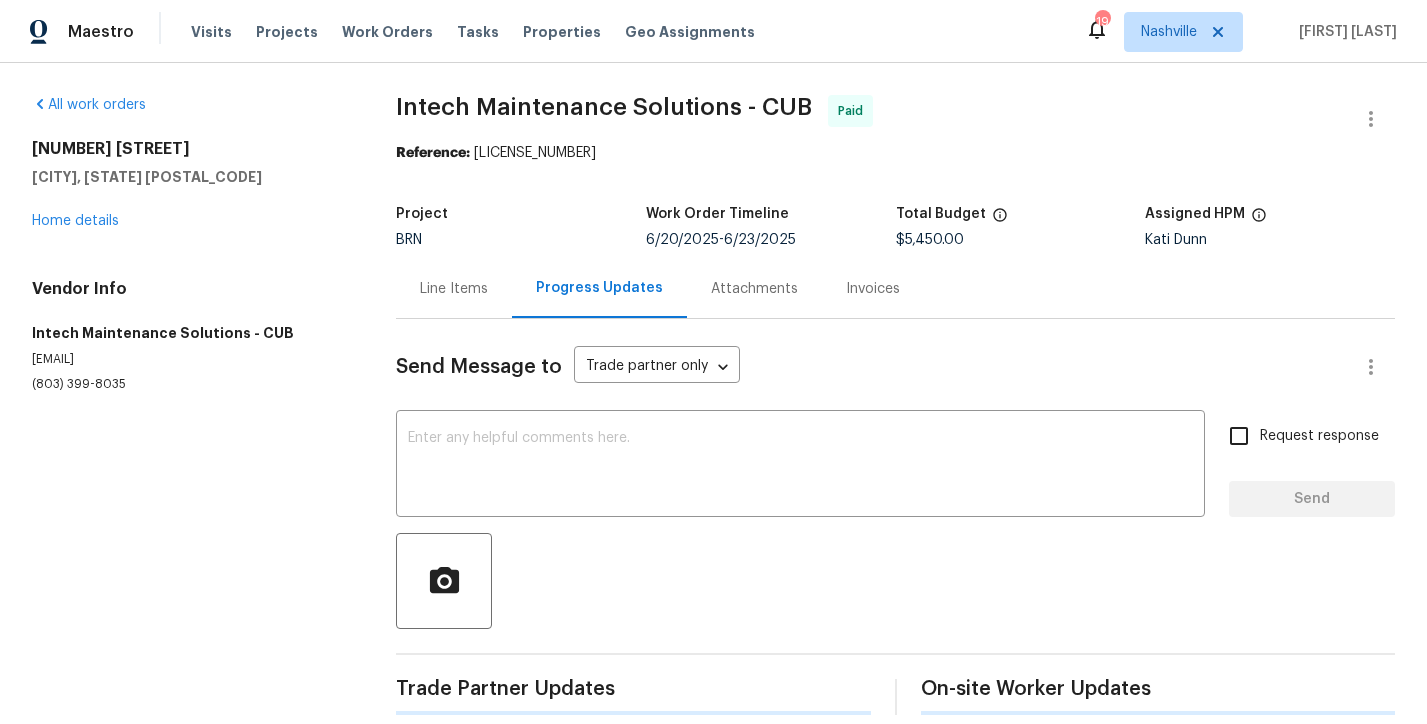 scroll, scrollTop: 23, scrollLeft: 0, axis: vertical 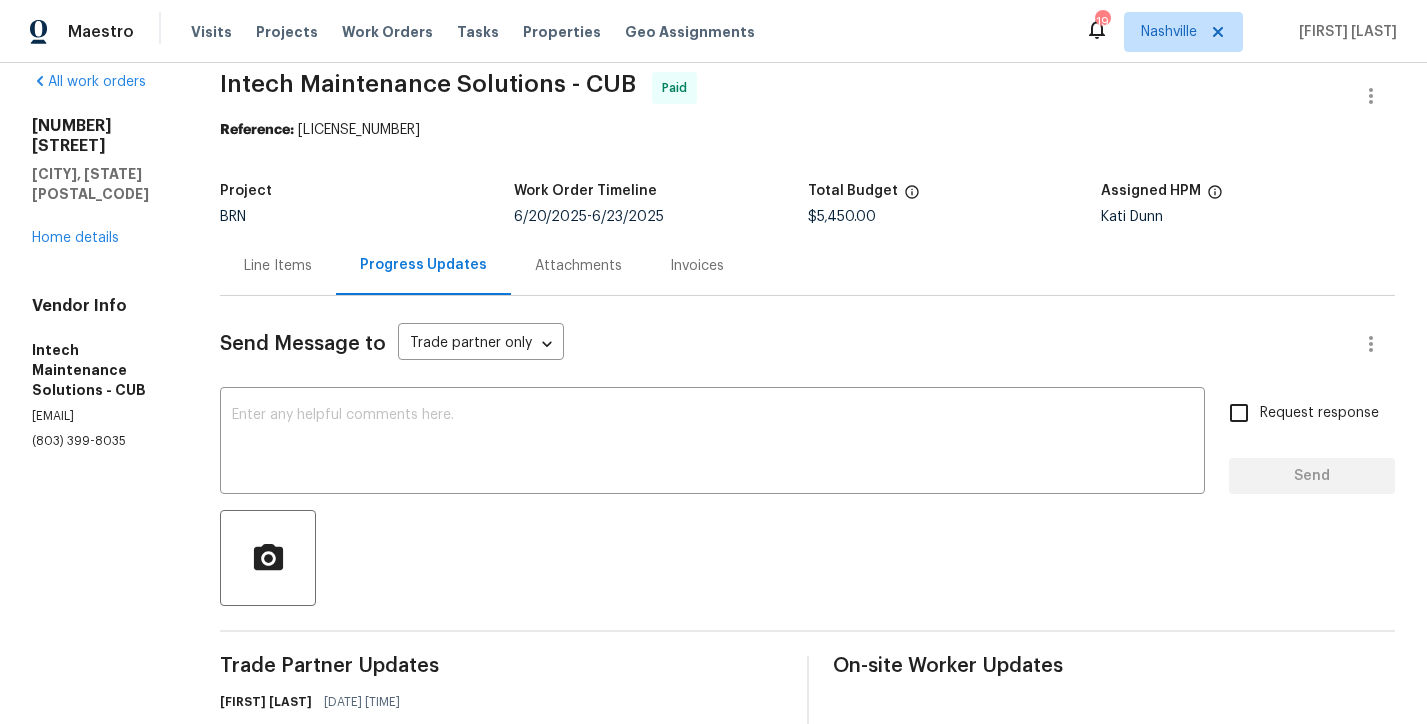 click on "Line Items" at bounding box center [278, 266] 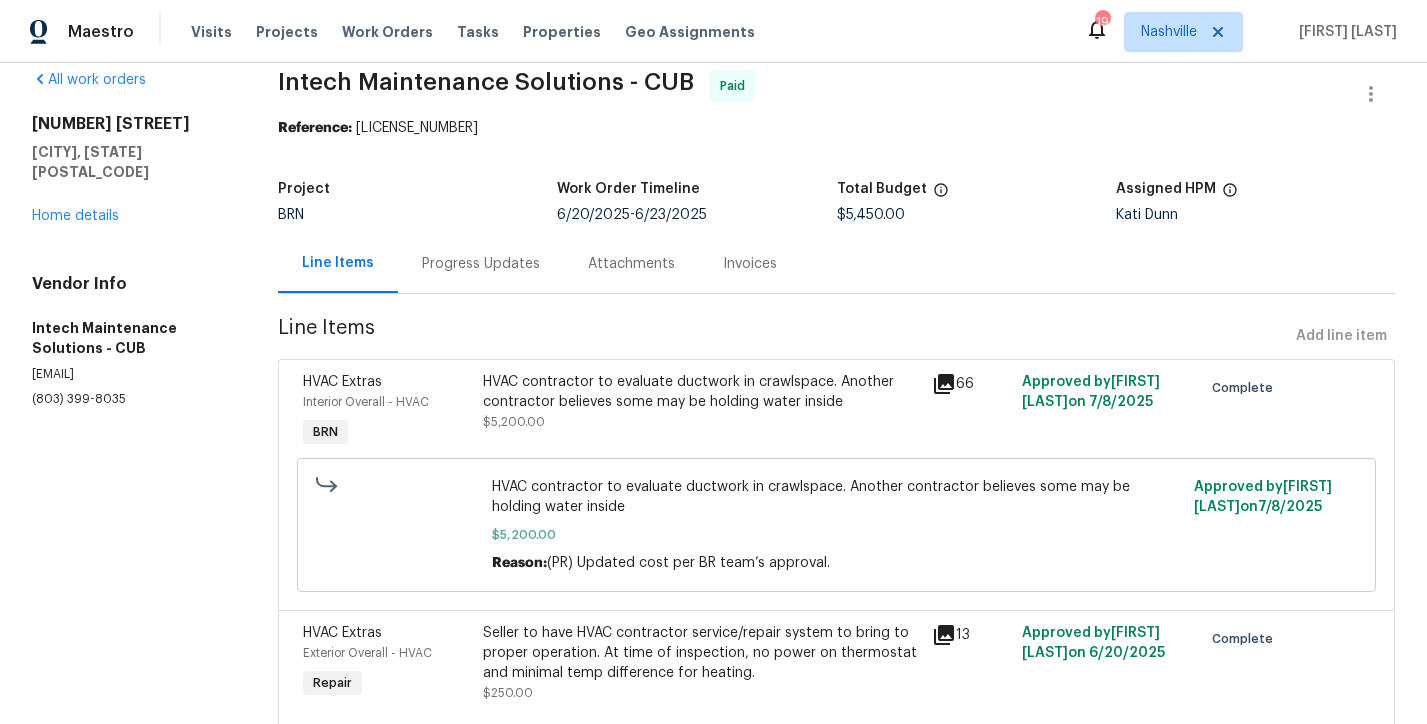scroll, scrollTop: 0, scrollLeft: 0, axis: both 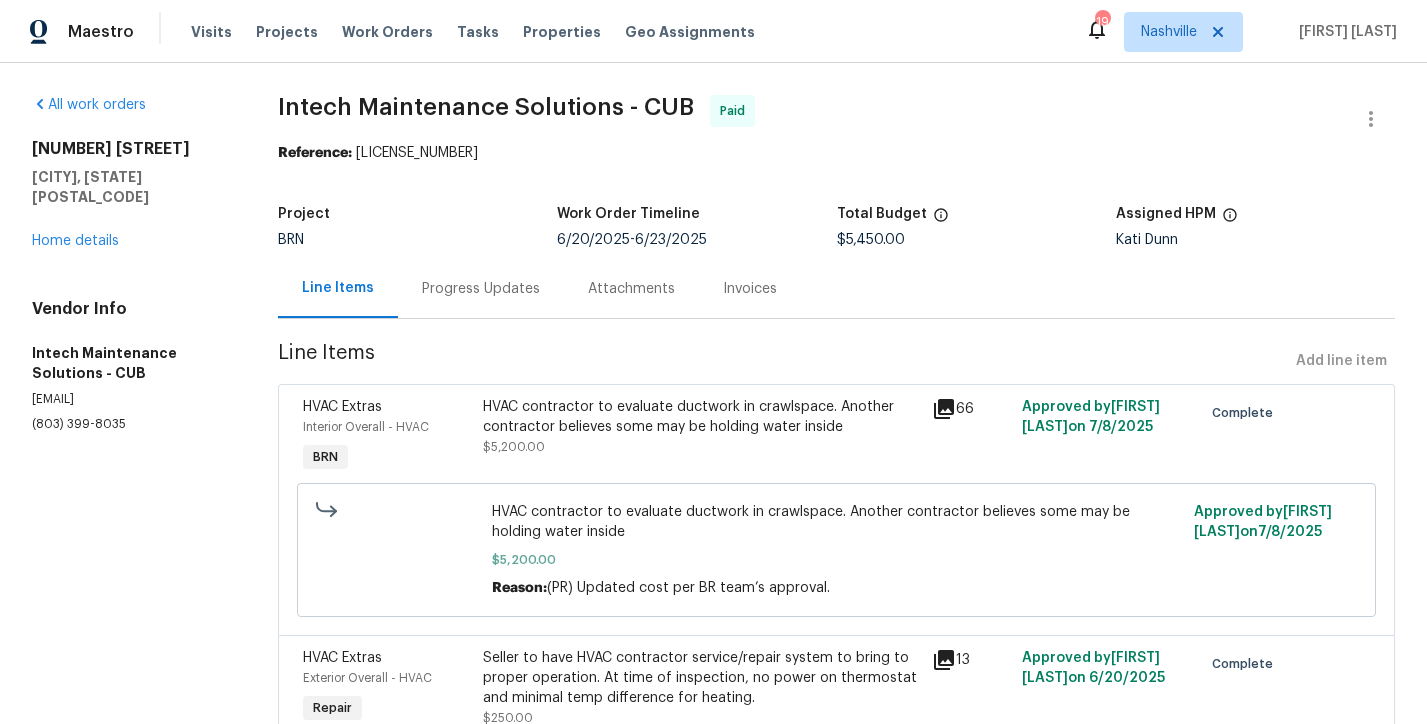 click on "Progress Updates" at bounding box center (481, 288) 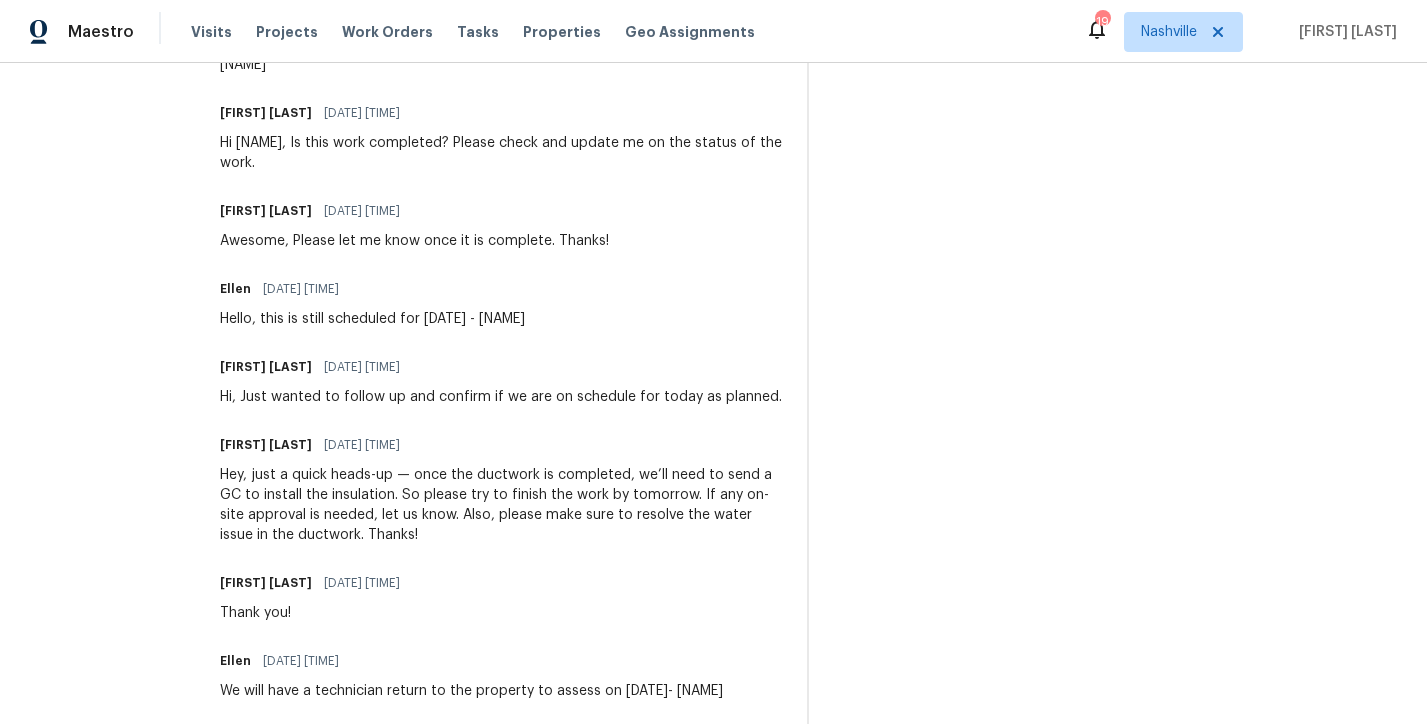 scroll, scrollTop: 4366, scrollLeft: 0, axis: vertical 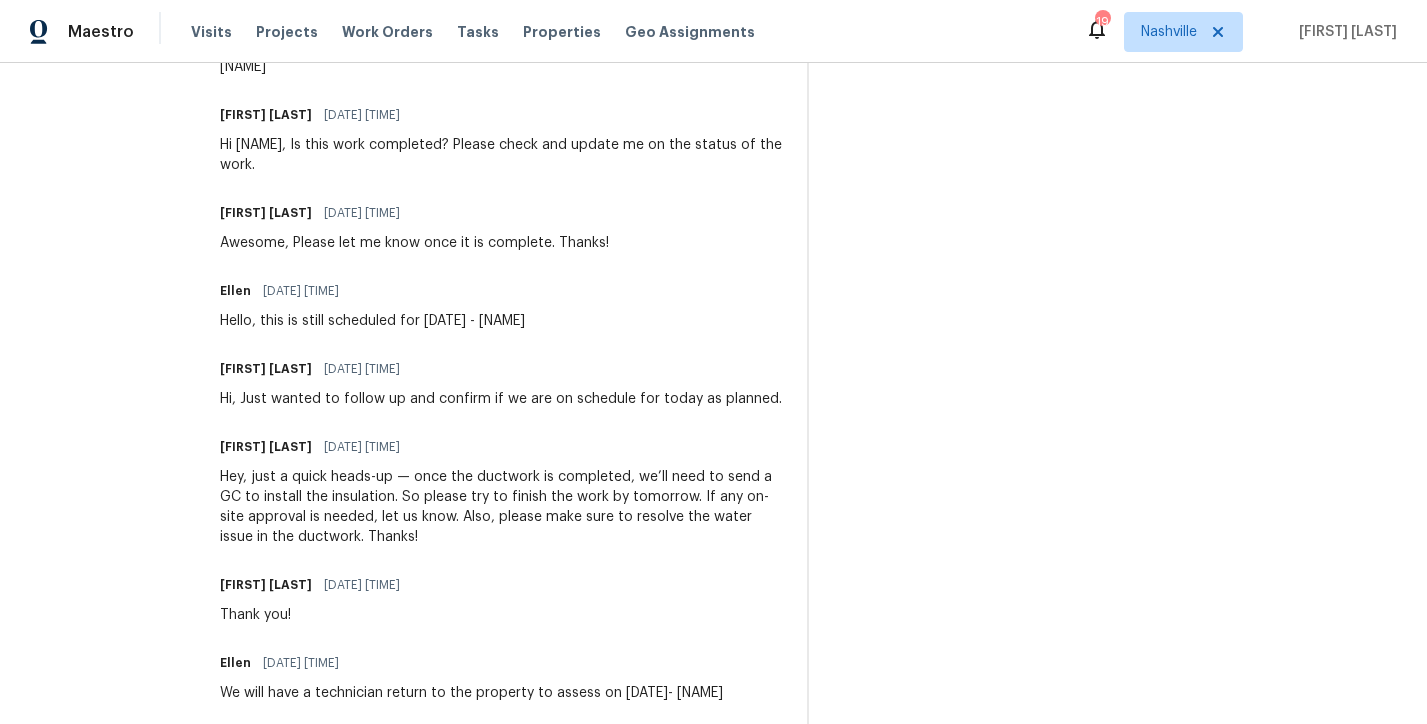 click on "Hey, just a quick heads-up — once the ductwork is completed, we’ll need to send a GC to install the insulation. So please try to finish the work by tomorrow. If any on-site approval is needed, let us know. Also, please make sure to resolve the water issue in the ductwork. Thanks!" at bounding box center [501, 507] 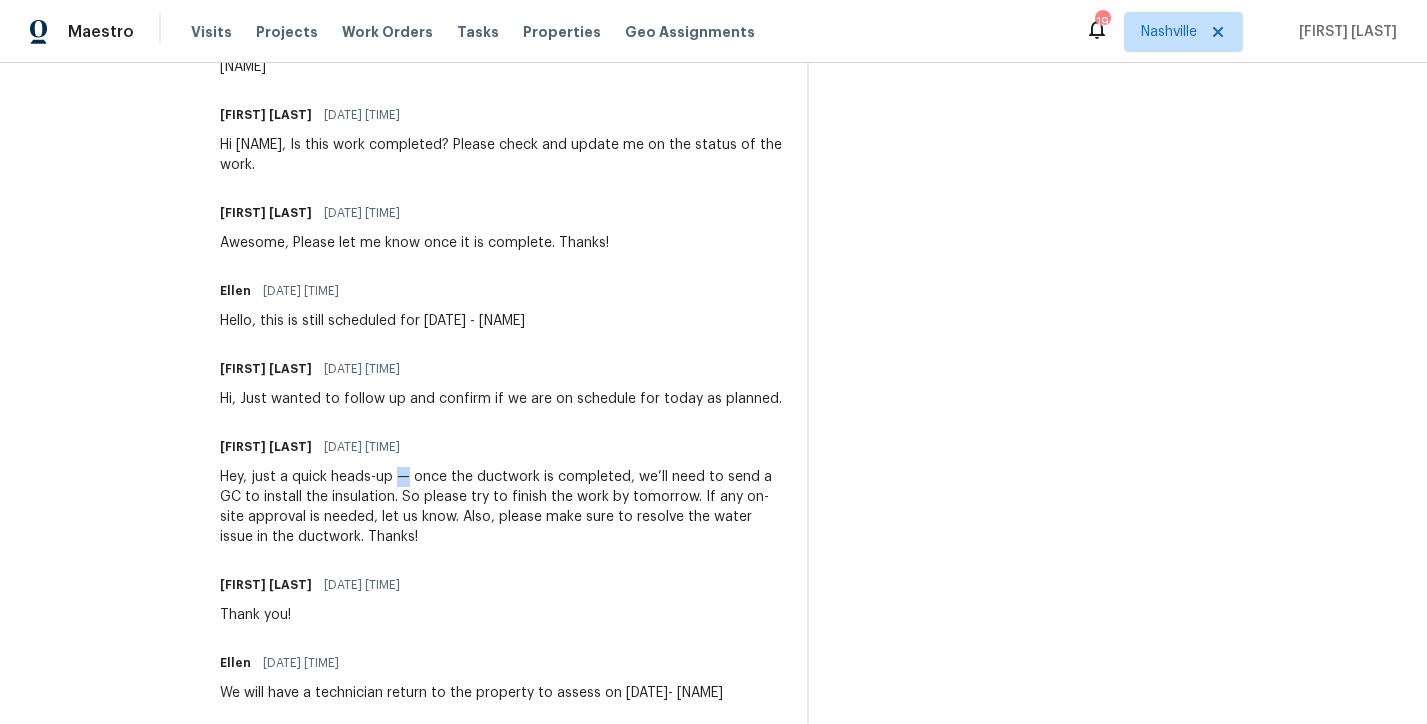 click on "Hey, just a quick heads-up — once the ductwork is completed, we’ll need to send a GC to install the insulation. So please try to finish the work by tomorrow. If any on-site approval is needed, let us know. Also, please make sure to resolve the water issue in the ductwork. Thanks!" at bounding box center (501, 507) 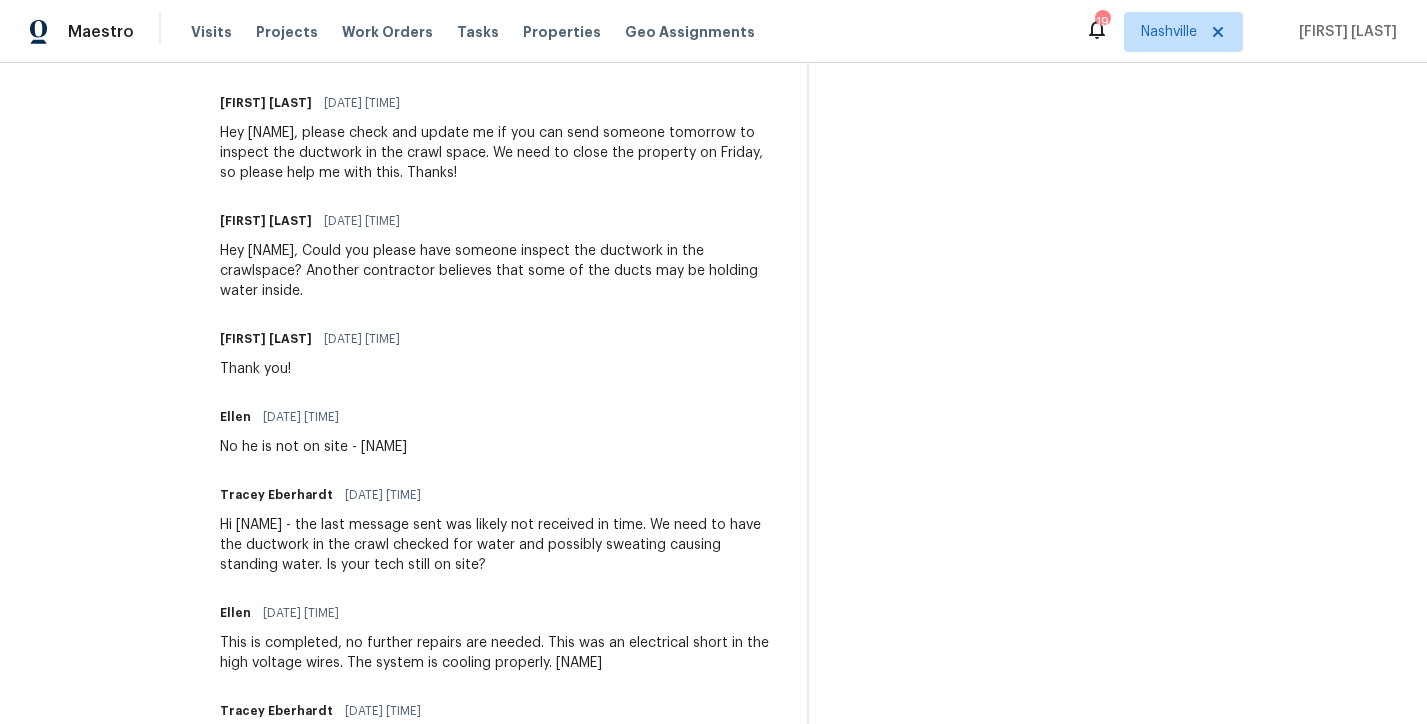 scroll, scrollTop: 5006, scrollLeft: 0, axis: vertical 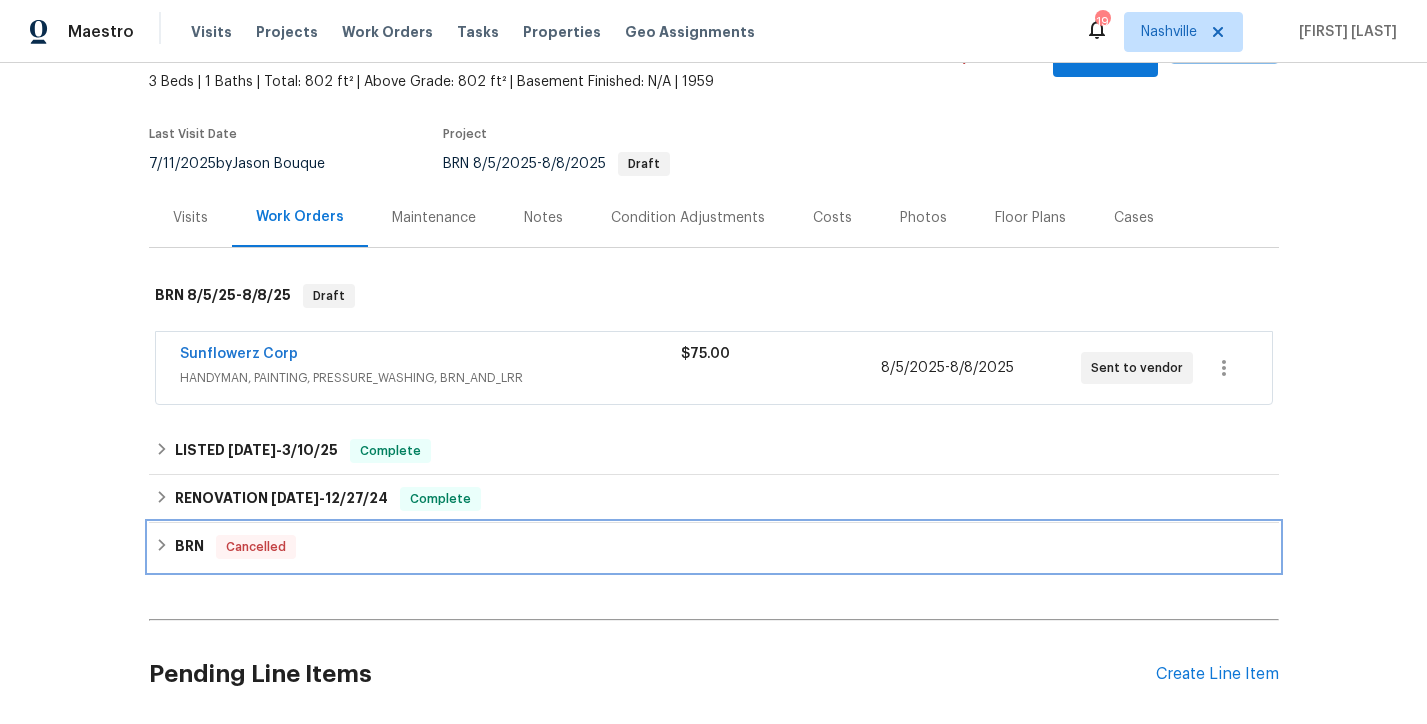 click on "BRN   Cancelled" at bounding box center (714, 547) 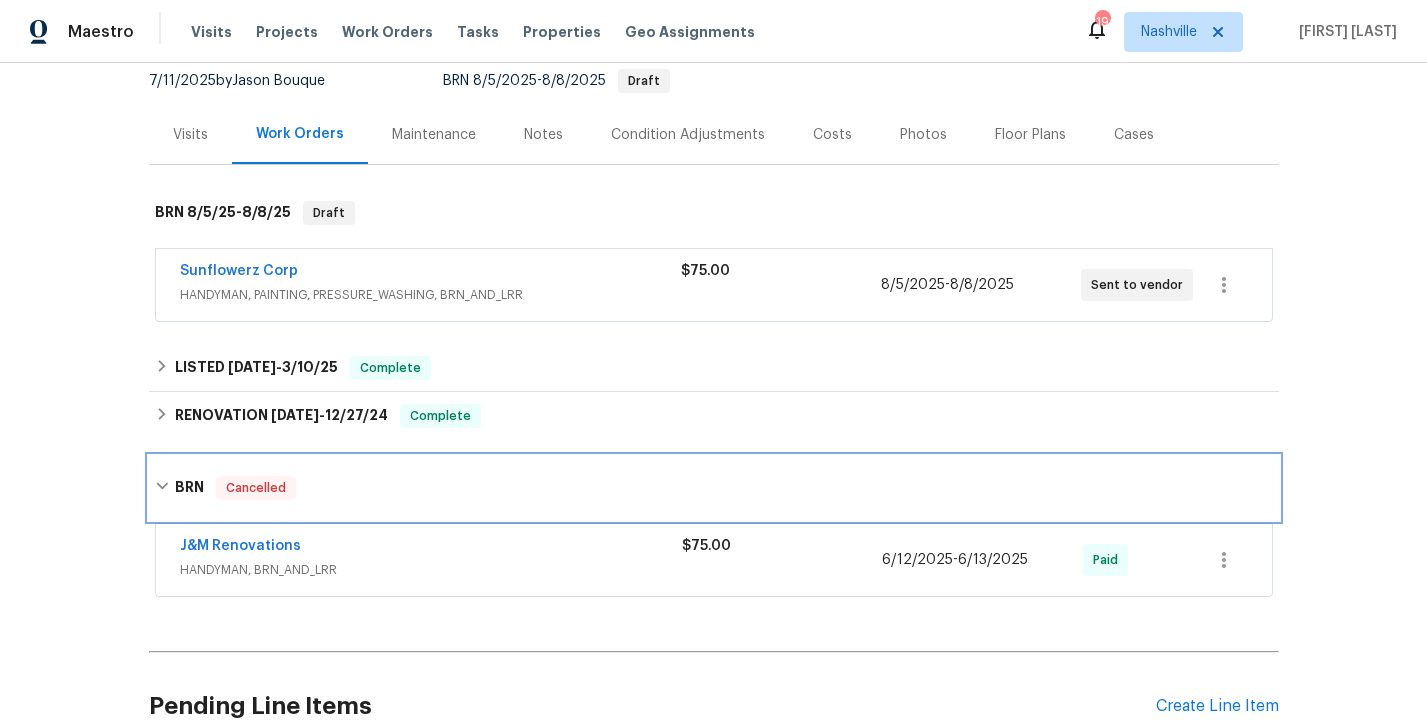 scroll, scrollTop: 223, scrollLeft: 0, axis: vertical 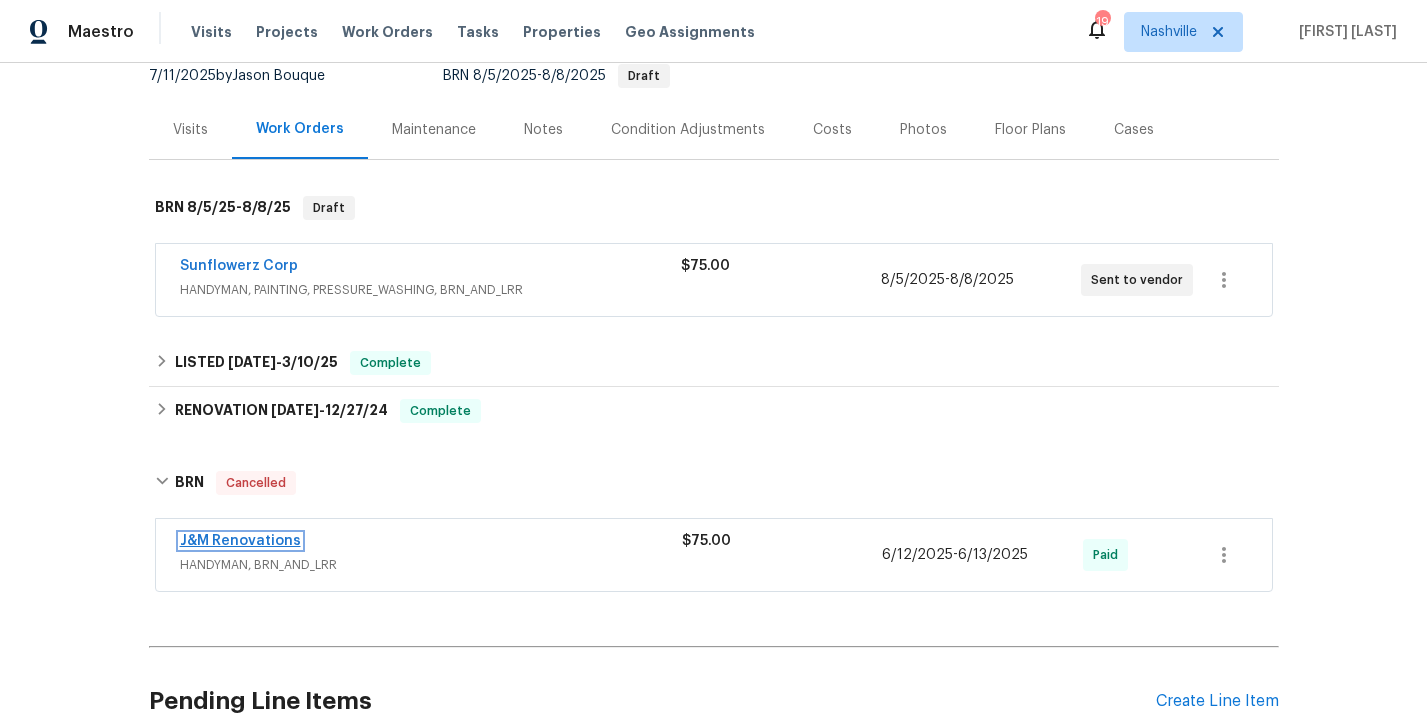 click on "J&M Renovations" at bounding box center (240, 541) 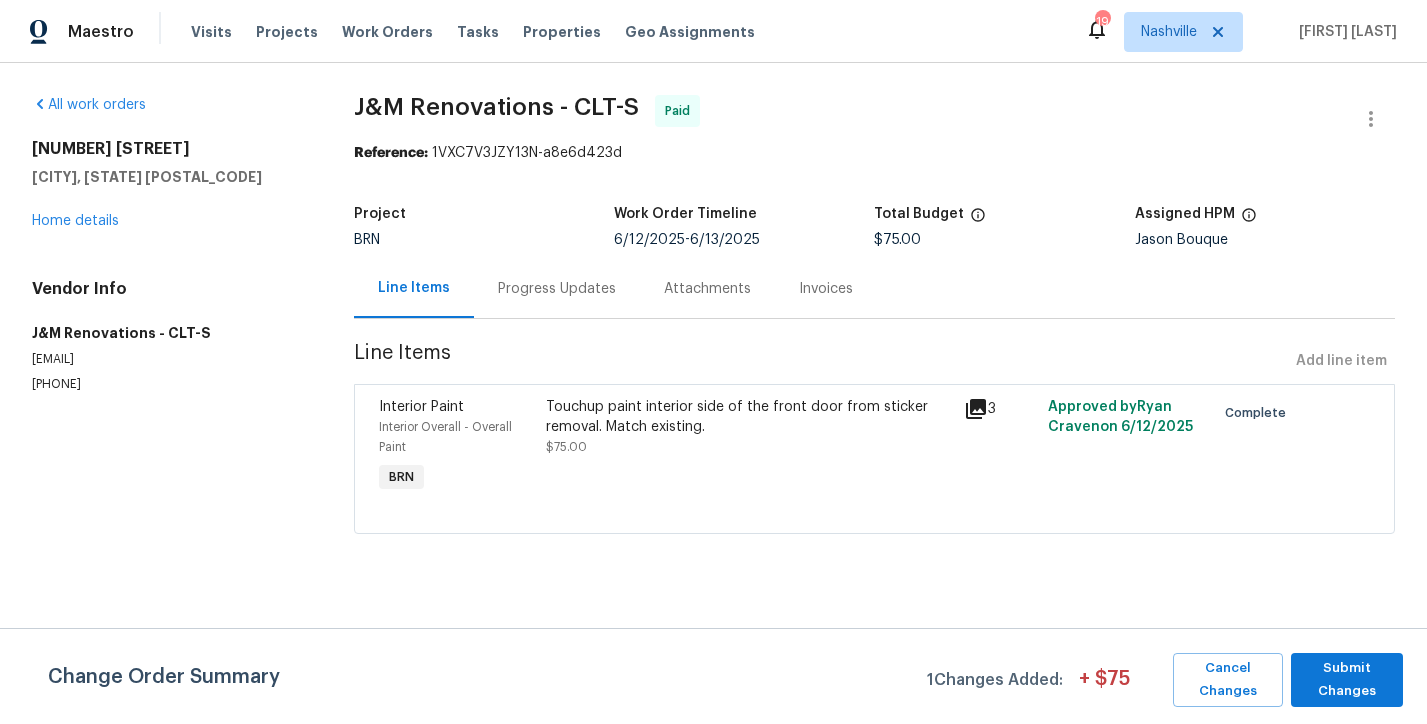 click on "Progress Updates" at bounding box center (557, 288) 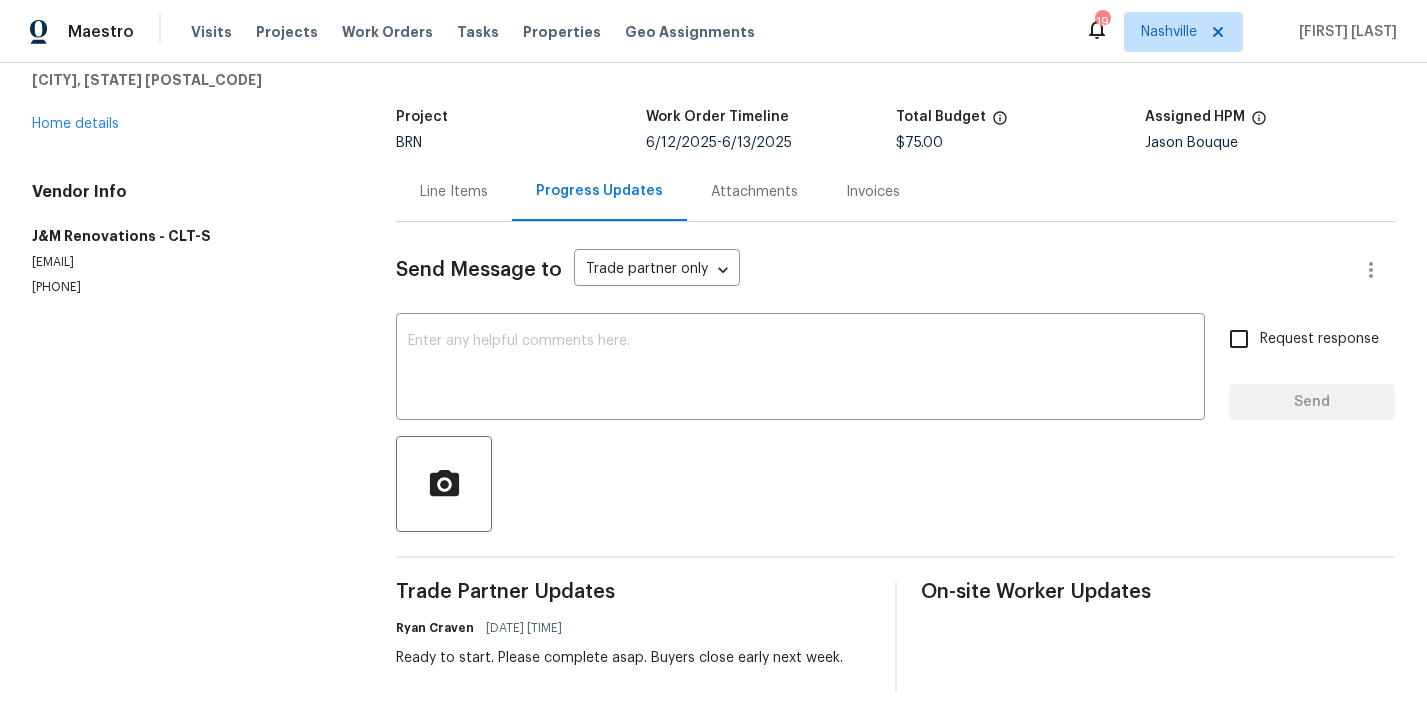 scroll, scrollTop: 0, scrollLeft: 0, axis: both 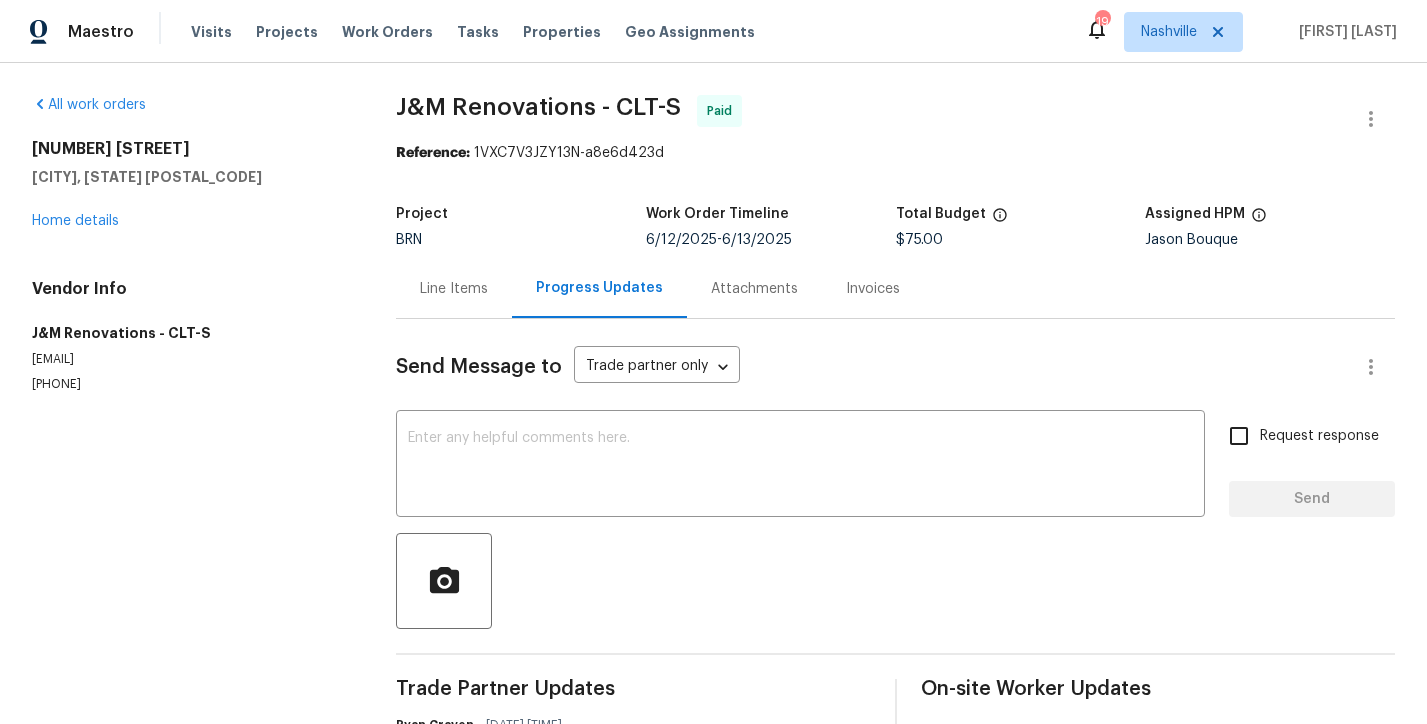 click on "Vendor Info [COMPANY] - CLT-S [EMAIL] ([PHONE])" at bounding box center [190, 336] 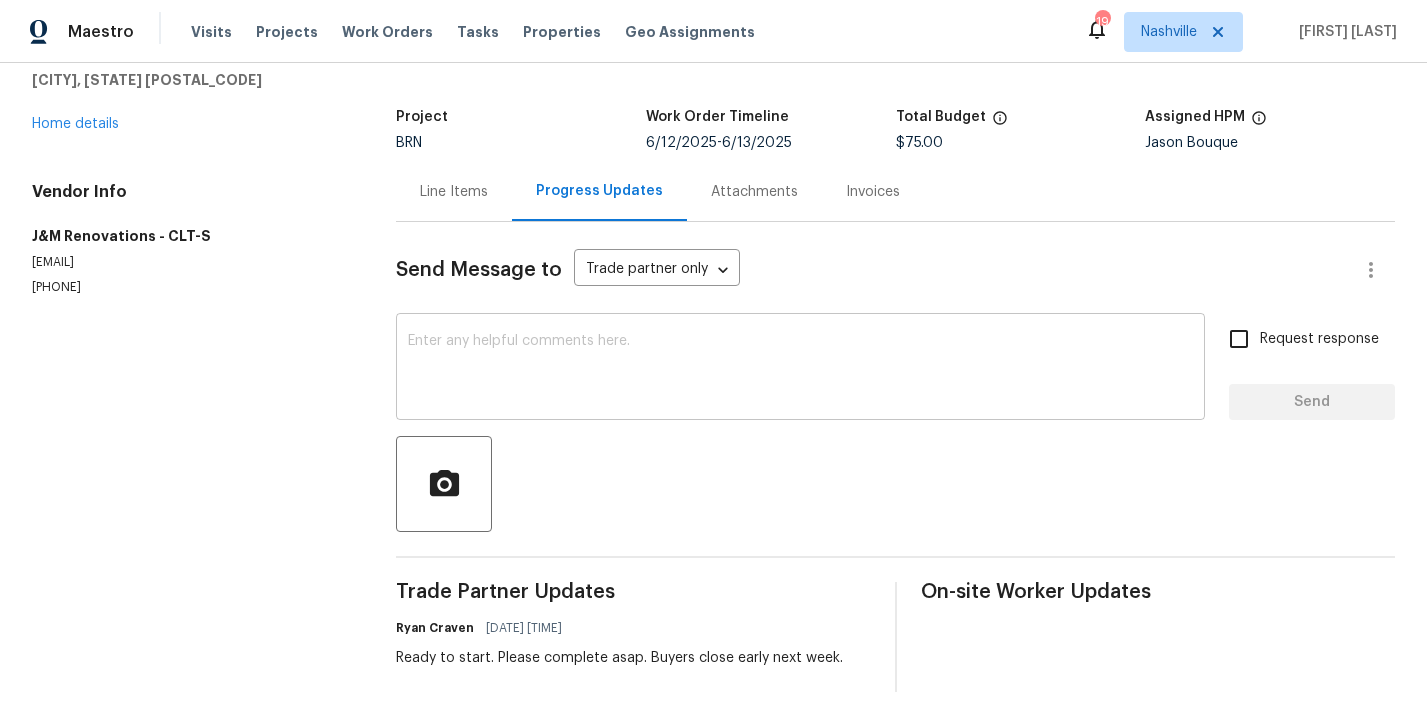 scroll, scrollTop: 97, scrollLeft: 0, axis: vertical 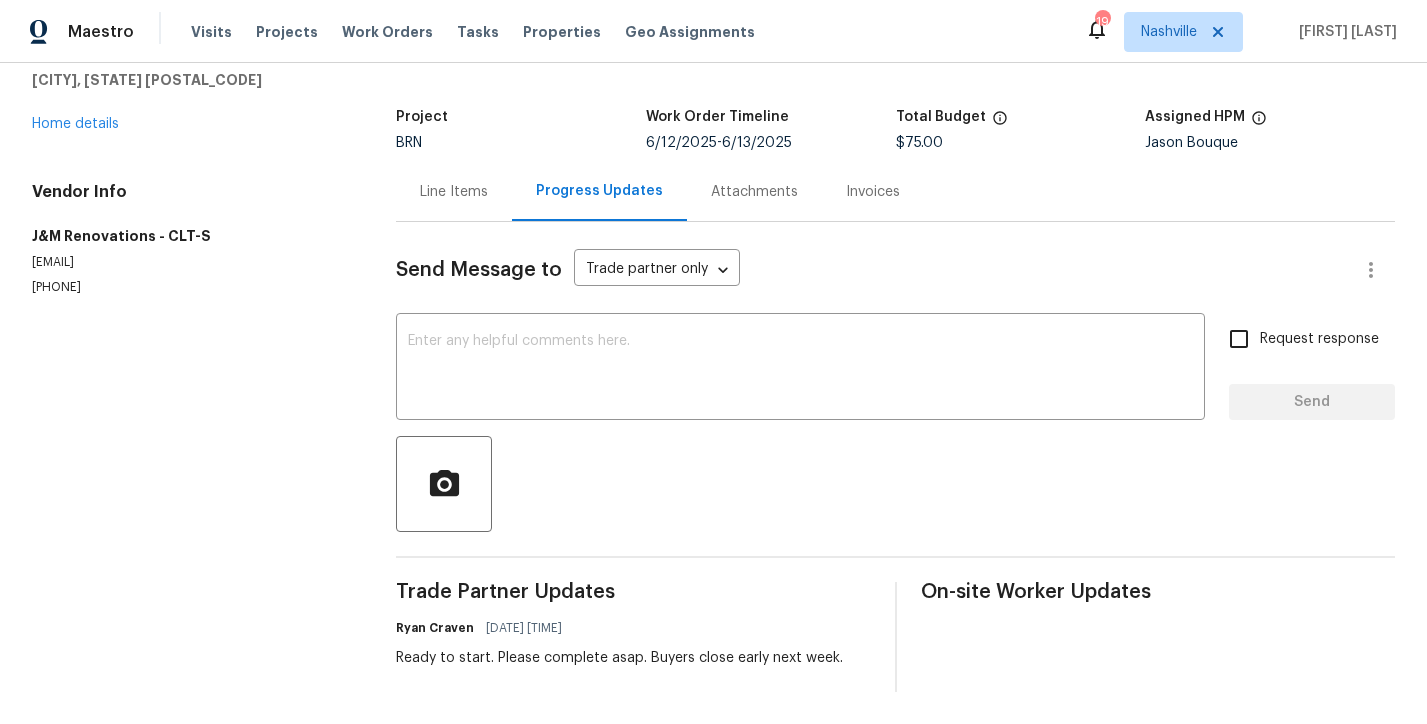 click on "Line Items" at bounding box center [454, 191] 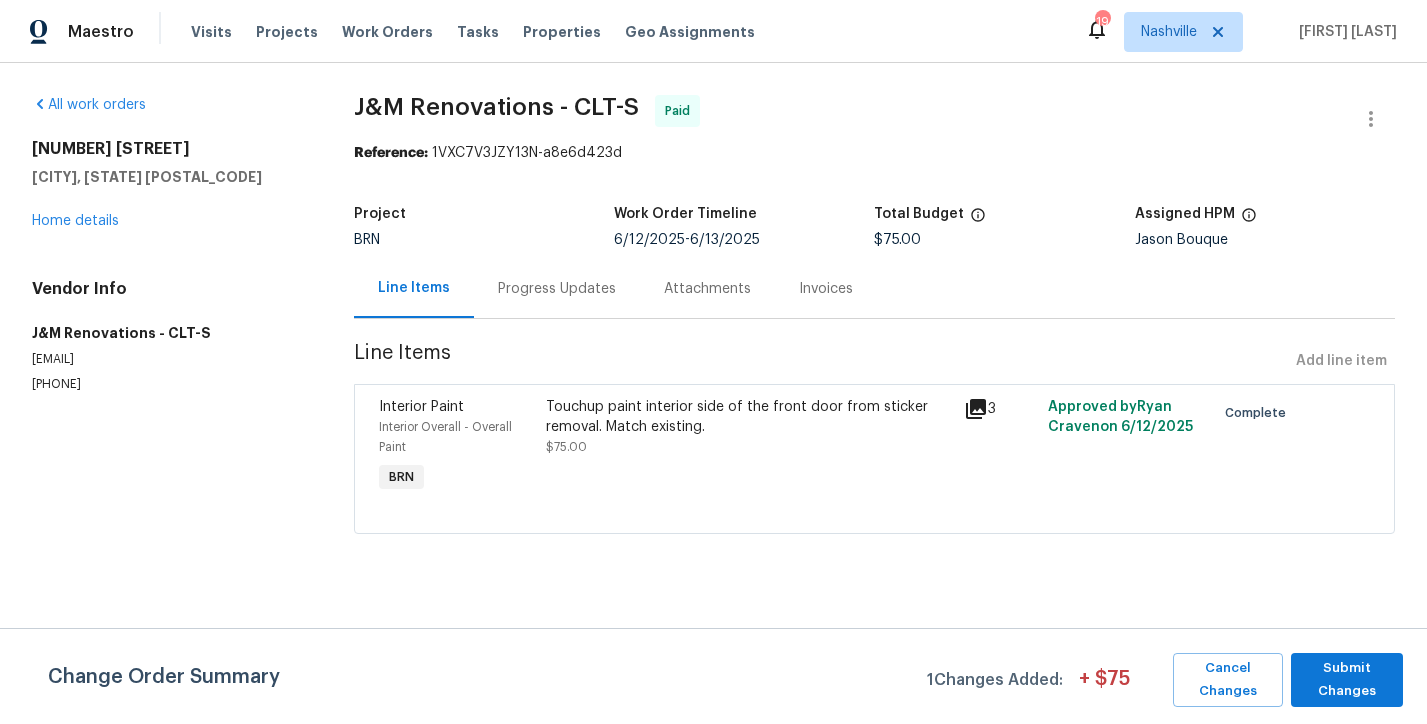 scroll, scrollTop: 0, scrollLeft: 0, axis: both 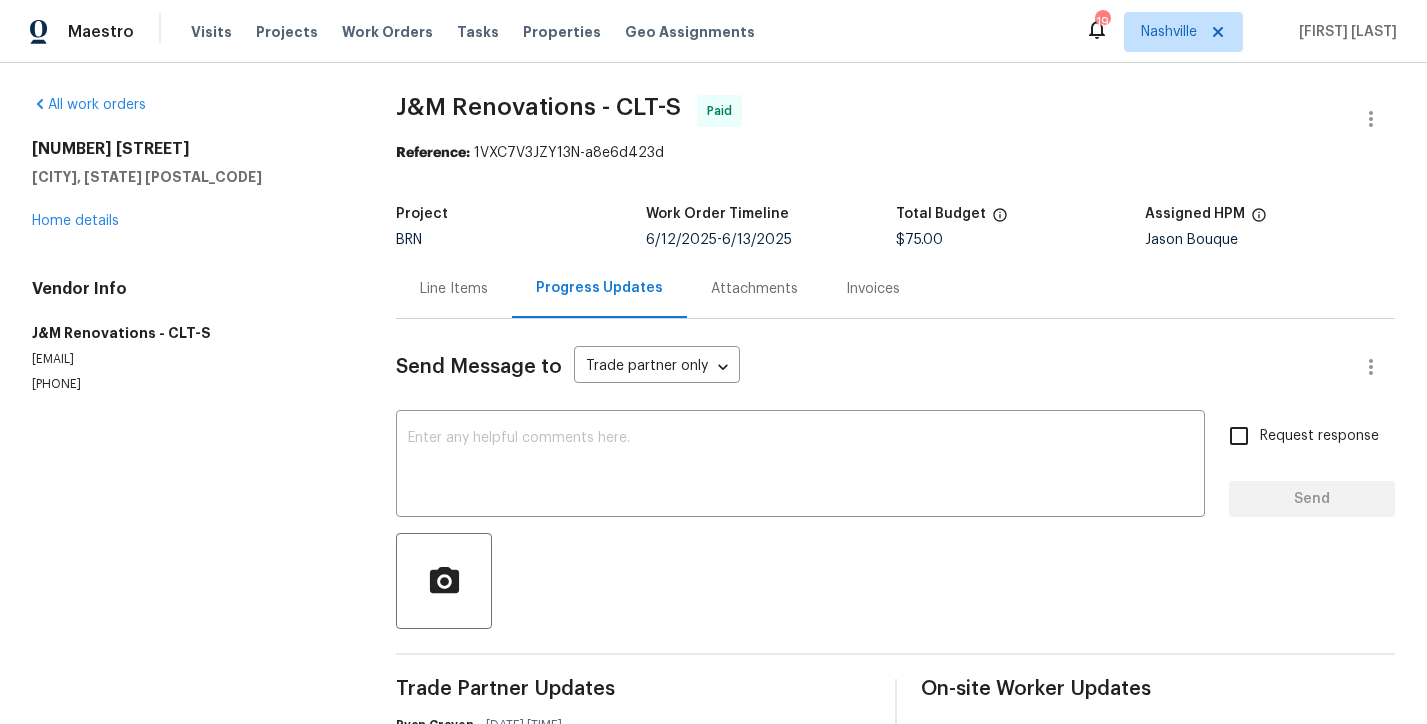 click on "Line Items" at bounding box center (454, 288) 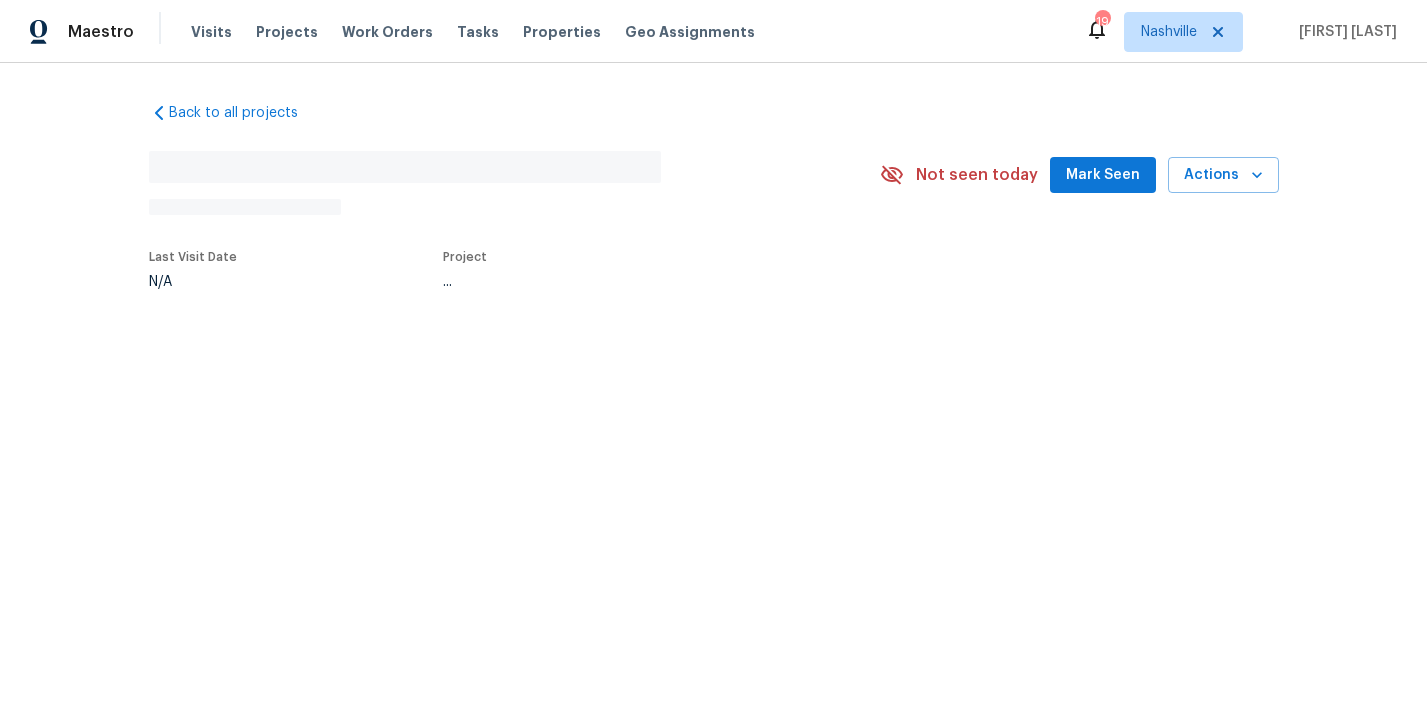 scroll, scrollTop: 0, scrollLeft: 0, axis: both 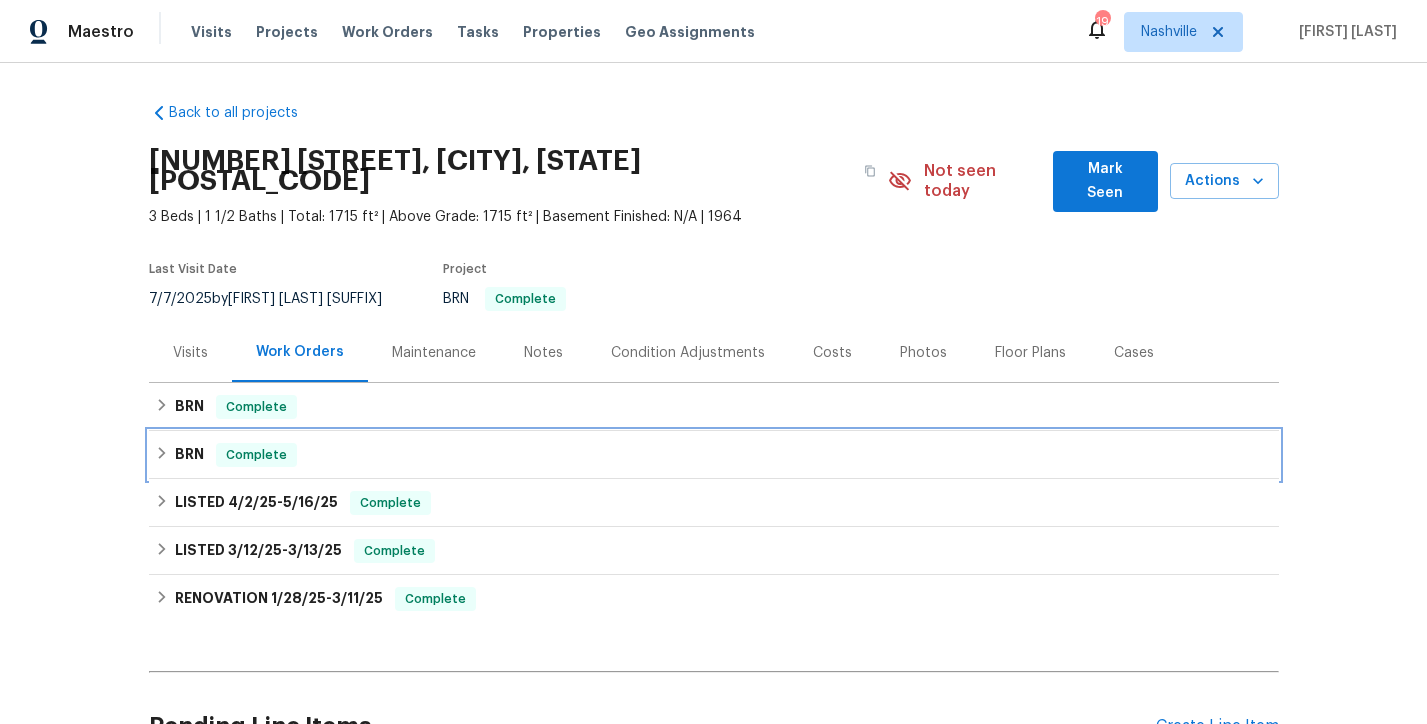 click on "BRN   Complete" at bounding box center [714, 455] 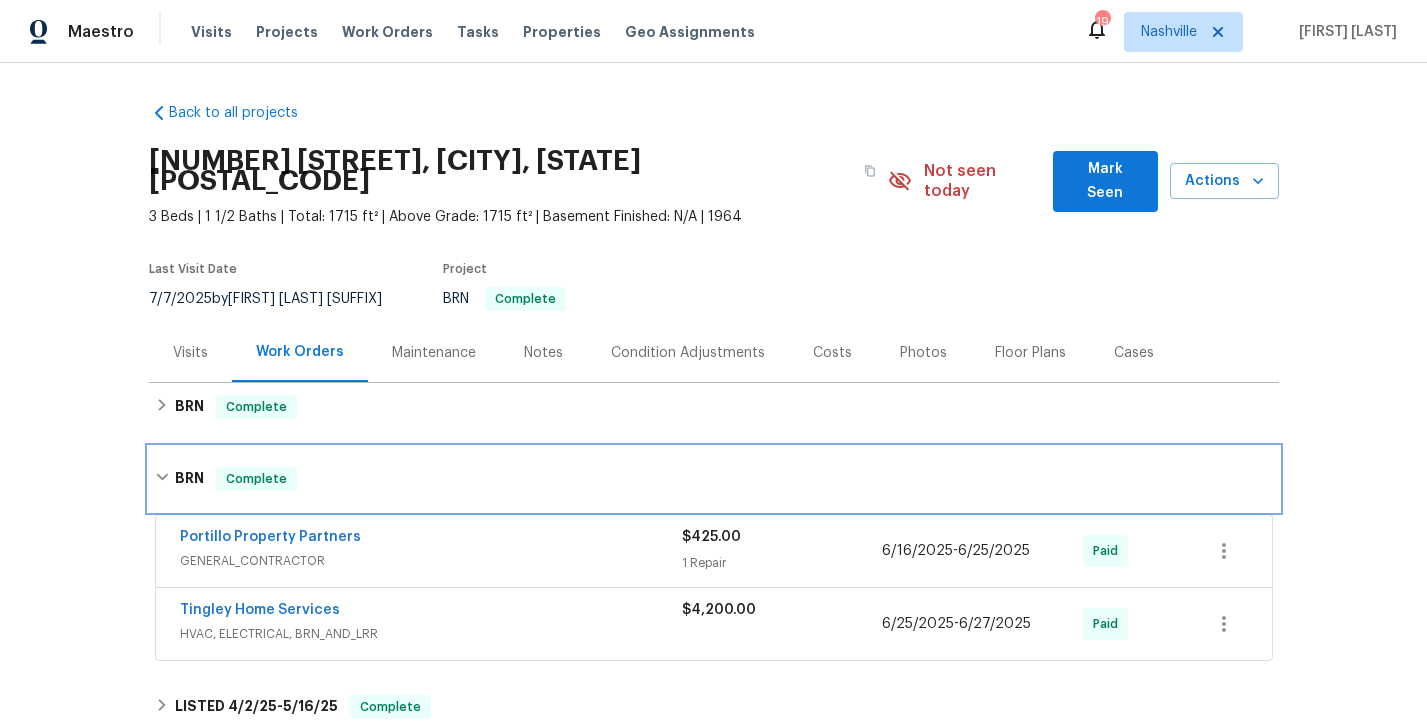 scroll, scrollTop: 60, scrollLeft: 0, axis: vertical 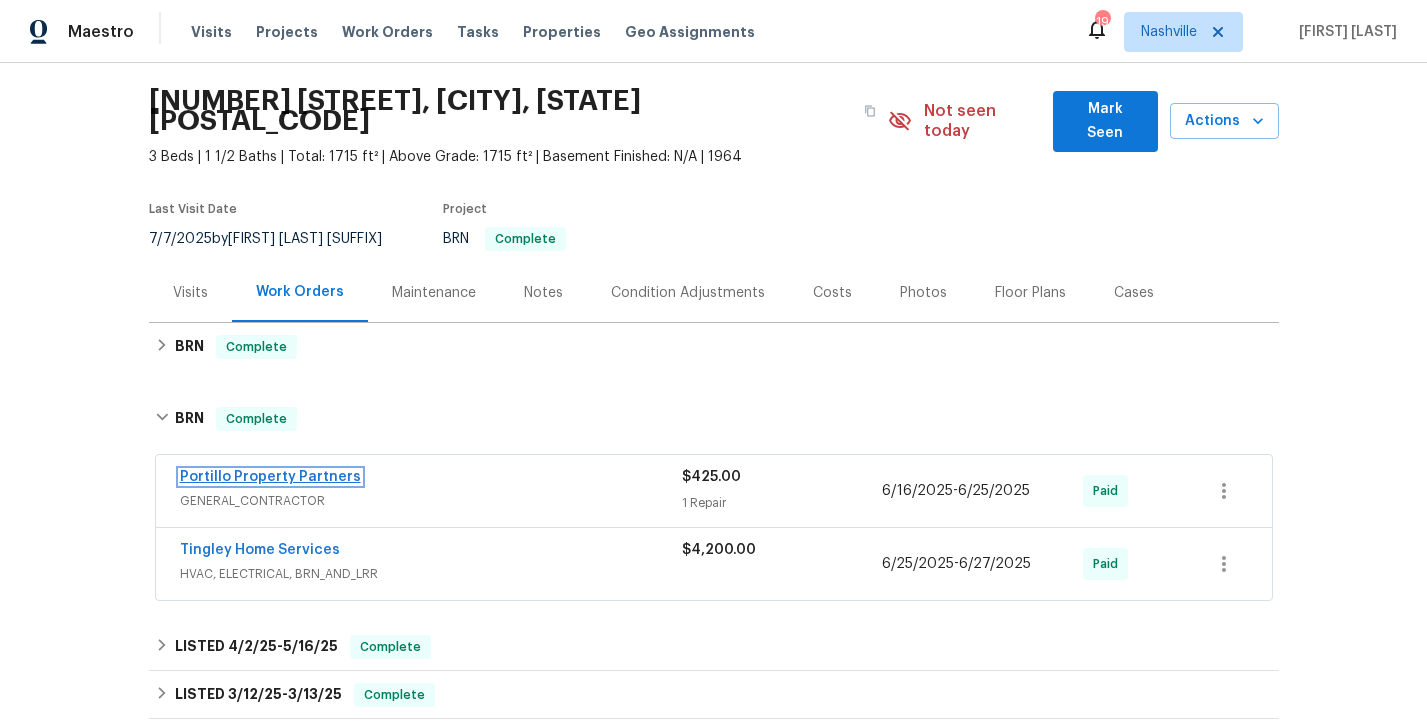 click on "Portillo Property Partners" at bounding box center (270, 477) 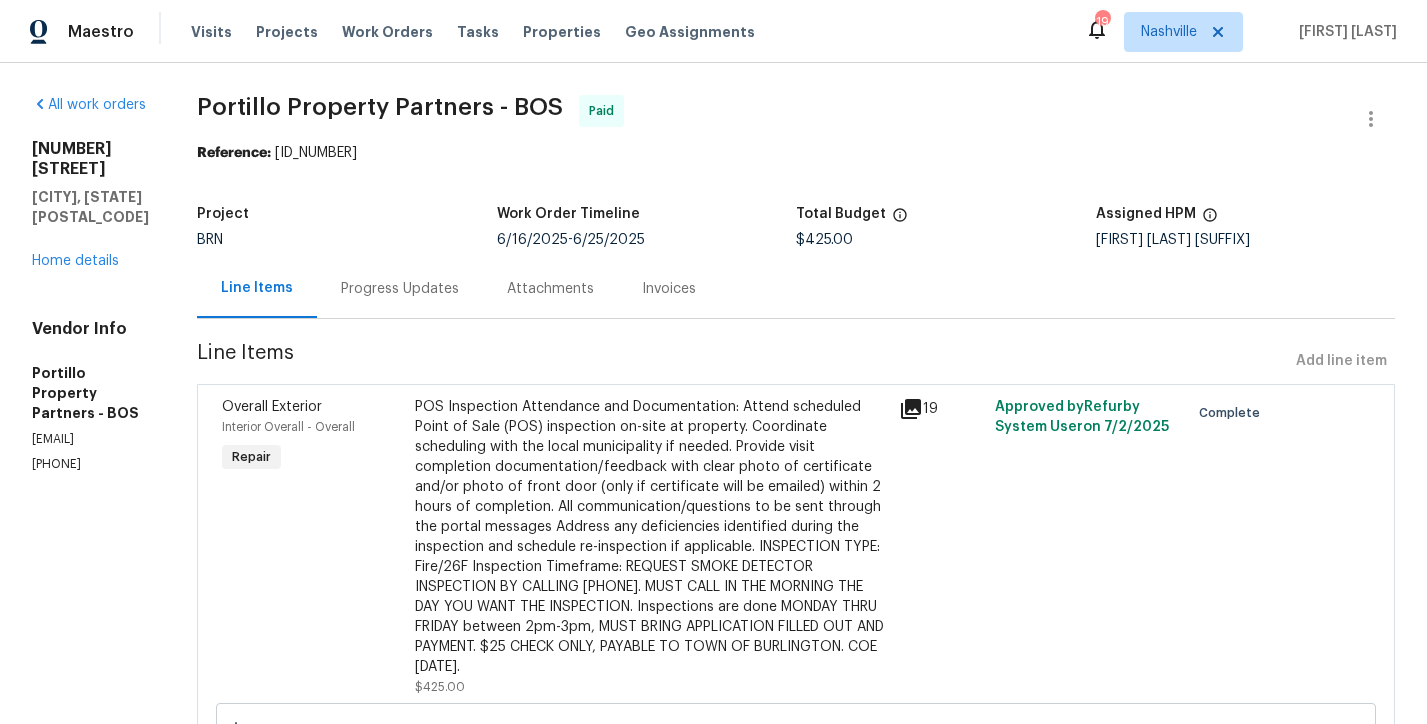 click on "Progress Updates" at bounding box center (400, 288) 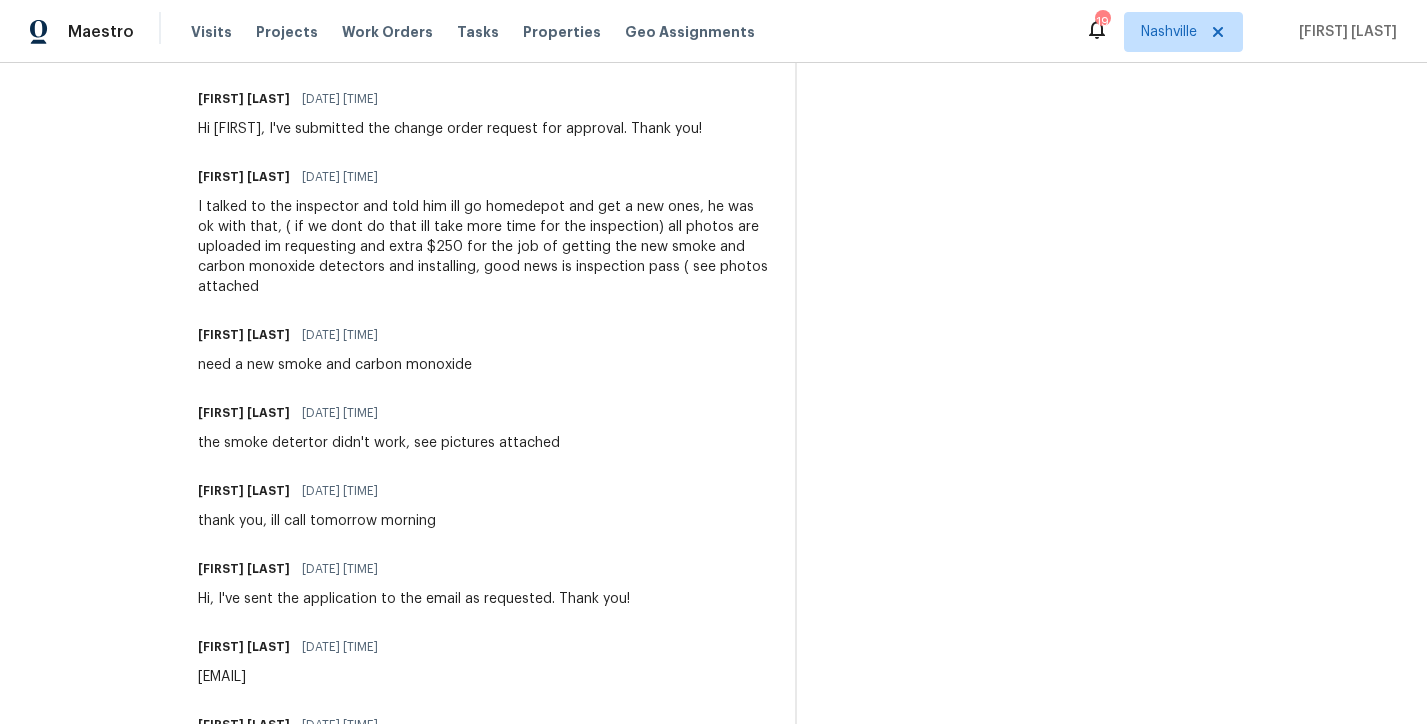 scroll, scrollTop: 1351, scrollLeft: 0, axis: vertical 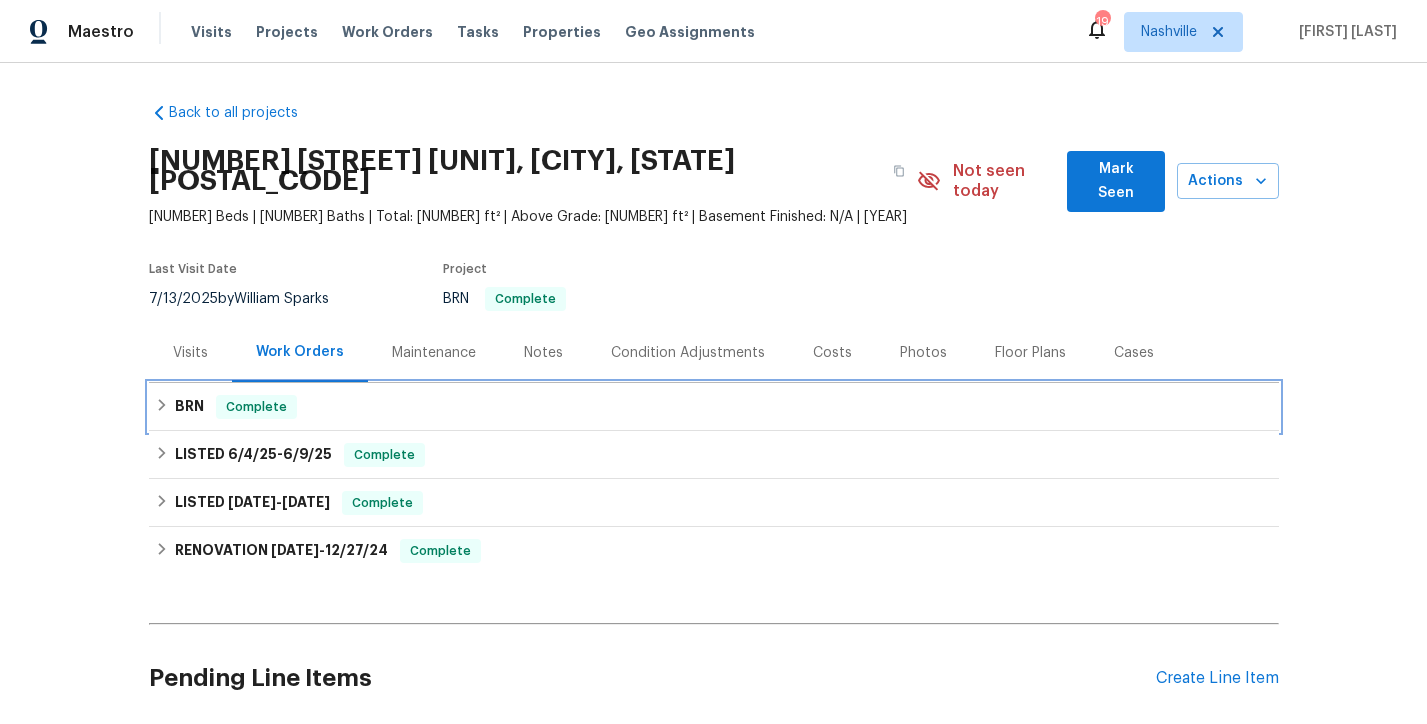 click on "BRN   Complete" at bounding box center [714, 407] 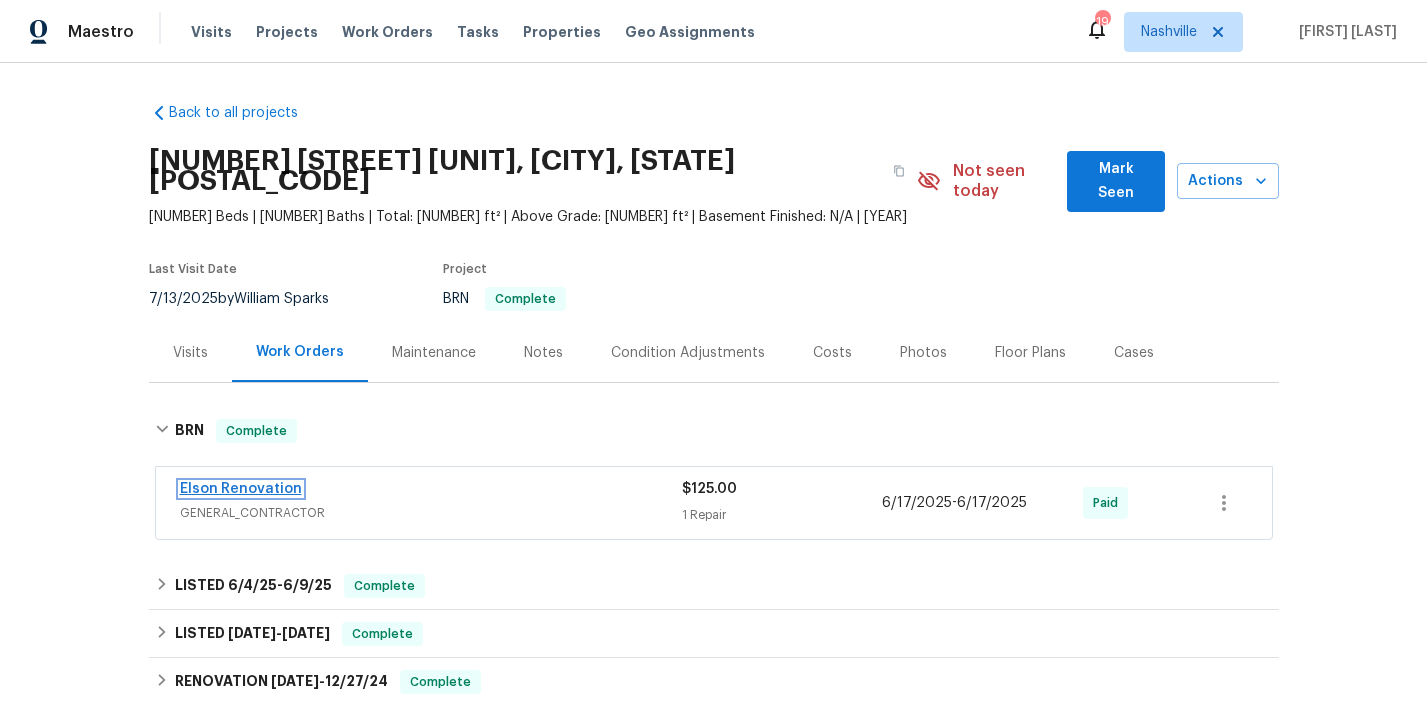 click on "Elson Renovation" at bounding box center (241, 489) 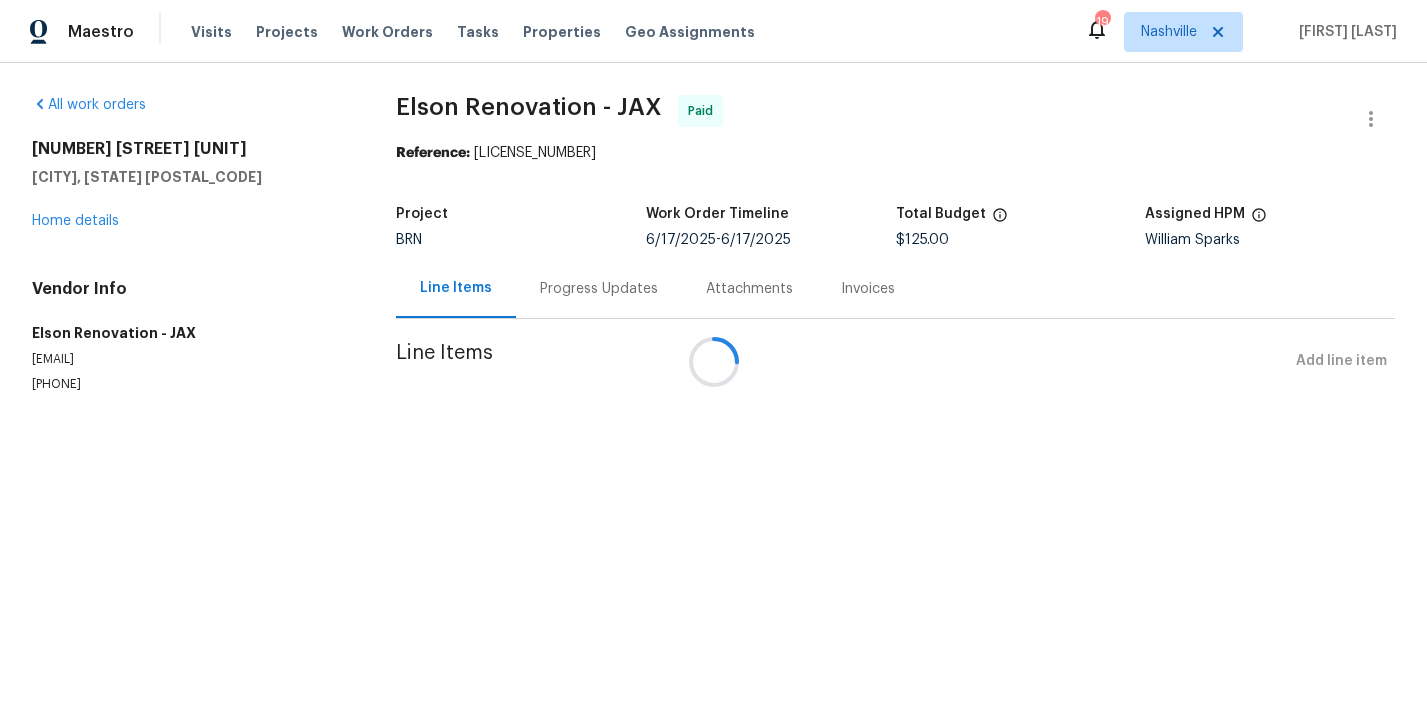 click at bounding box center [713, 362] 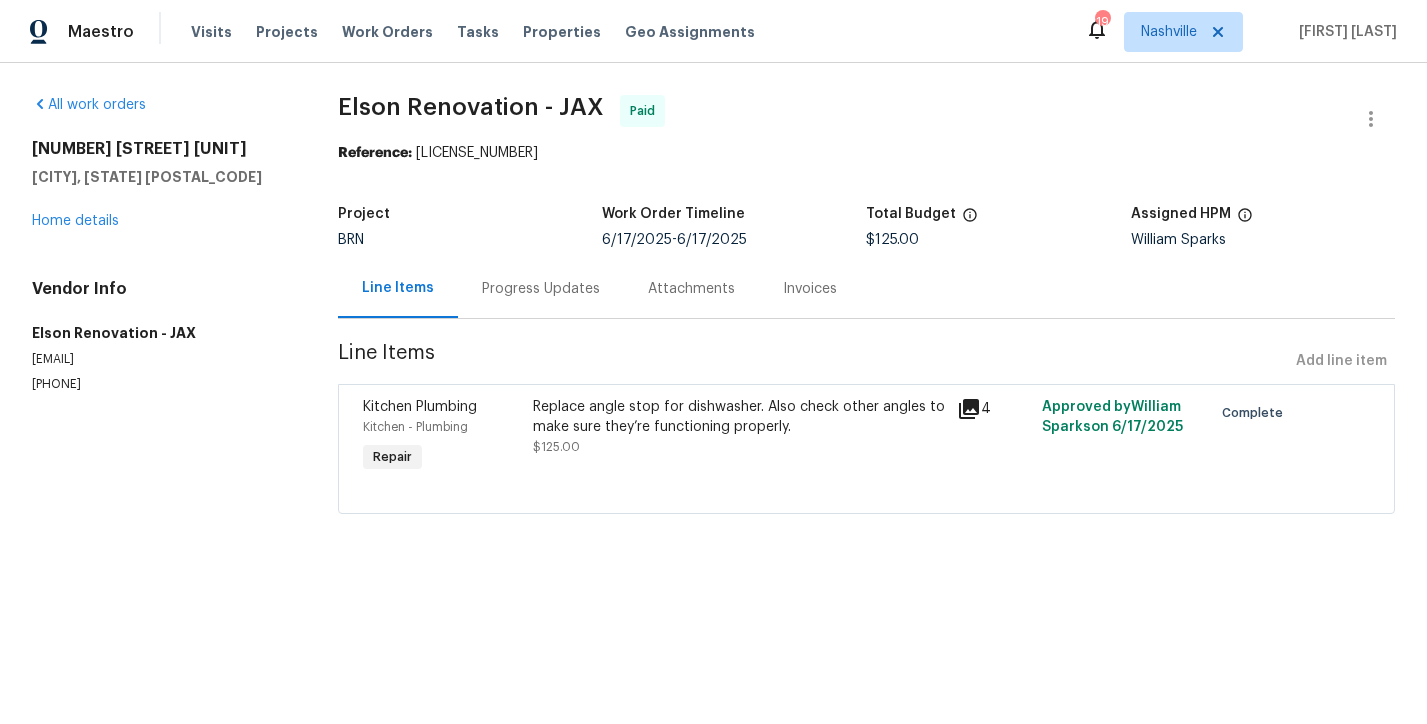 click on "Progress Updates" at bounding box center [541, 288] 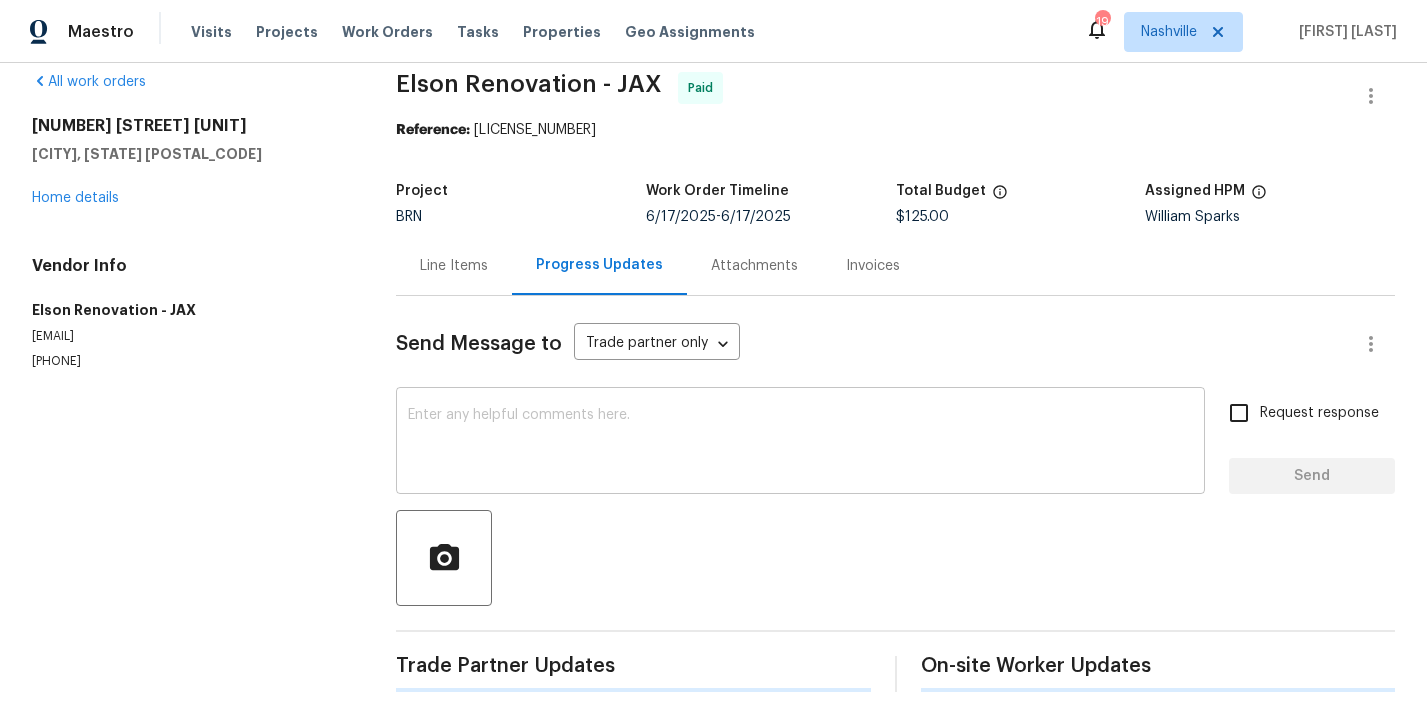 scroll, scrollTop: 19, scrollLeft: 0, axis: vertical 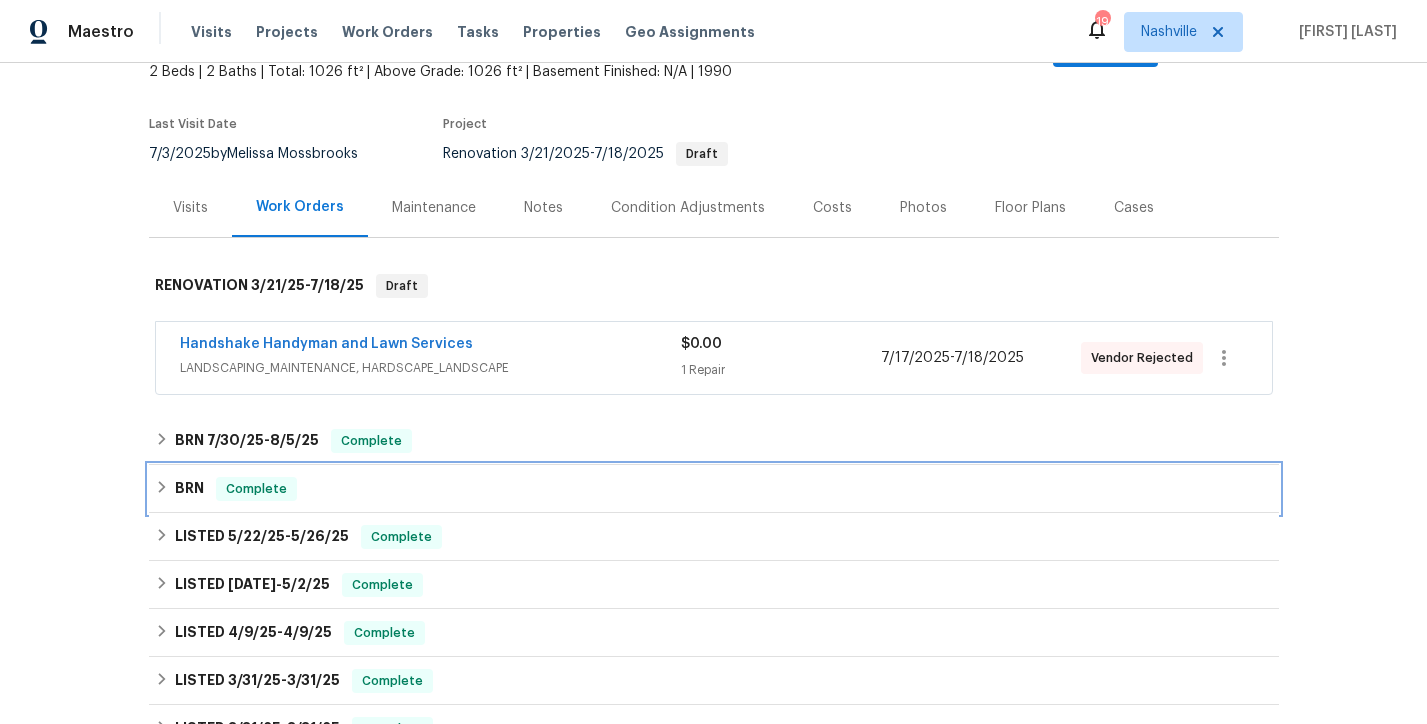 click on "BRN   Complete" at bounding box center [714, 489] 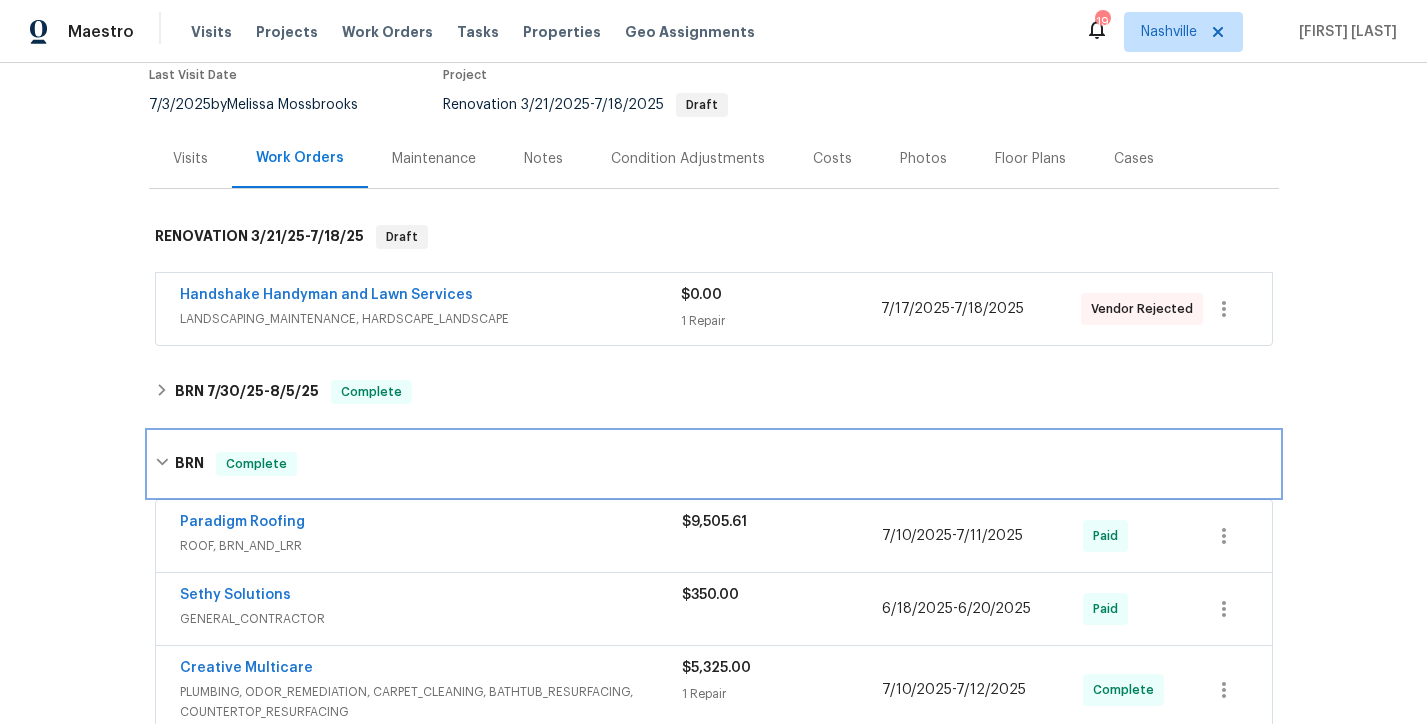 scroll, scrollTop: 342, scrollLeft: 0, axis: vertical 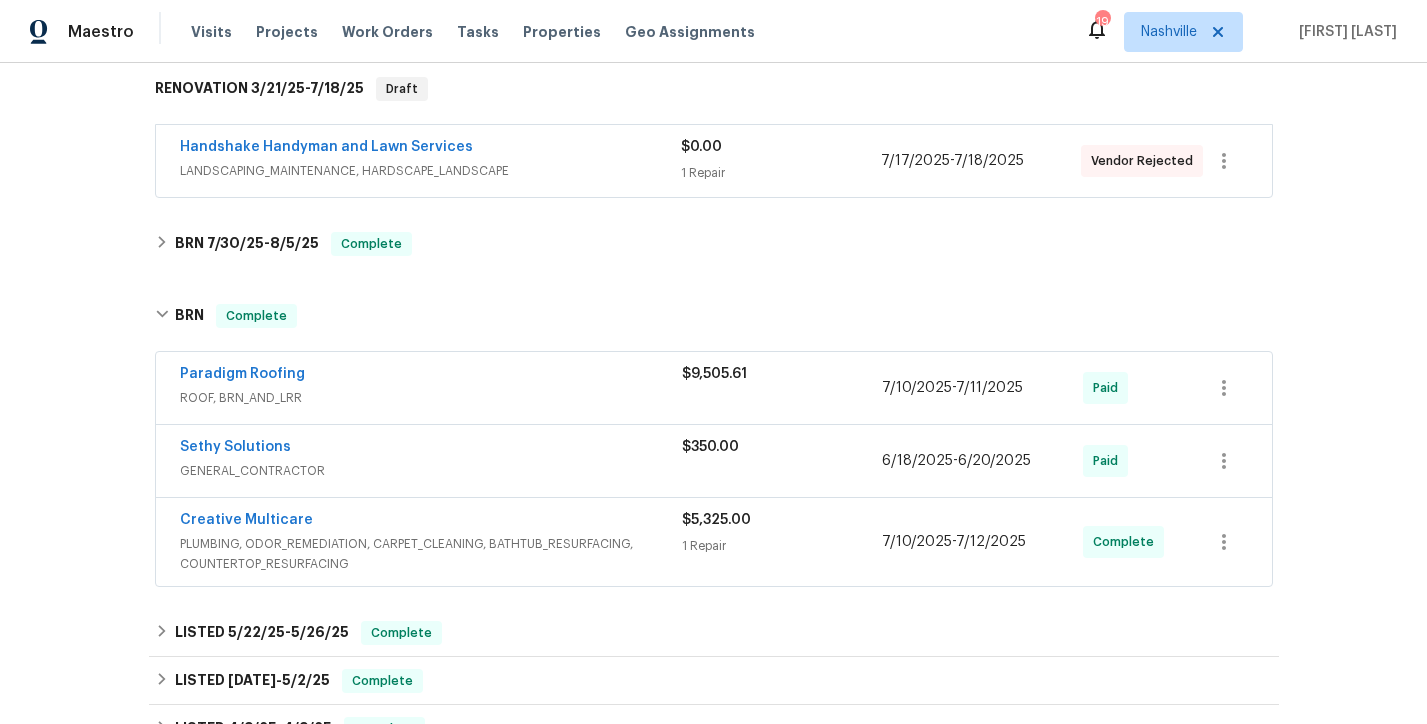 click on "Creative Multicare" at bounding box center [246, 520] 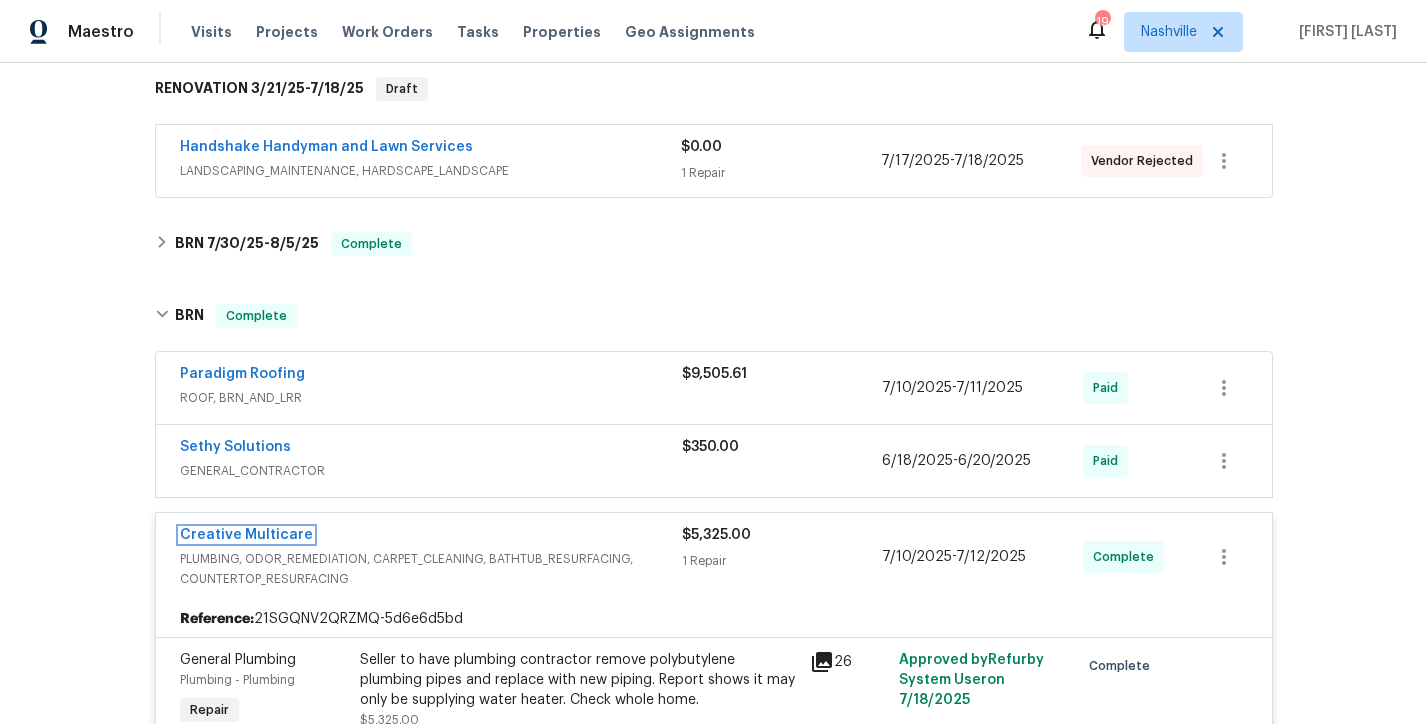 click on "Creative Multicare" at bounding box center [246, 535] 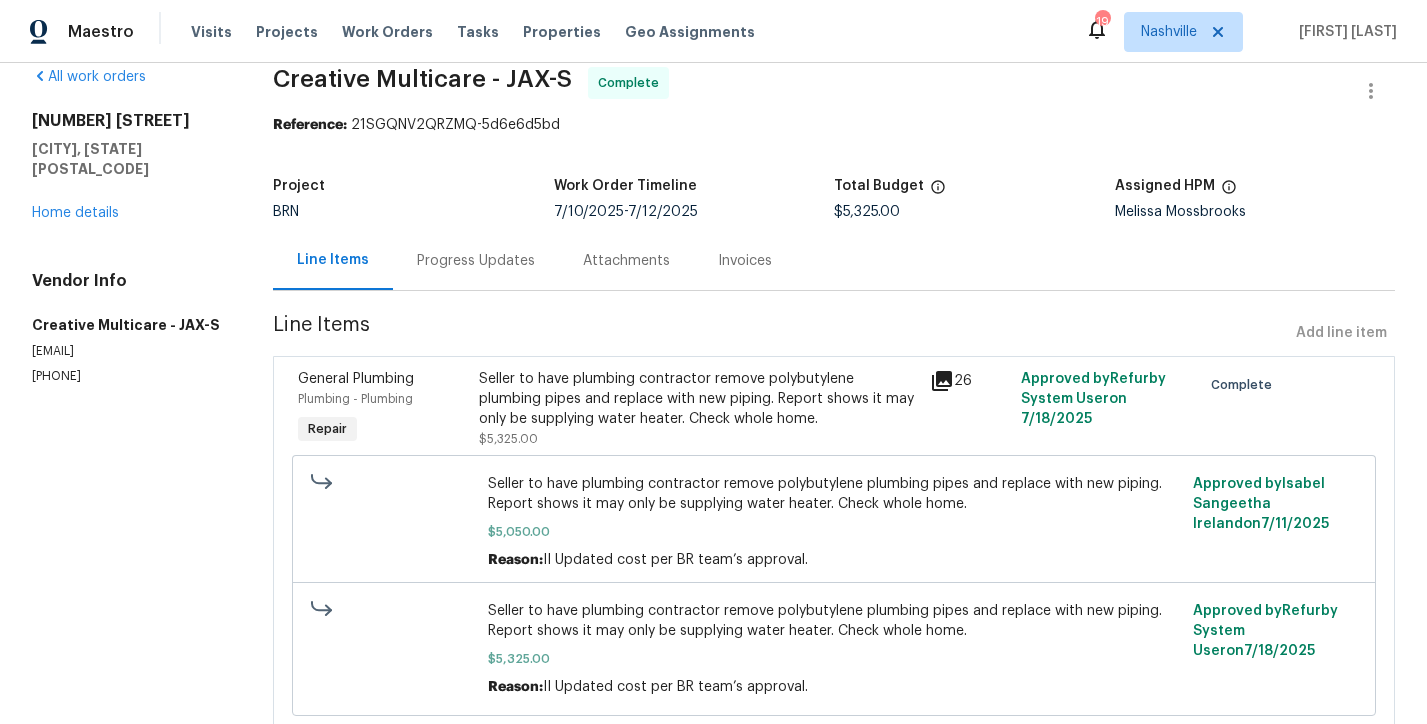 scroll, scrollTop: 57, scrollLeft: 0, axis: vertical 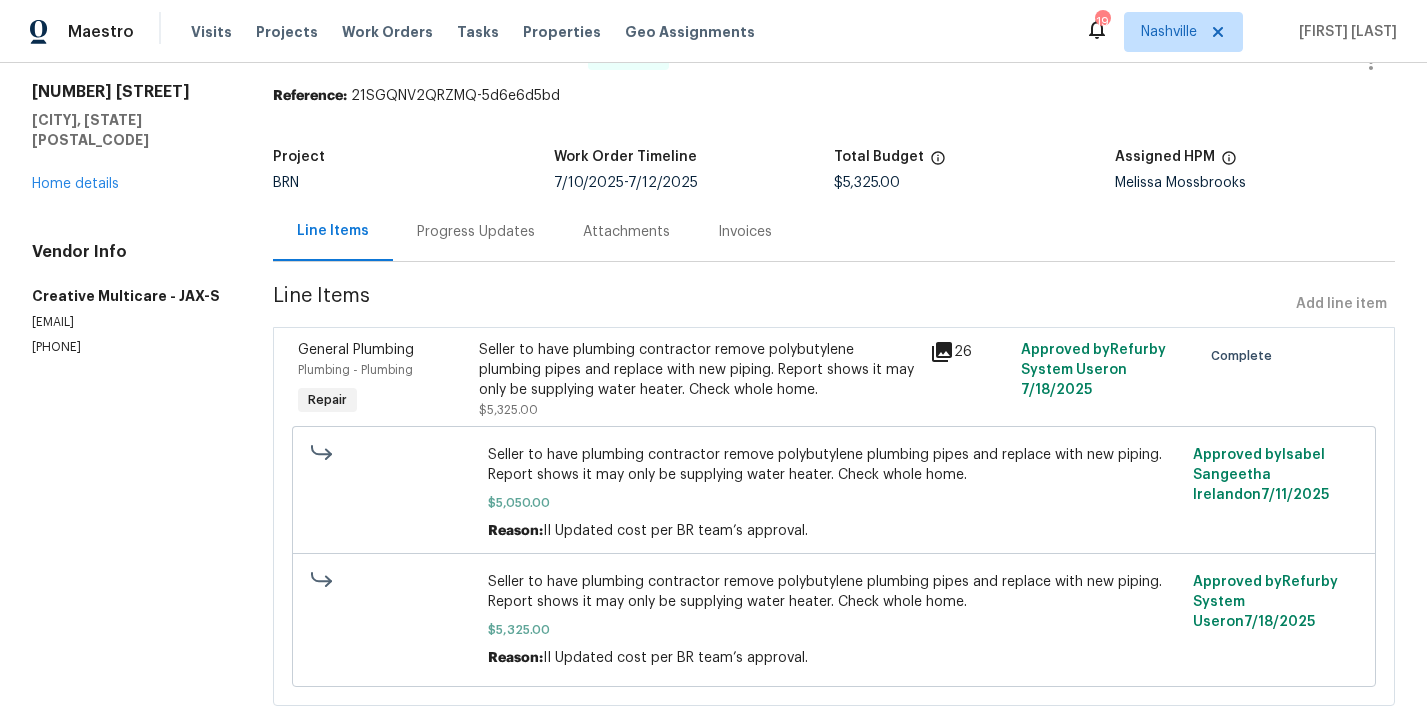 click on "Progress Updates" at bounding box center [476, 231] 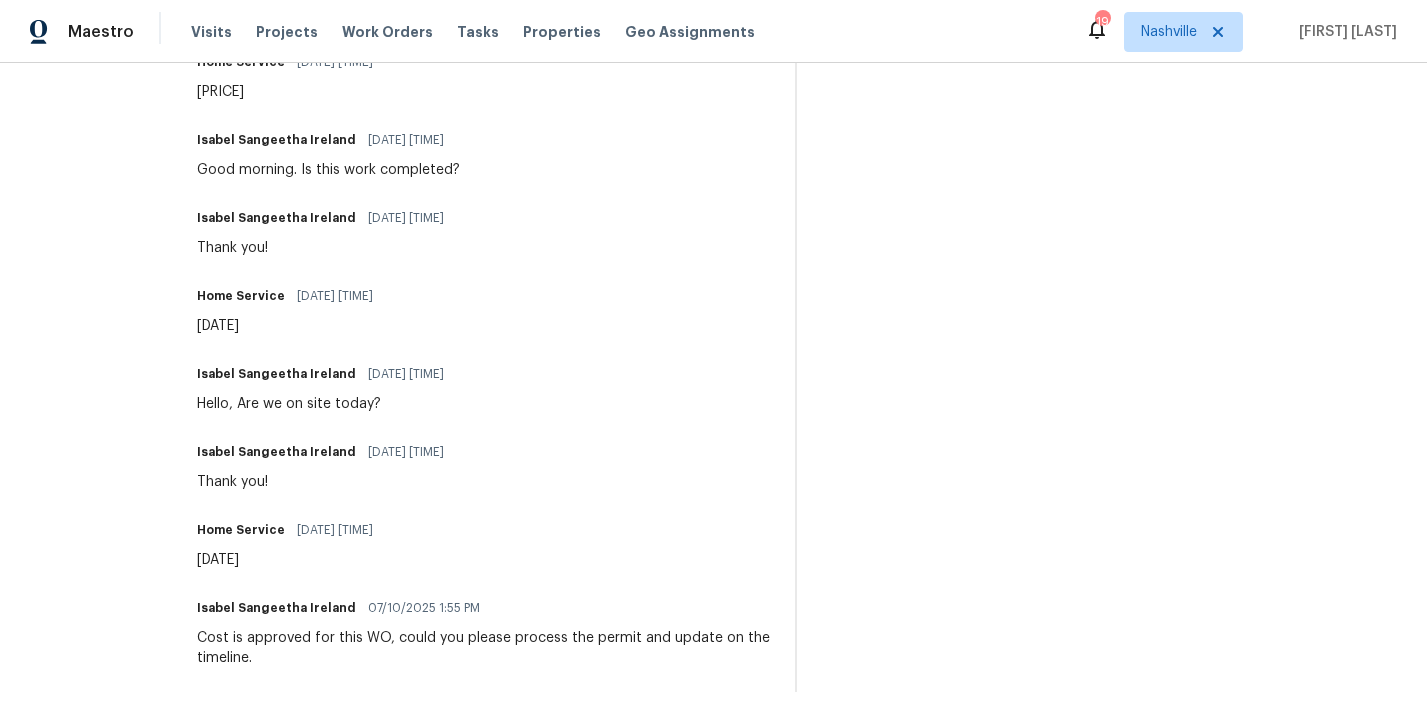 scroll, scrollTop: 3565, scrollLeft: 0, axis: vertical 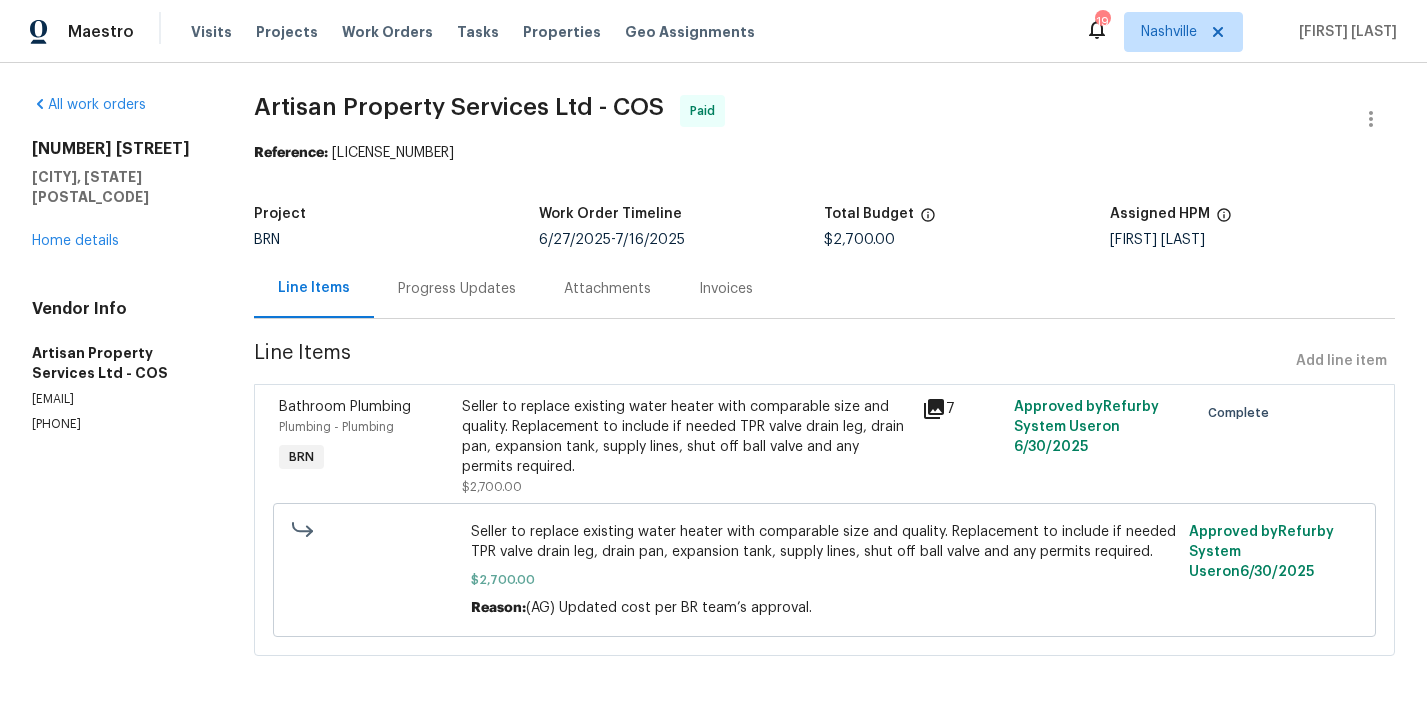 click on "Progress Updates" at bounding box center (457, 288) 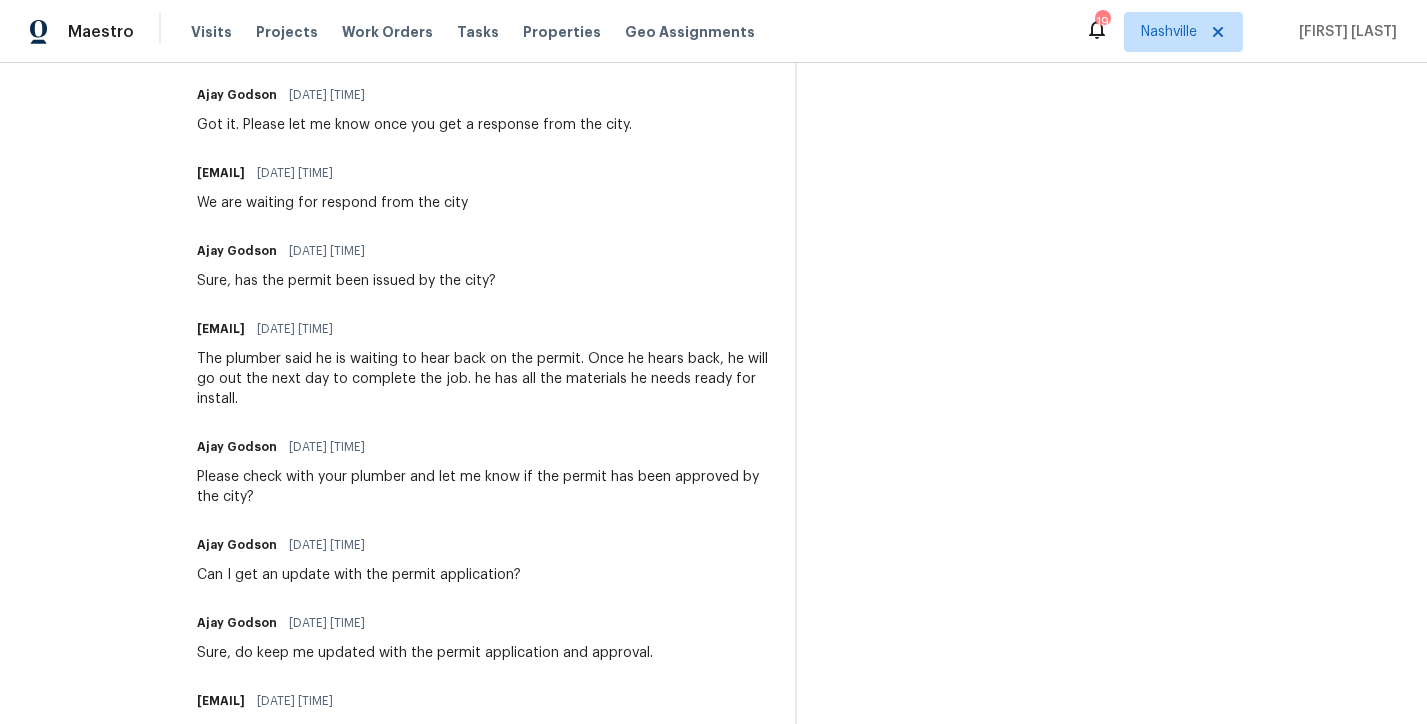 scroll, scrollTop: 863, scrollLeft: 0, axis: vertical 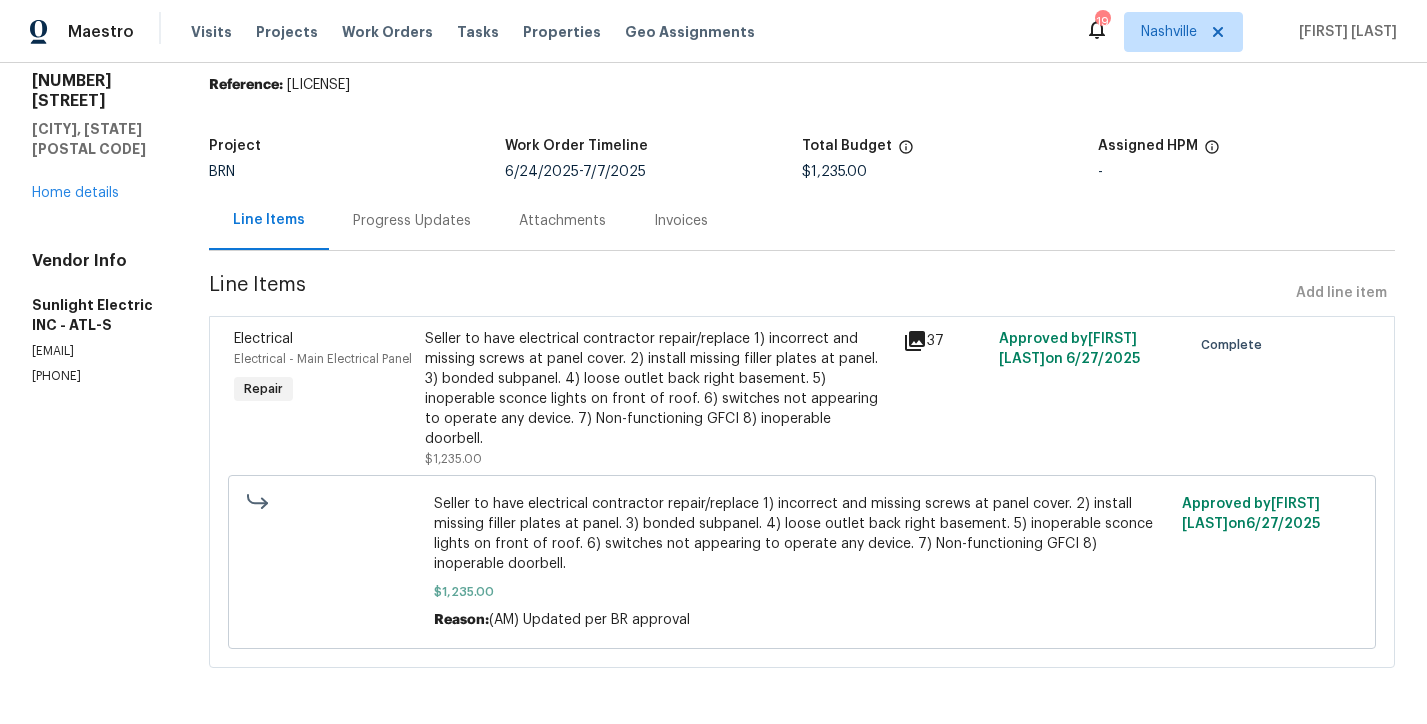 click on "Progress Updates" at bounding box center (412, 220) 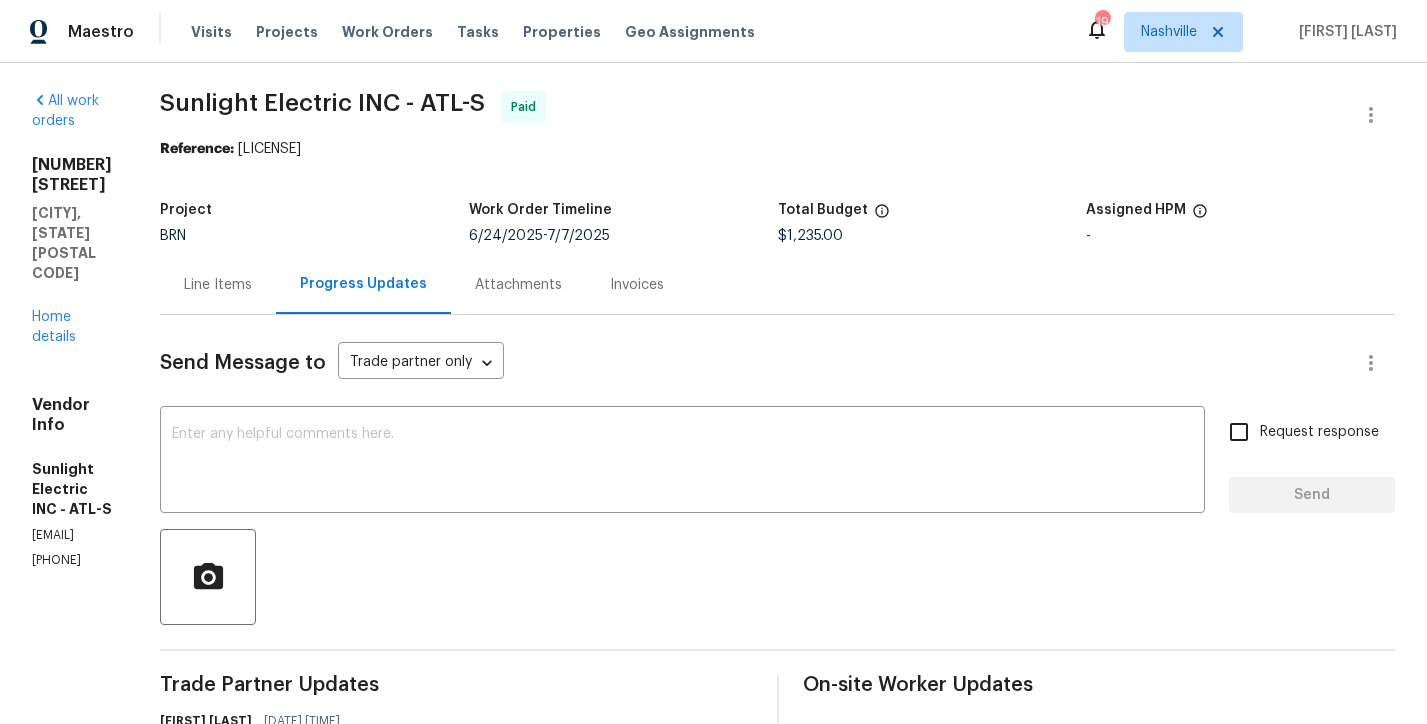 scroll, scrollTop: 0, scrollLeft: 0, axis: both 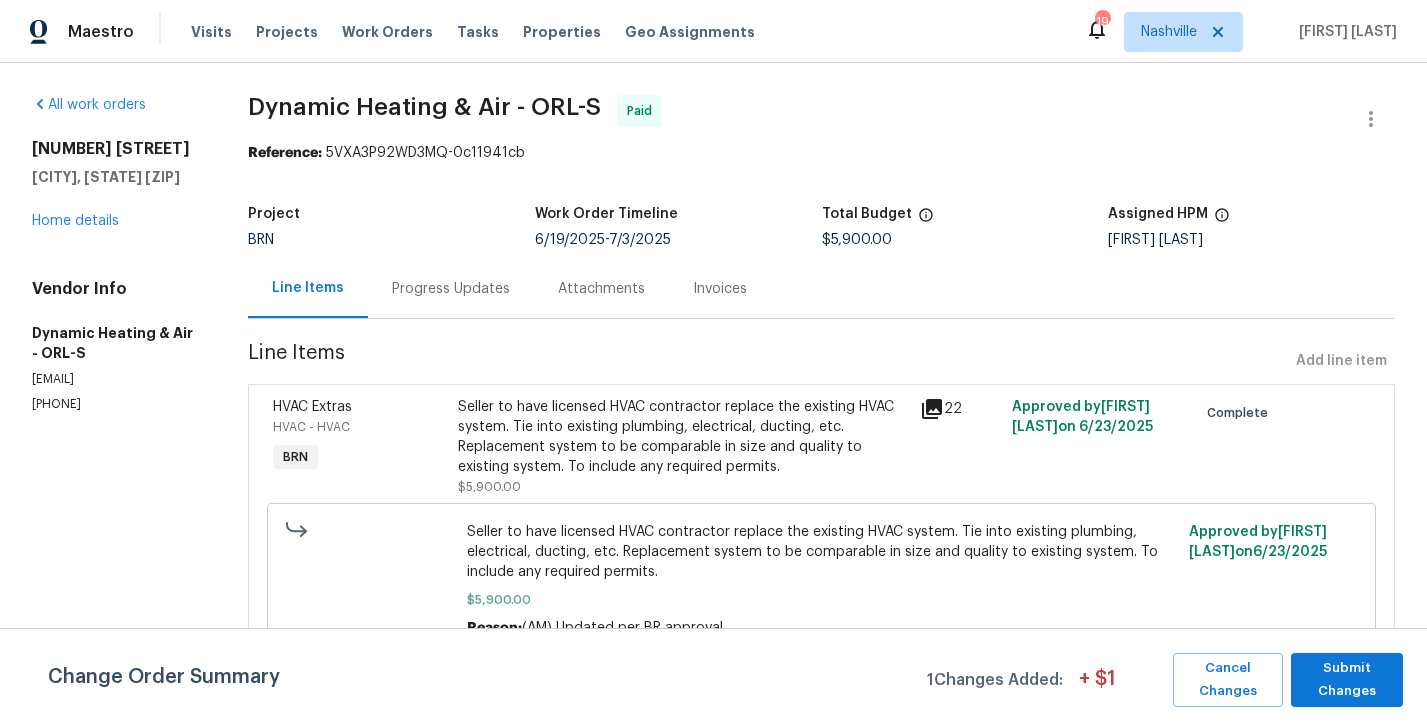click on "Progress Updates" at bounding box center [451, 288] 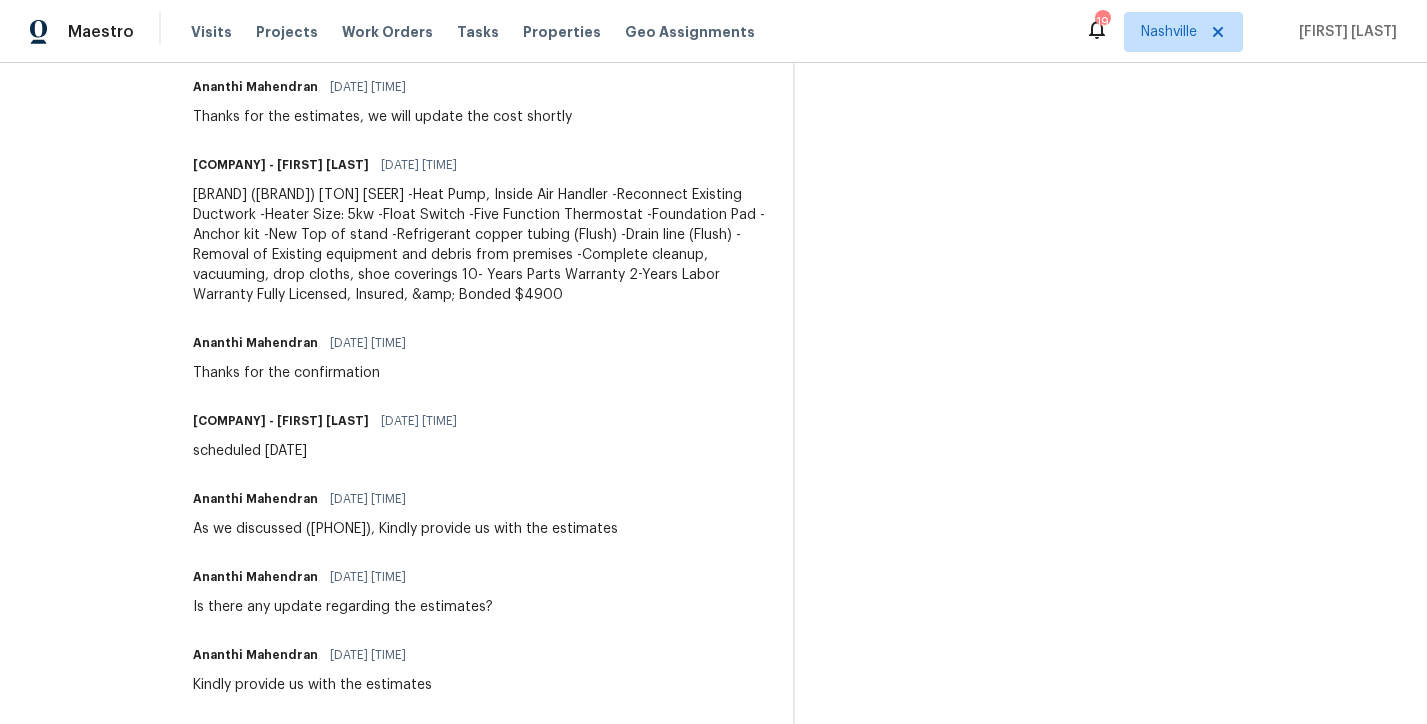 scroll, scrollTop: 2628, scrollLeft: 0, axis: vertical 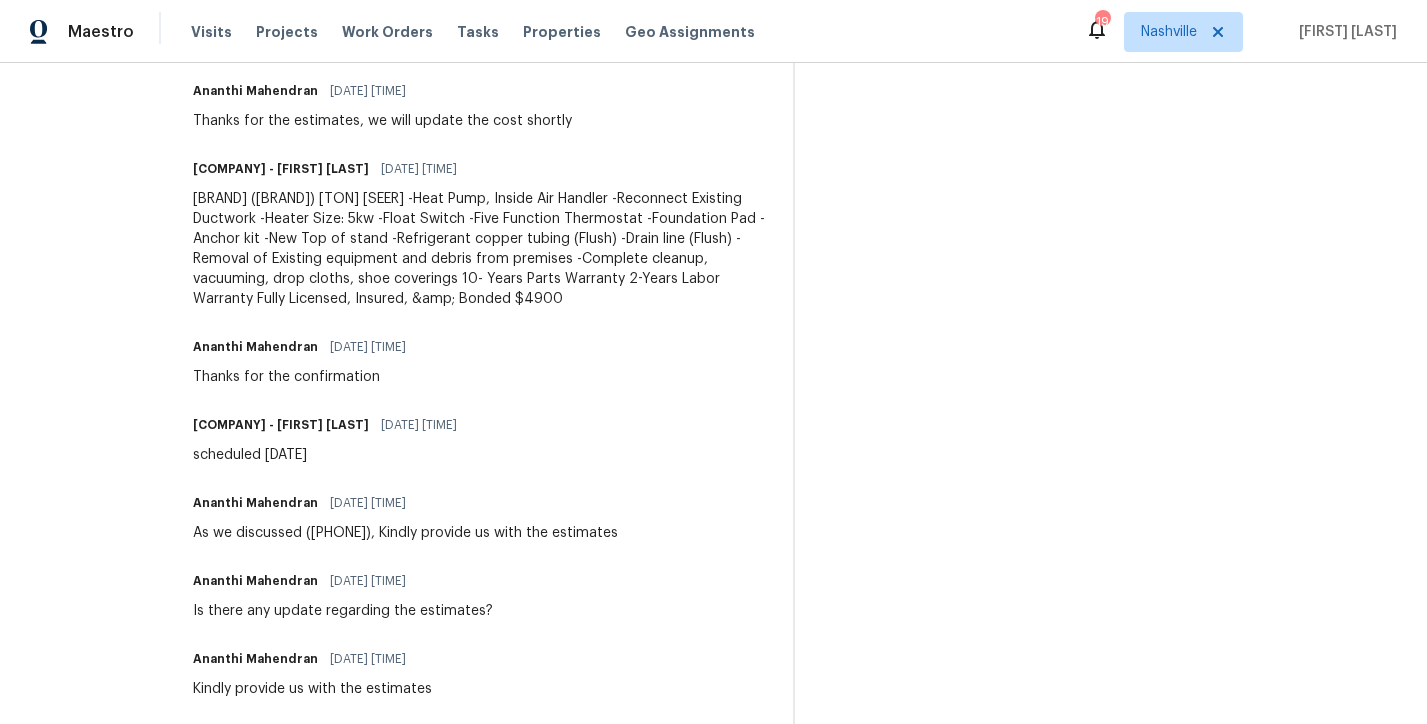 click on "[BRAND] ([BRAND]) [TON] [SEER]
-Heat Pump, Inside Air Handler
-Reconnect Existing Ductwork
-Heater Size: 5kw
-Float Switch
-Five Function Thermostat
-Foundation Pad
-Anchor kit
-New Top of stand
-Refrigerant copper tubing (Flush)
-Drain line (Flush)
-Removal of Existing equipment and debris from premises
-Complete cleanup, vacuuming, drop cloths, shoe coverings
10- Years Parts Warranty
2-Years Labor Warranty
Fully Licensed, Insured, &amp; Bonded
$4900" at bounding box center (481, 249) 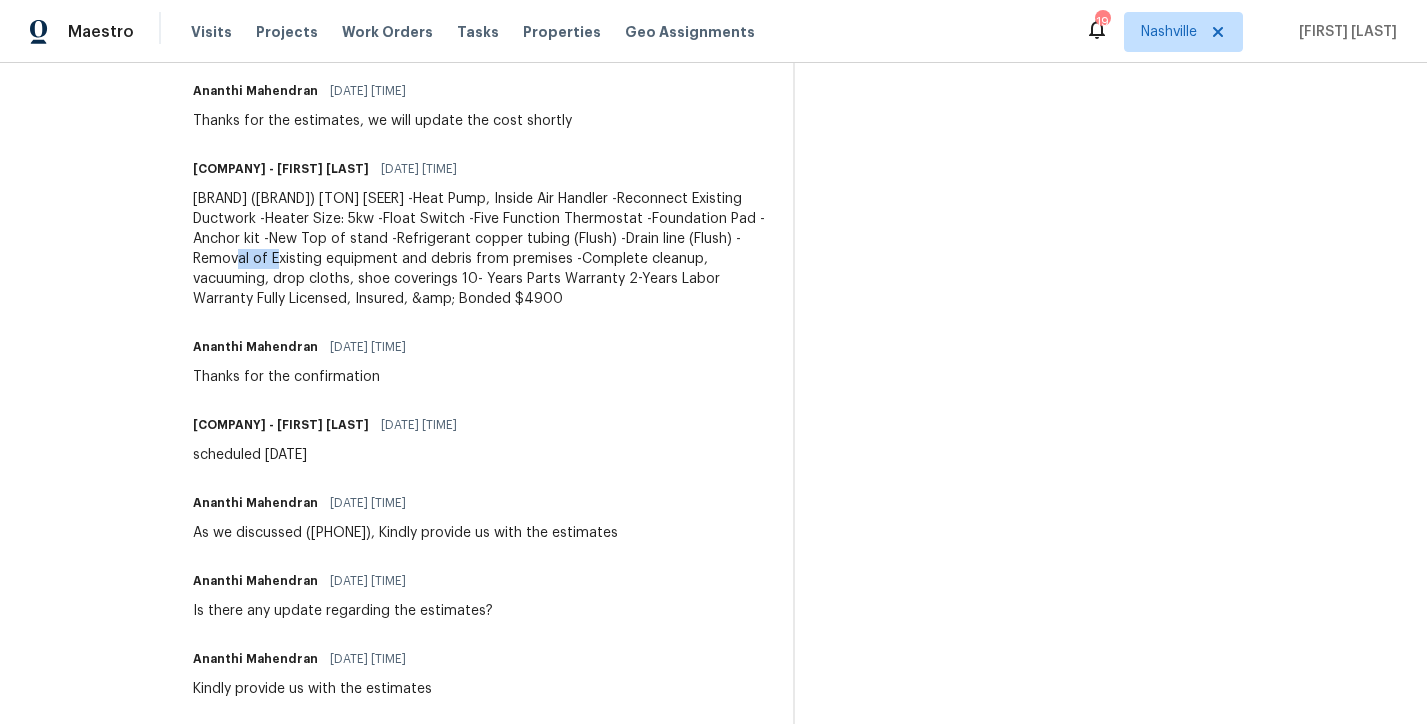 click on "[BRAND] ([BRAND]) [TON] [SEER]
-Heat Pump, Inside Air Handler
-Reconnect Existing Ductwork
-Heater Size: 5kw
-Float Switch
-Five Function Thermostat
-Foundation Pad
-Anchor kit
-New Top of stand
-Refrigerant copper tubing (Flush)
-Drain line (Flush)
-Removal of Existing equipment and debris from premises
-Complete cleanup, vacuuming, drop cloths, shoe coverings
10- Years Parts Warranty
2-Years Labor Warranty
Fully Licensed, Insured, &amp; Bonded
$4900" at bounding box center [481, 249] 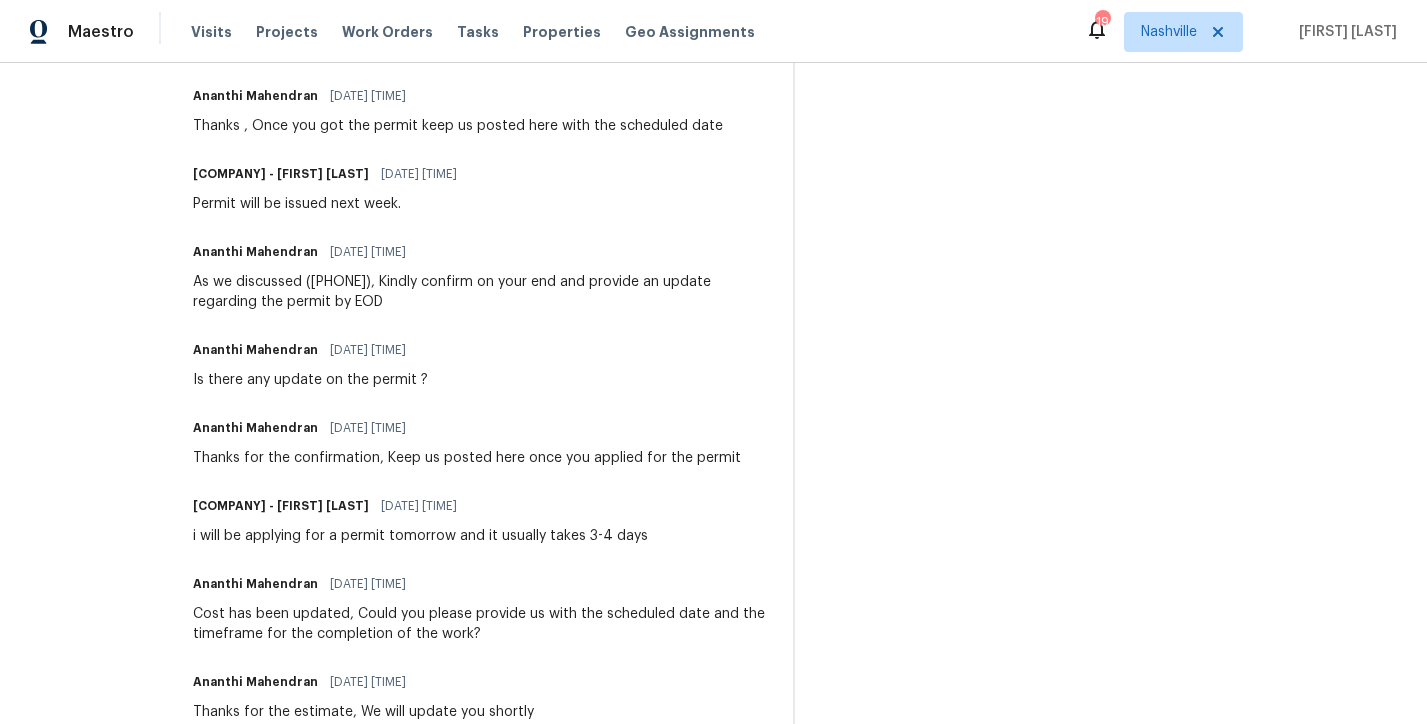 scroll, scrollTop: 1598, scrollLeft: 0, axis: vertical 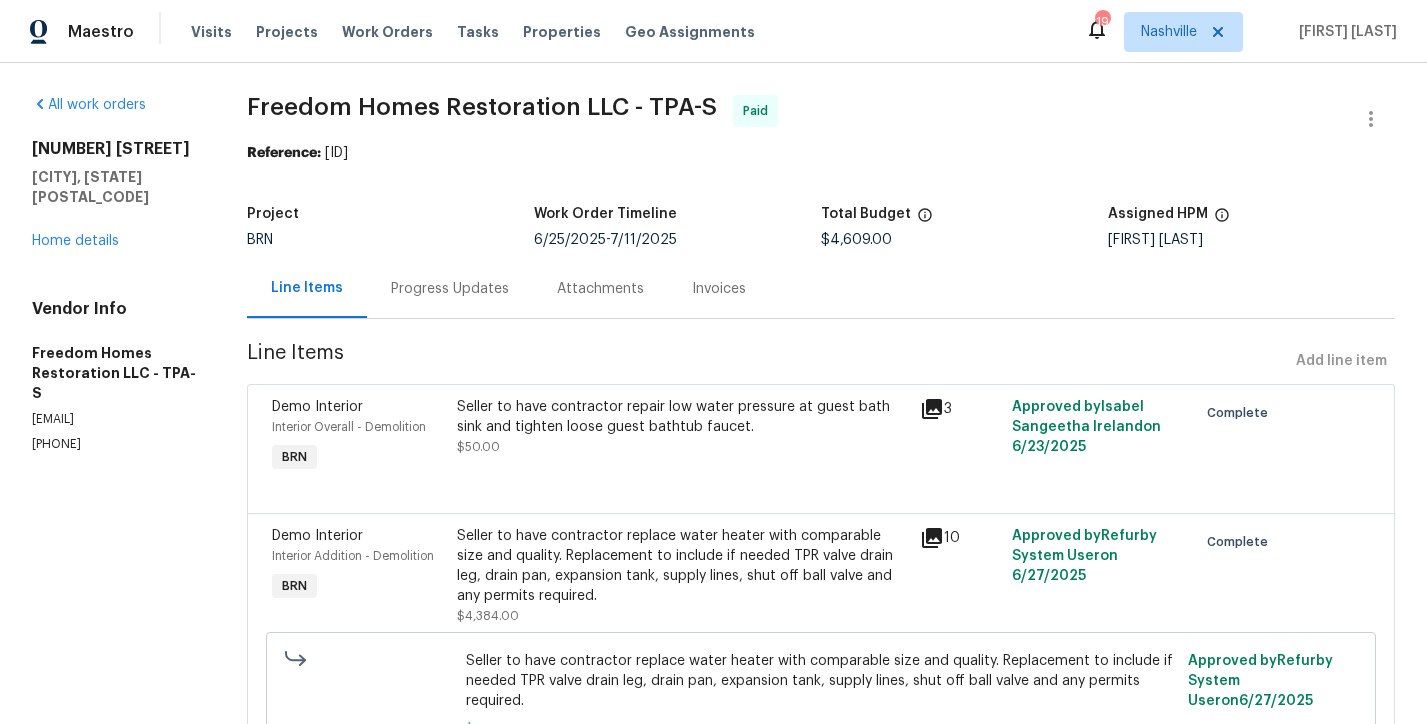 click on "Progress Updates" at bounding box center (450, 289) 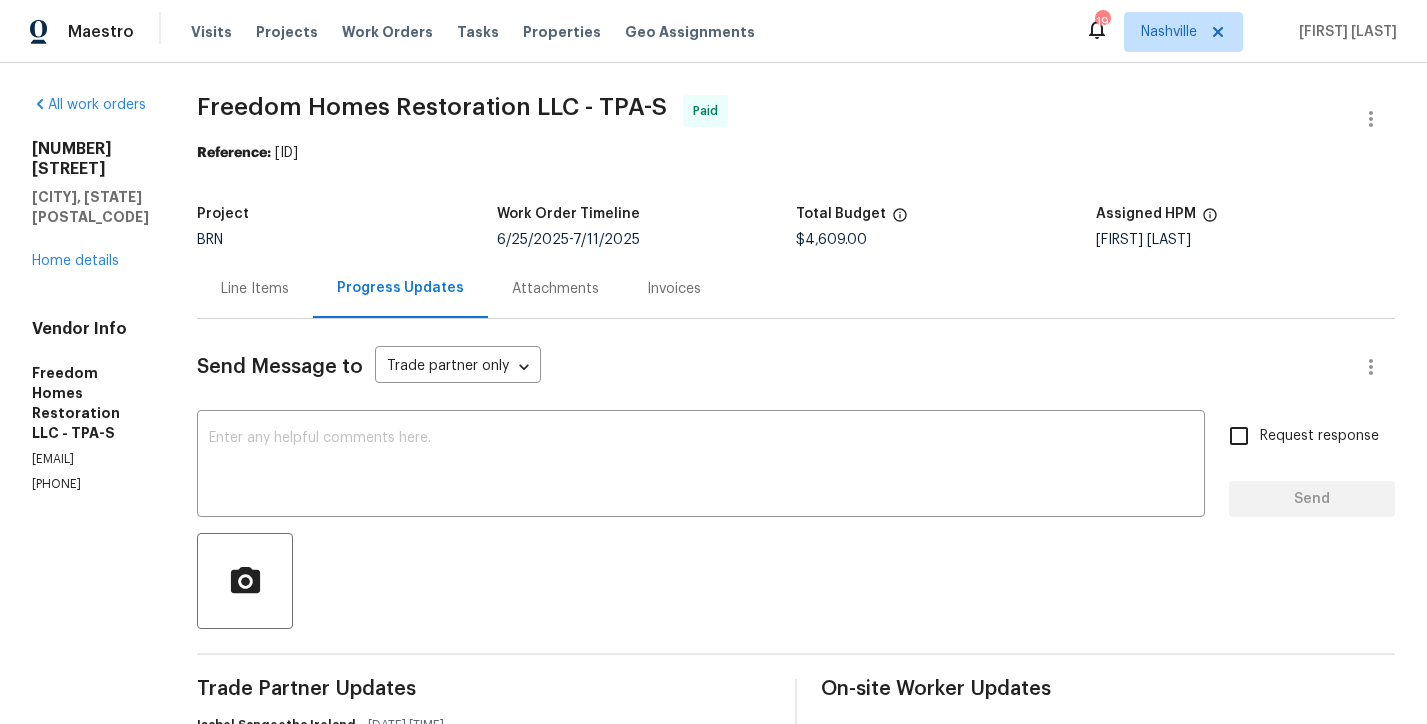click on "Line Items" at bounding box center [255, 289] 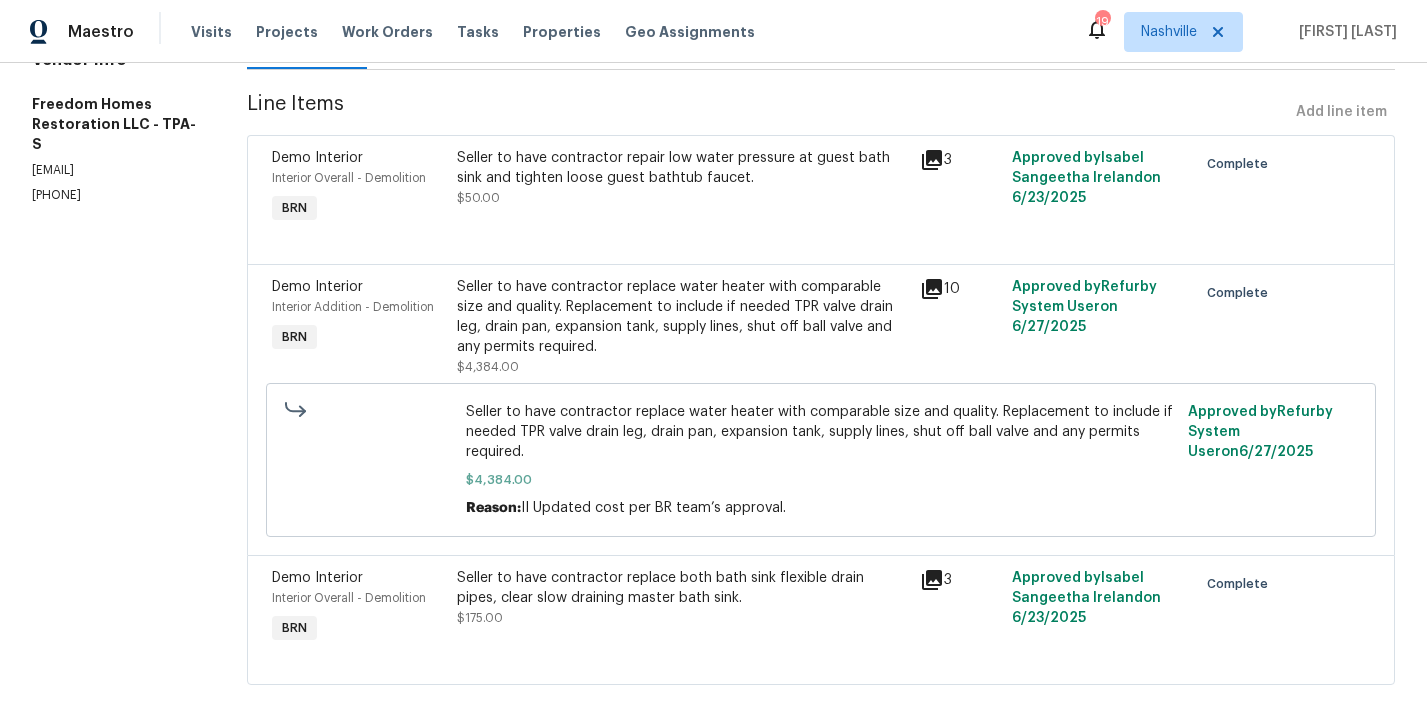 scroll, scrollTop: 266, scrollLeft: 0, axis: vertical 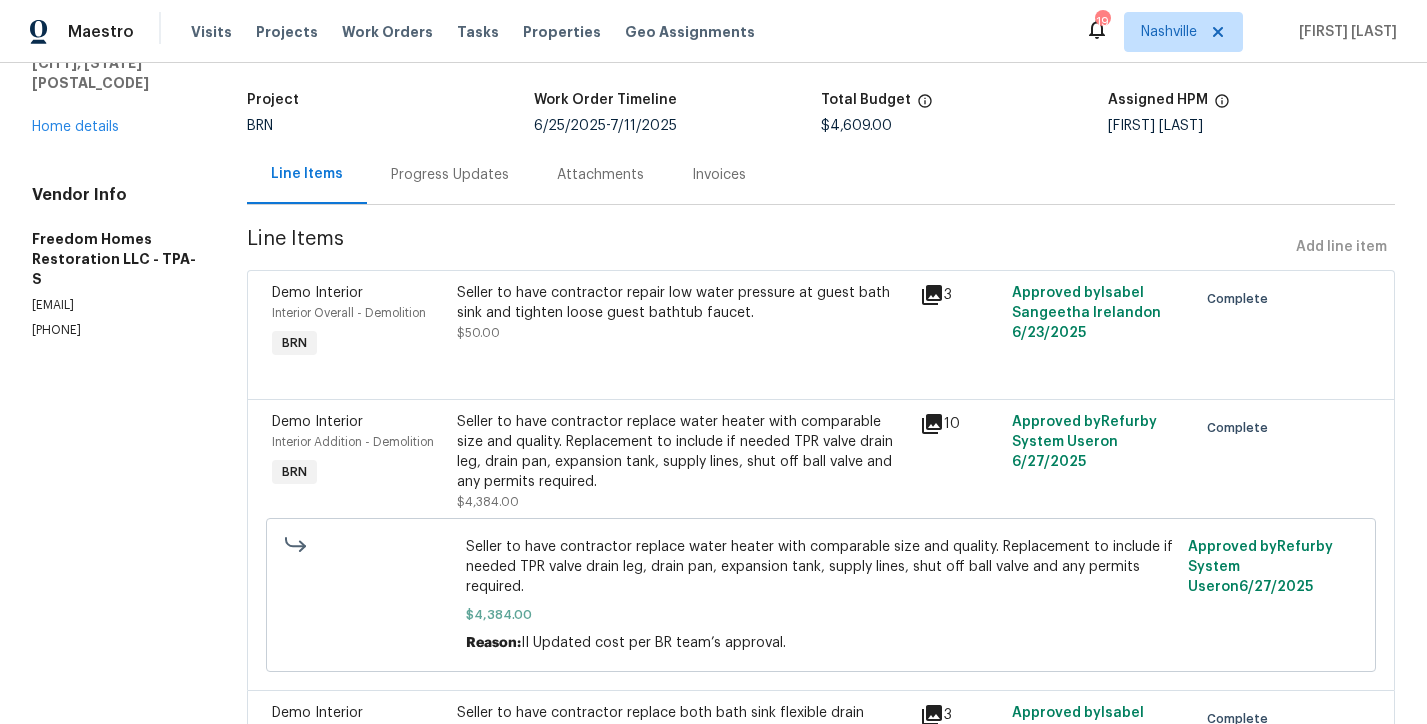 click on "Progress Updates" at bounding box center [450, 174] 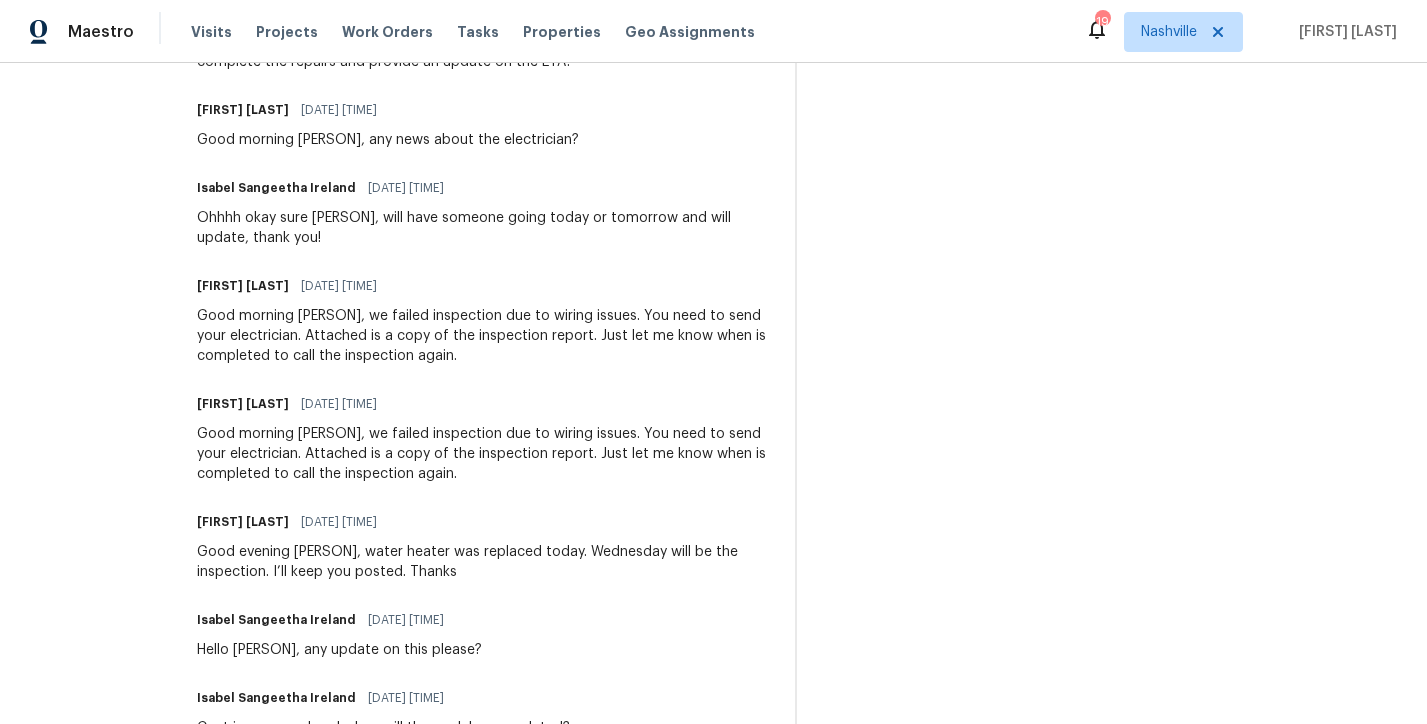 scroll, scrollTop: 1390, scrollLeft: 0, axis: vertical 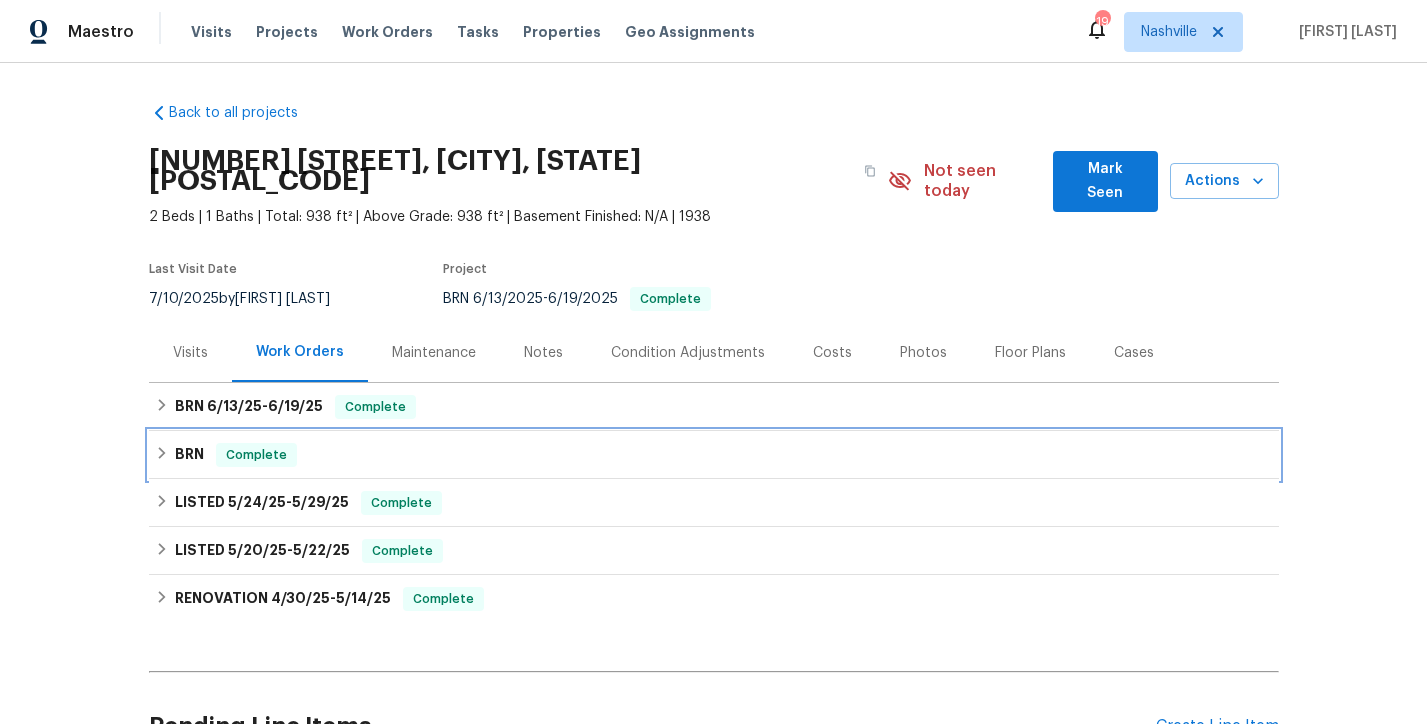 click on "BRN   Complete" at bounding box center (714, 455) 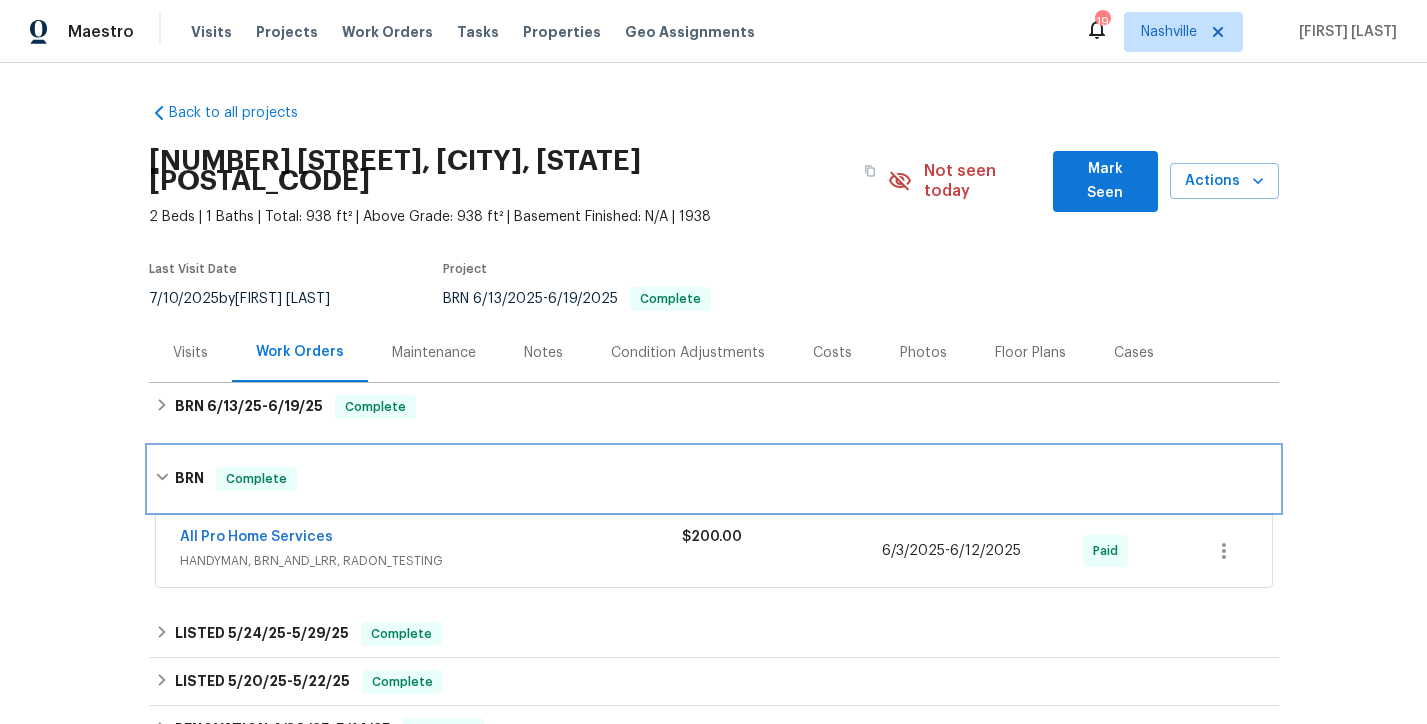 scroll, scrollTop: 58, scrollLeft: 0, axis: vertical 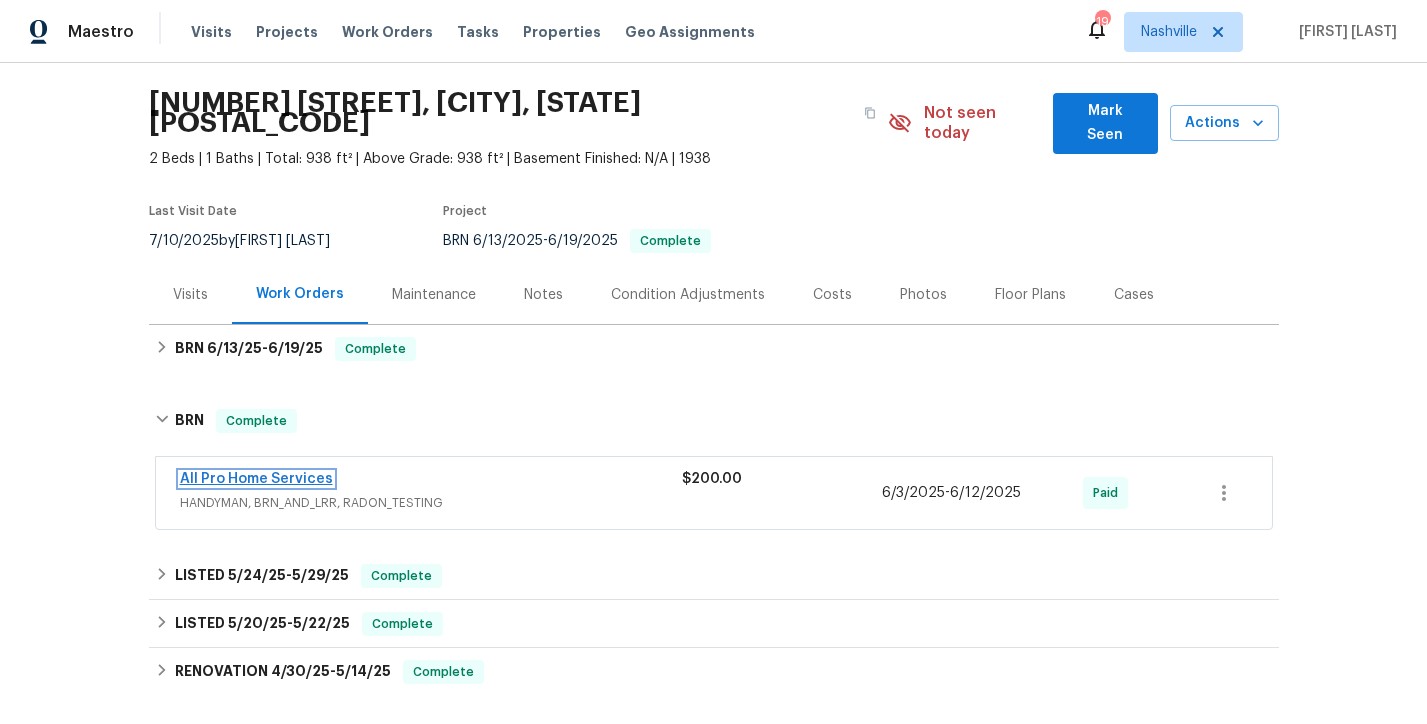 click on "All Pro Home Services" at bounding box center [256, 479] 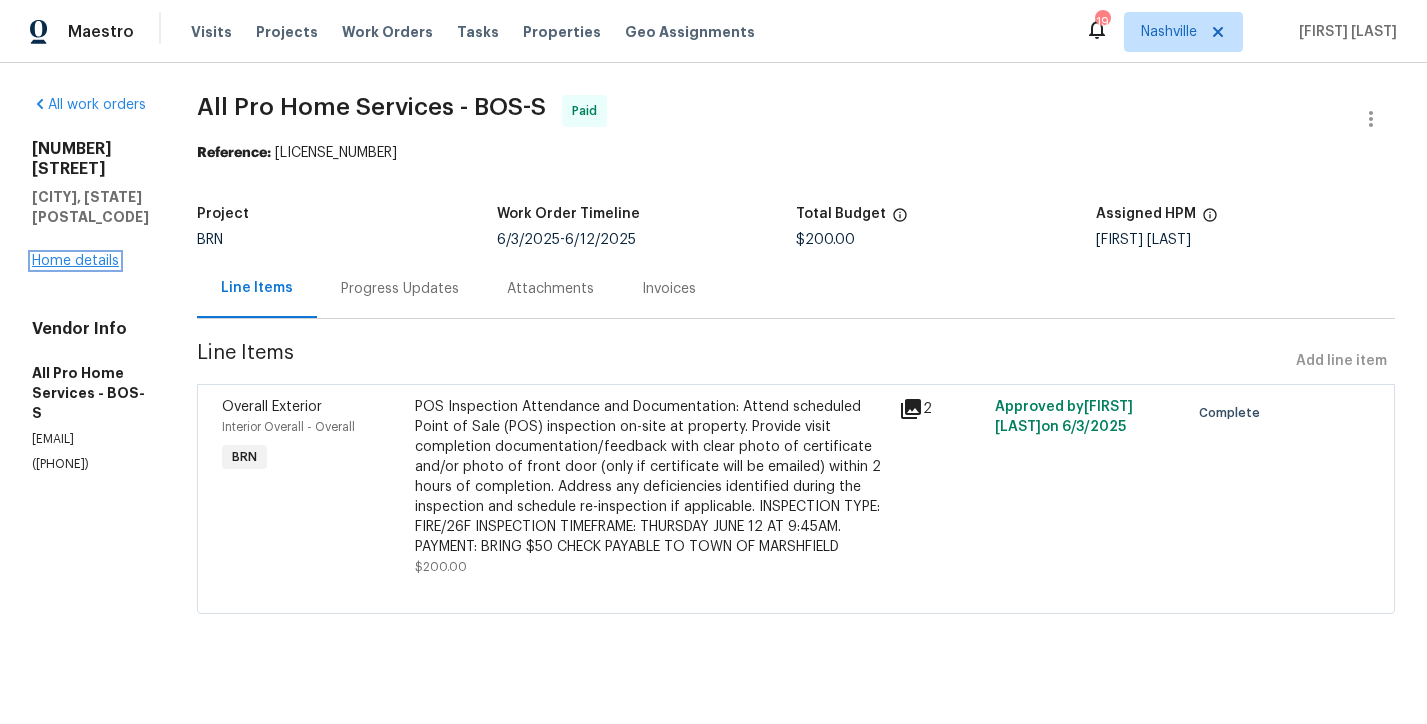 click on "Home details" at bounding box center (75, 261) 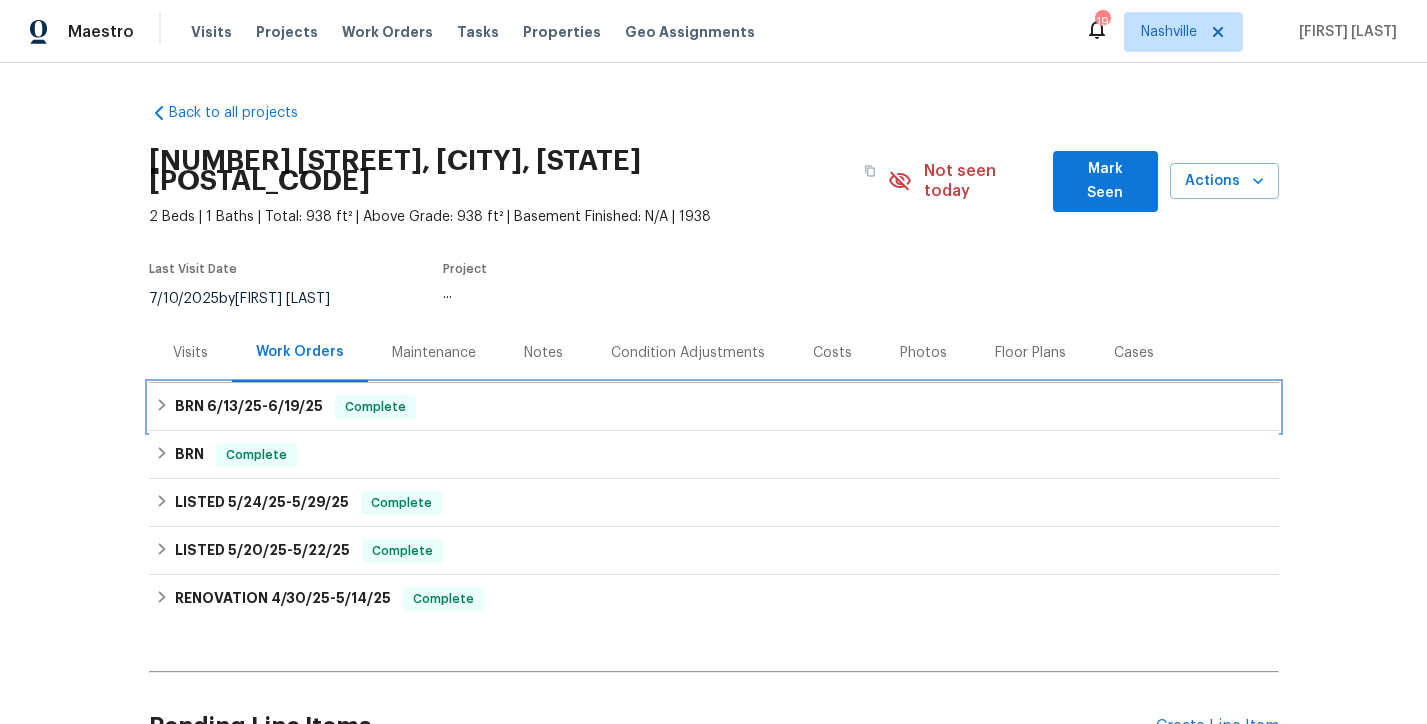 click on "6/19/25" at bounding box center [295, 406] 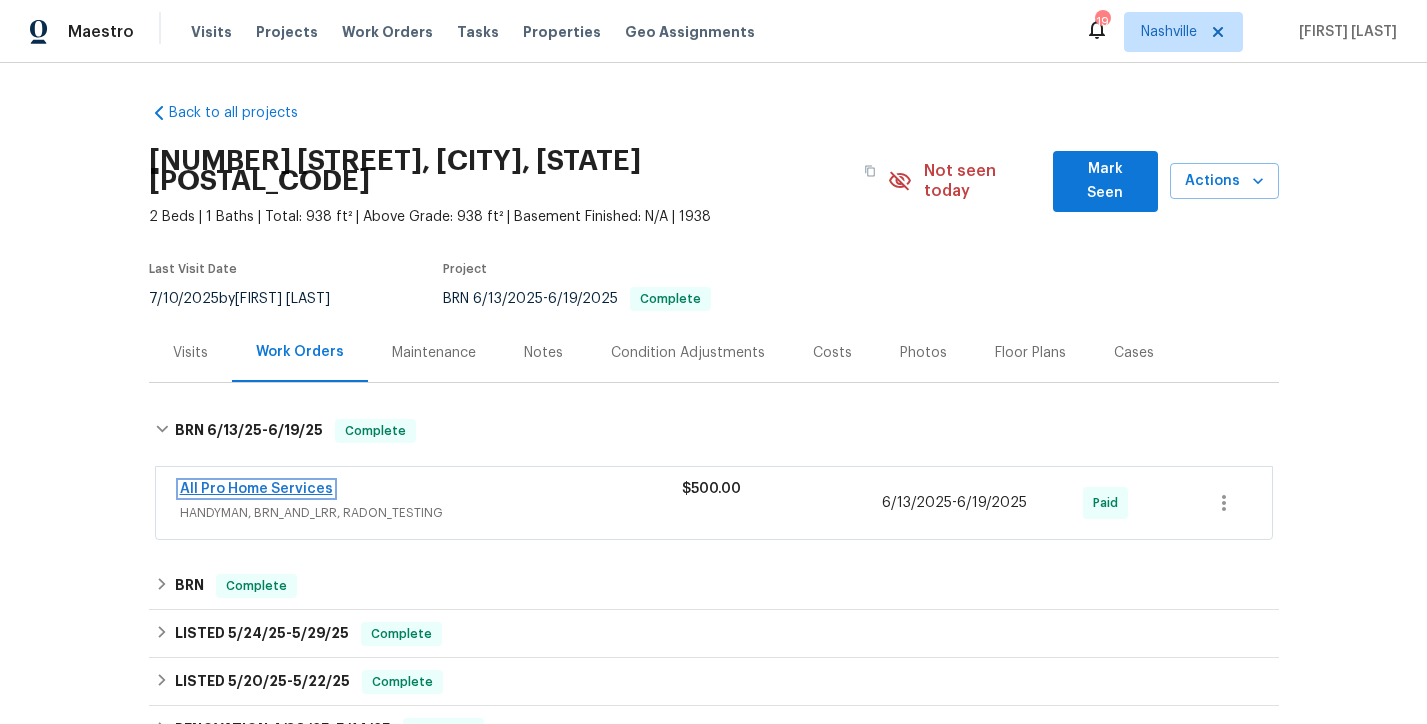 click on "All Pro Home Services" at bounding box center (256, 489) 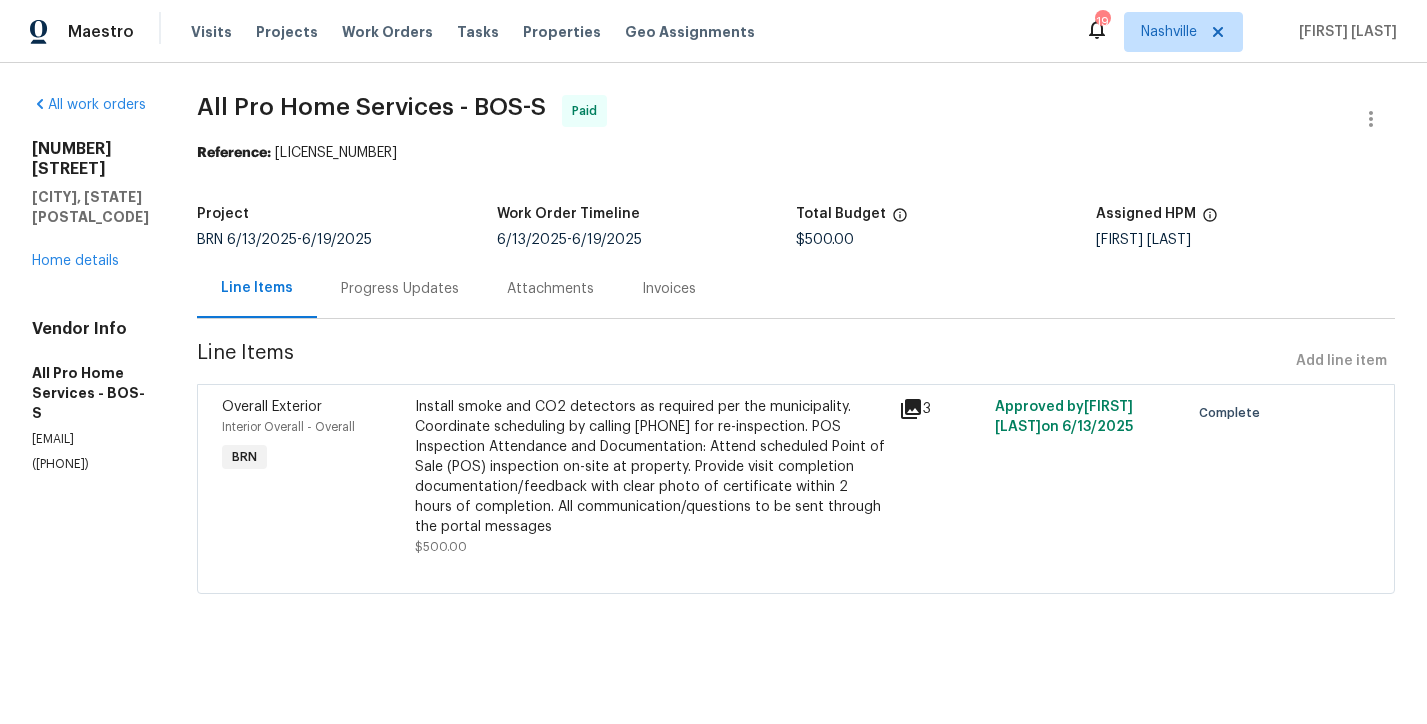 click on "Progress Updates" at bounding box center [400, 288] 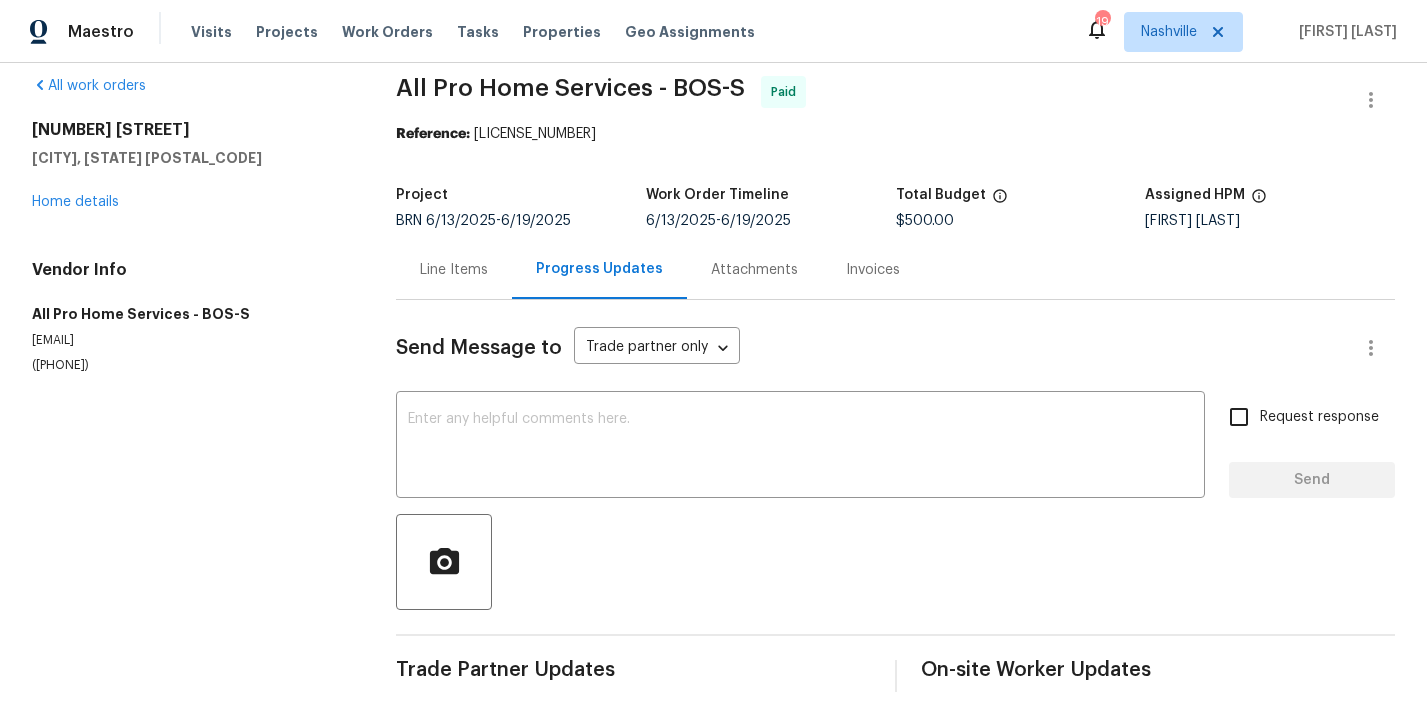 scroll, scrollTop: 19, scrollLeft: 0, axis: vertical 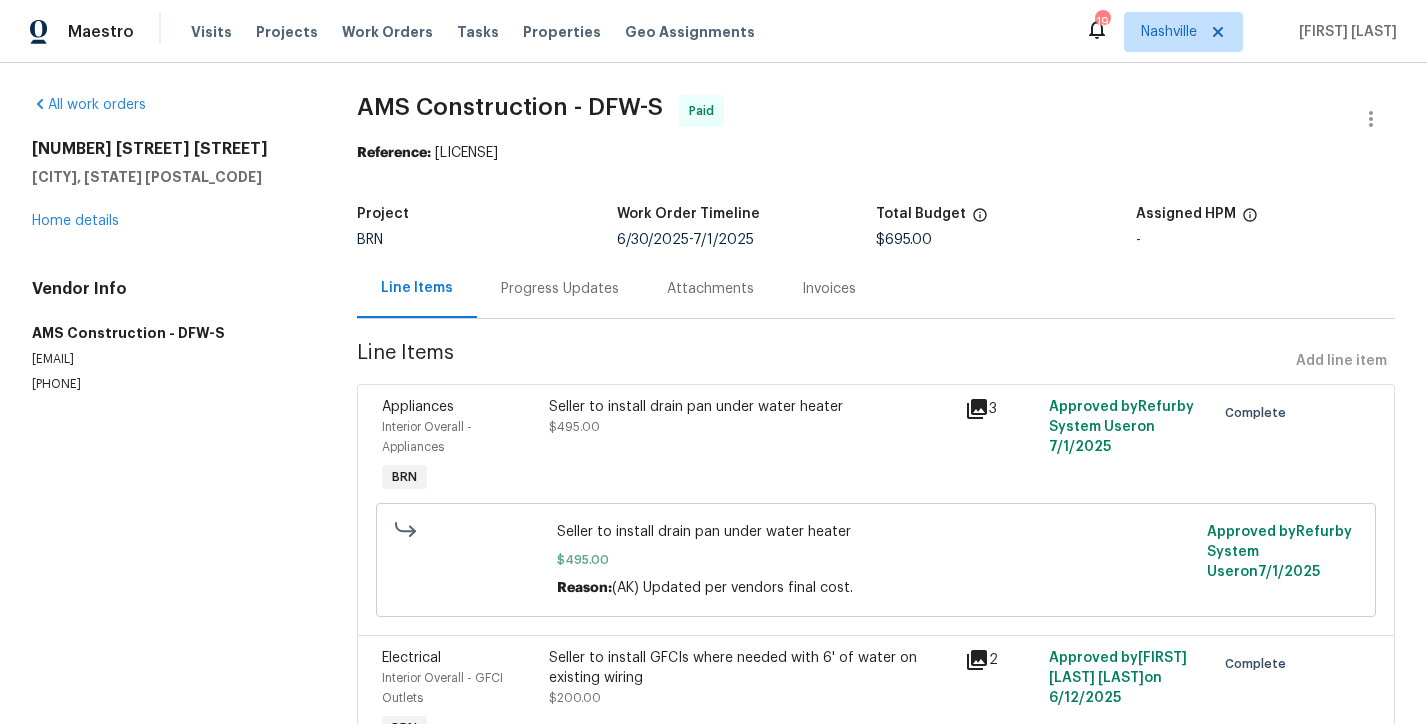 click on "Progress Updates" at bounding box center [560, 288] 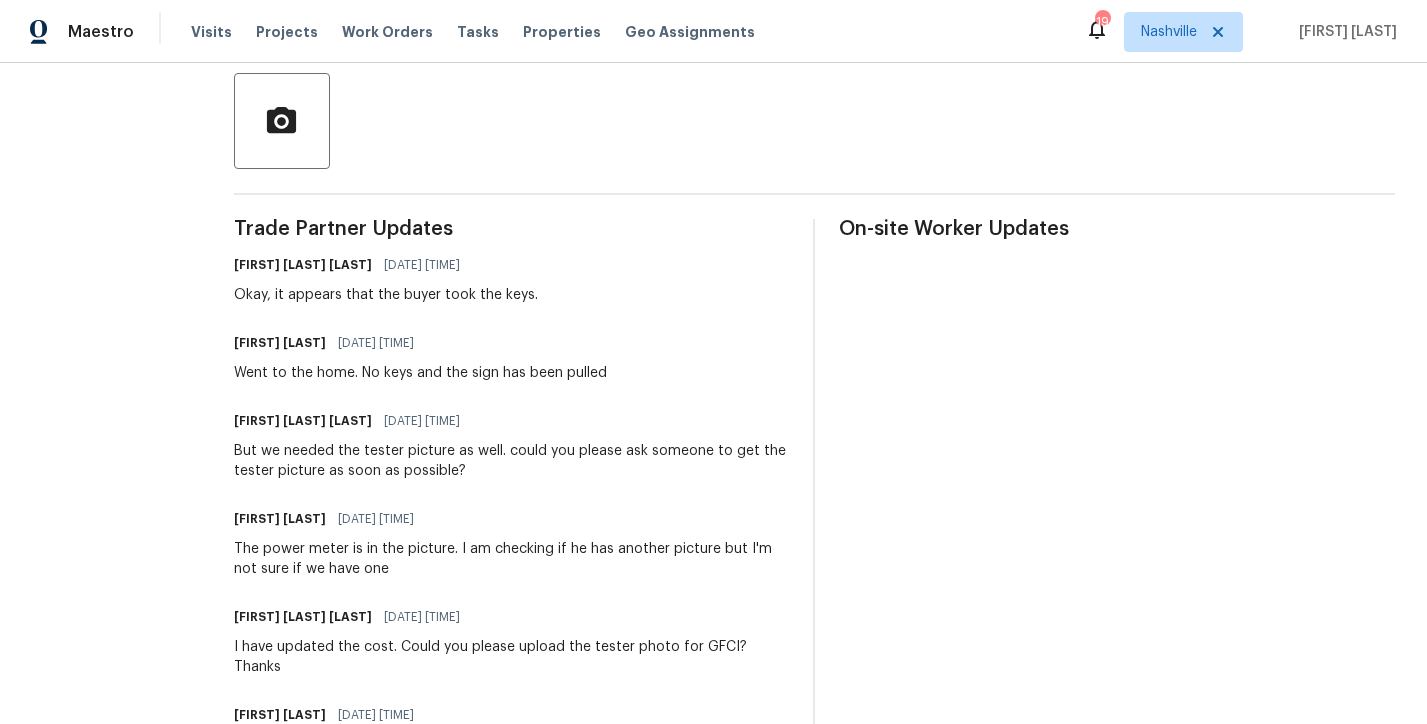 scroll, scrollTop: 0, scrollLeft: 0, axis: both 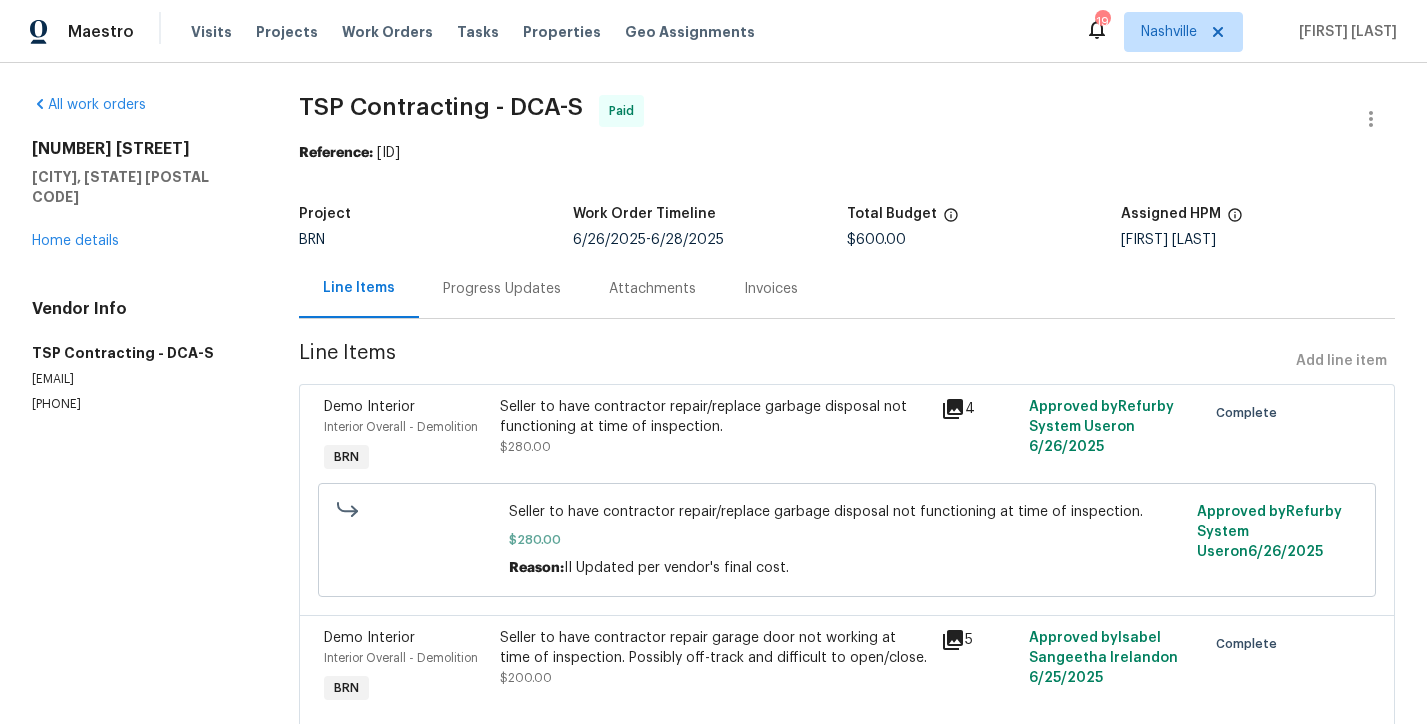 click on "Progress Updates" at bounding box center (502, 289) 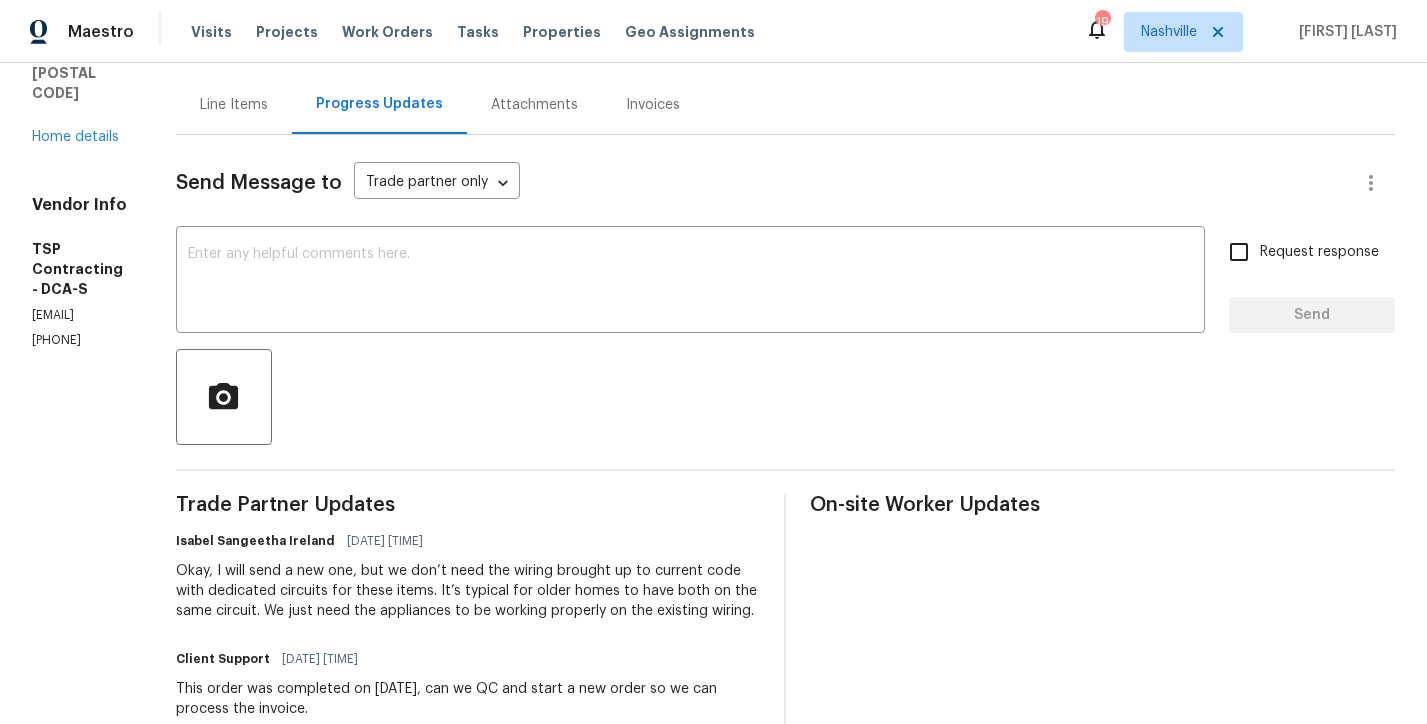 scroll, scrollTop: 176, scrollLeft: 0, axis: vertical 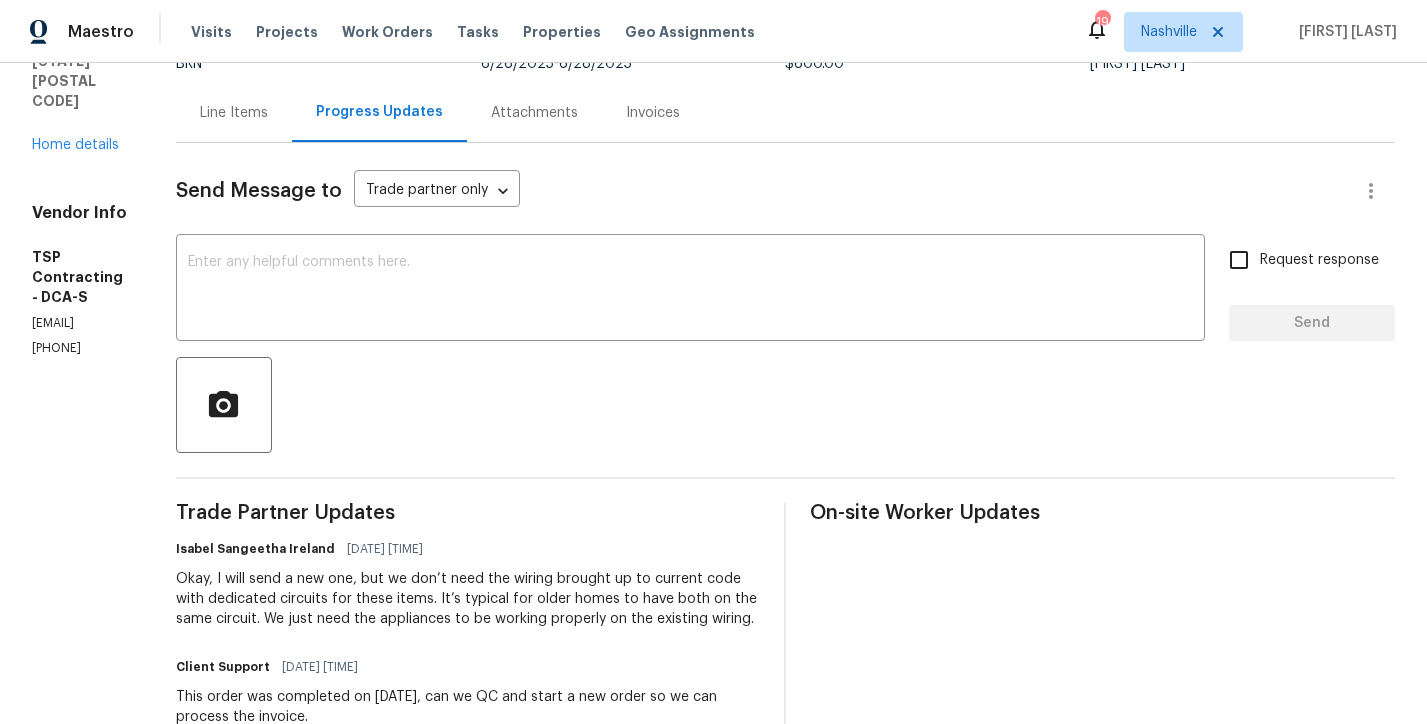 click on "Line Items" at bounding box center (234, 112) 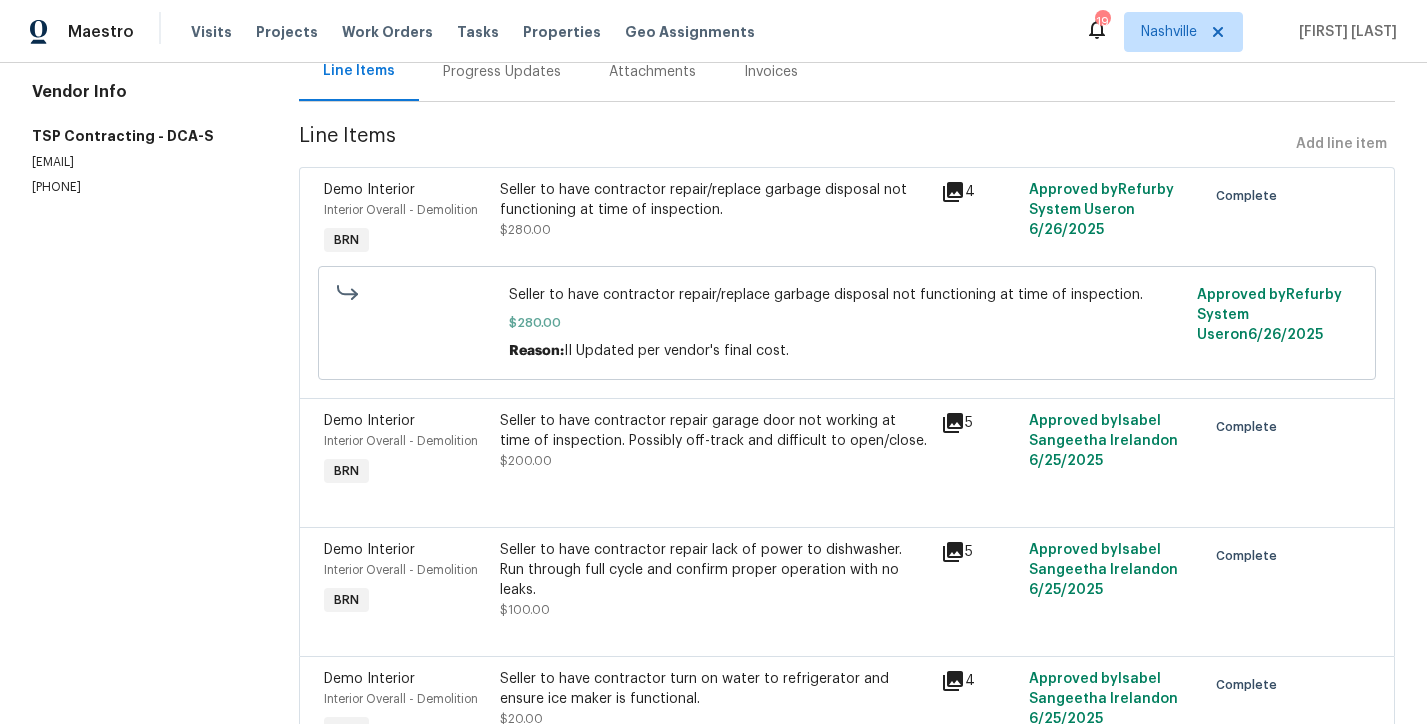 scroll, scrollTop: 0, scrollLeft: 0, axis: both 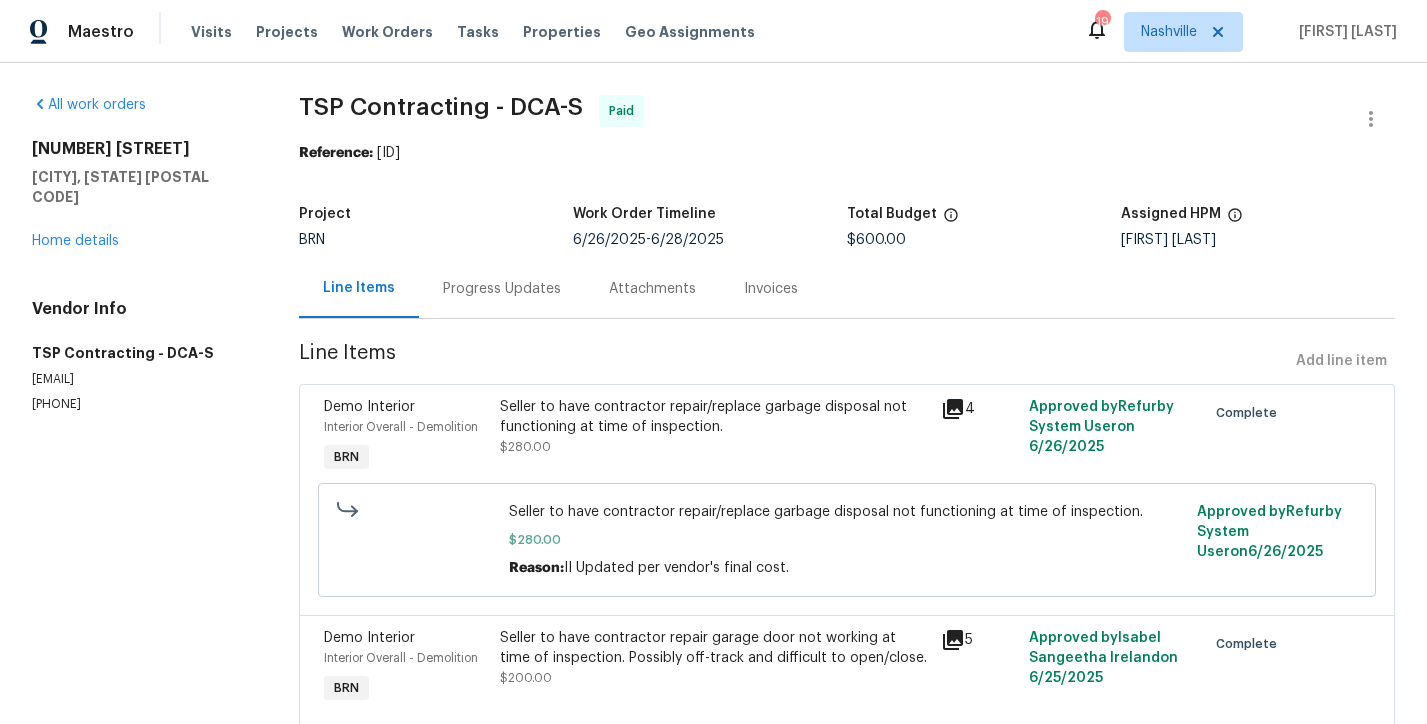 click on "Progress Updates" at bounding box center (502, 288) 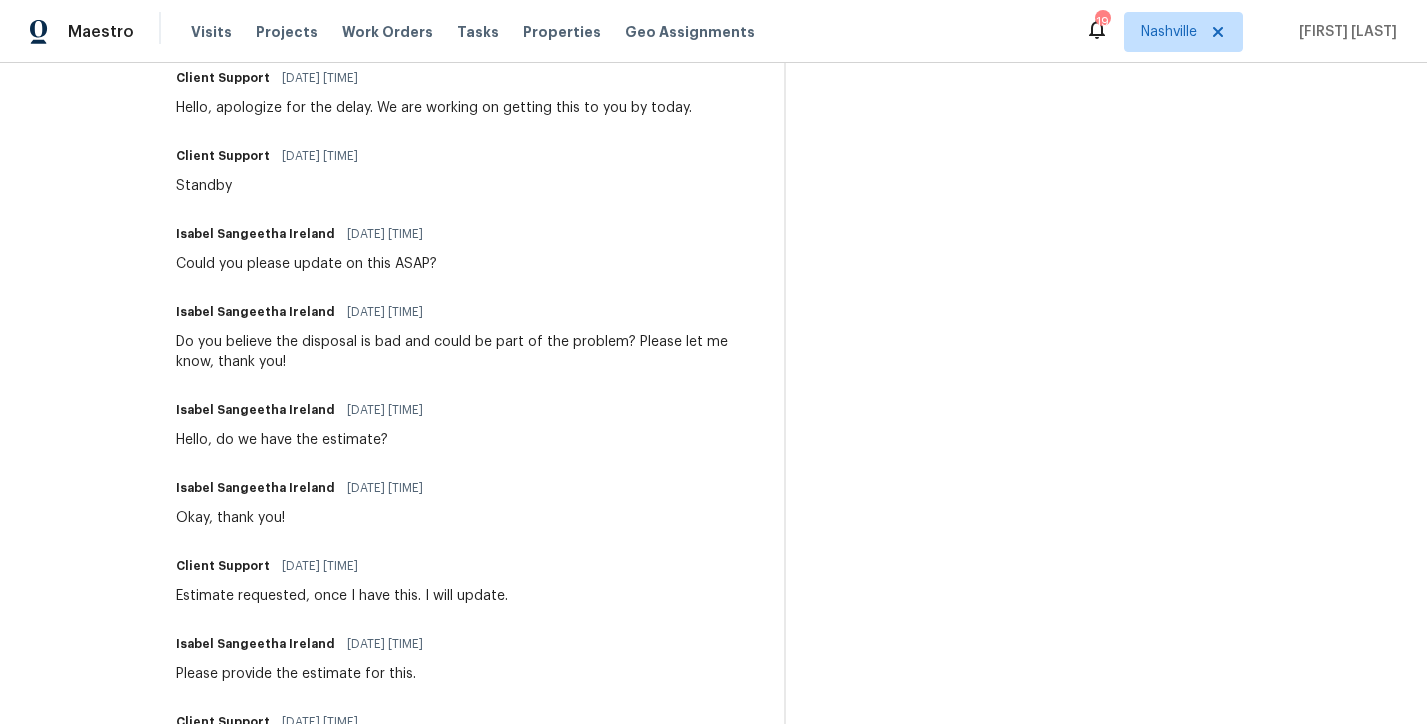 scroll, scrollTop: 1486, scrollLeft: 0, axis: vertical 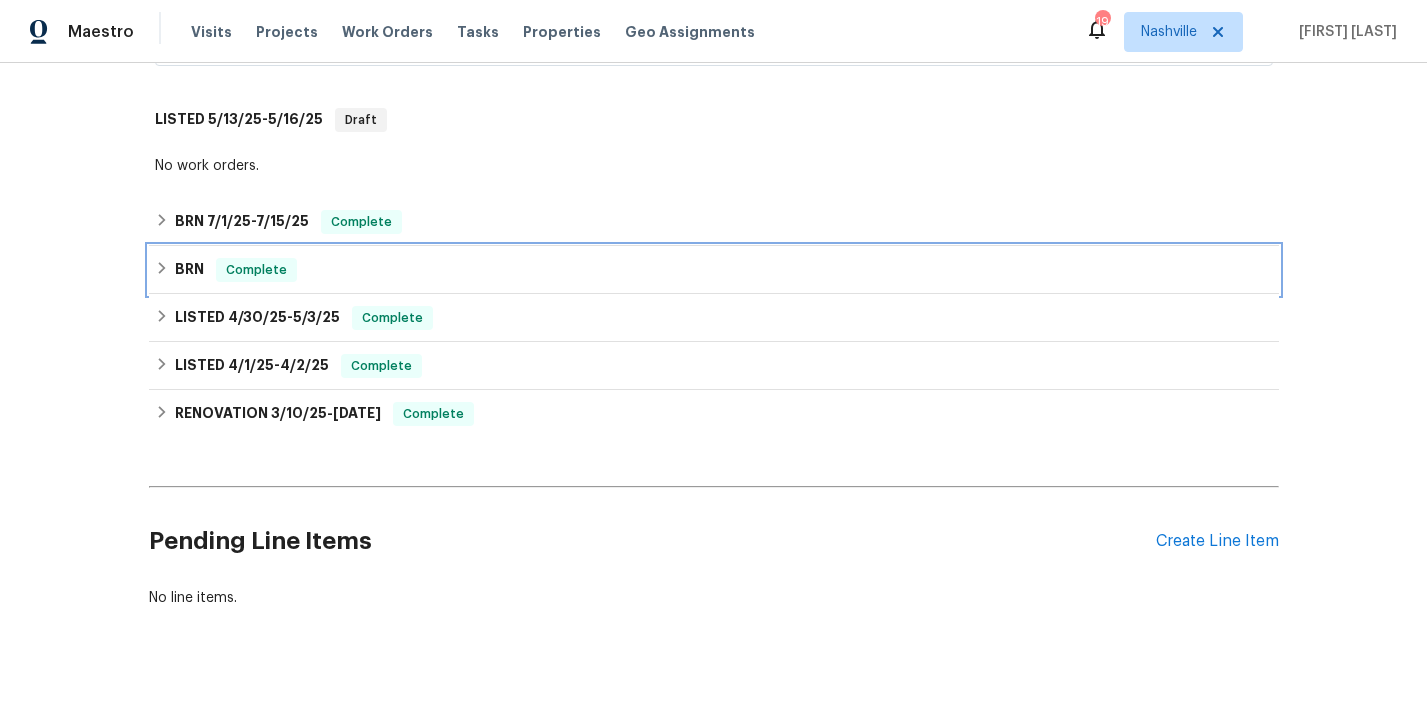click on "BRN   Complete" at bounding box center [714, 270] 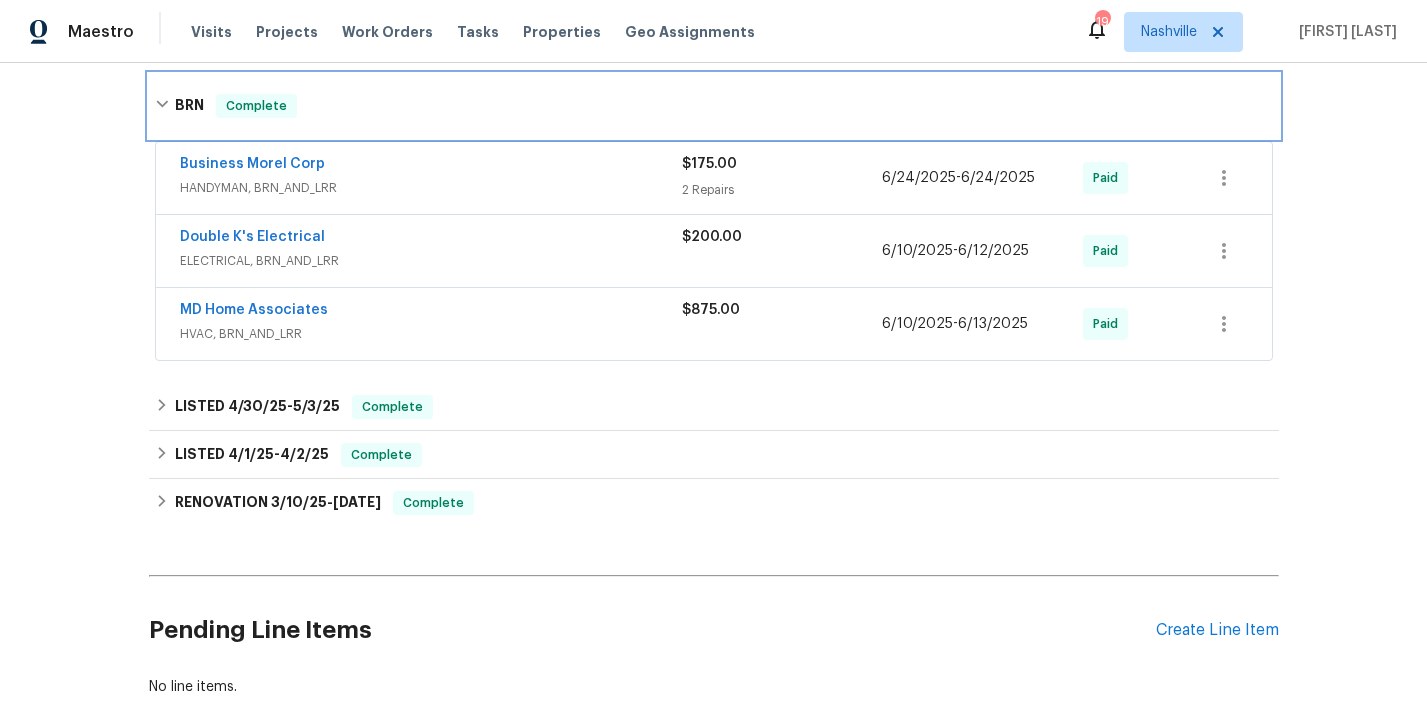 scroll, scrollTop: 722, scrollLeft: 0, axis: vertical 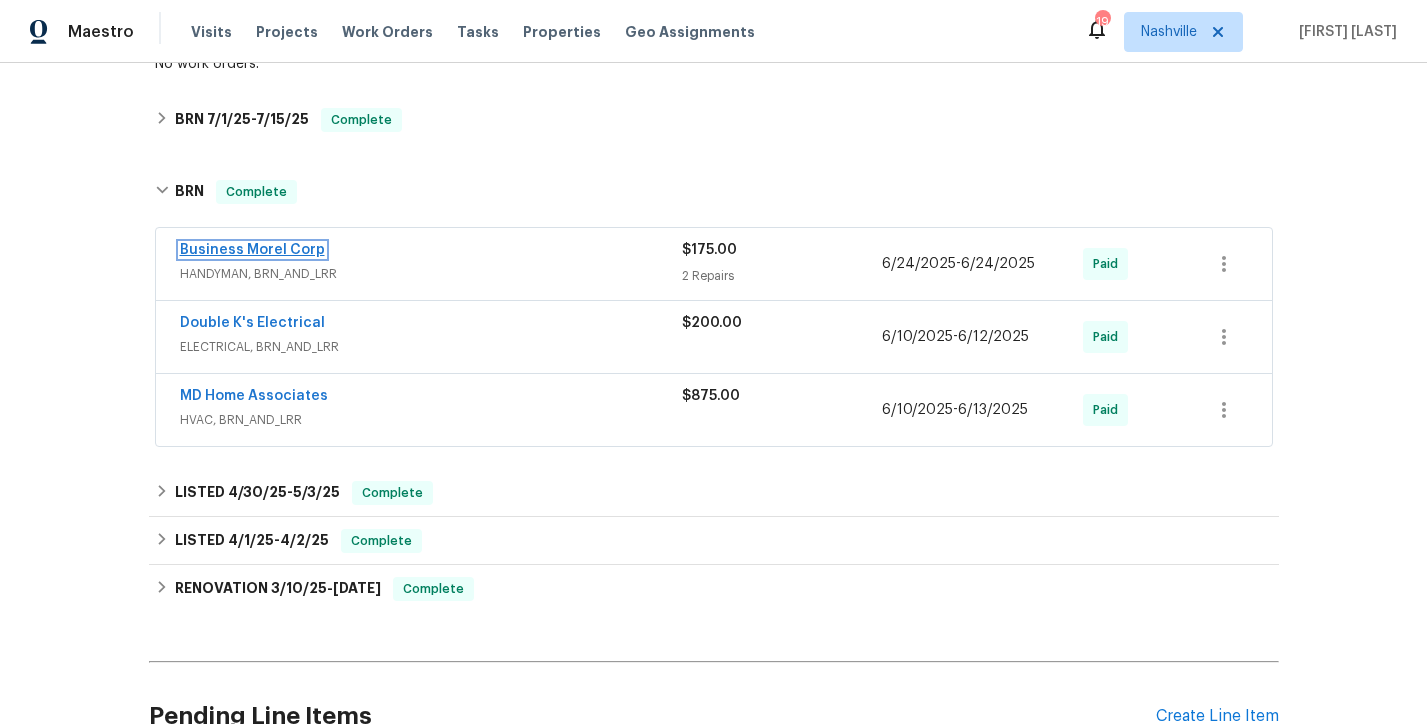 click on "Business Morel Corp" at bounding box center (252, 250) 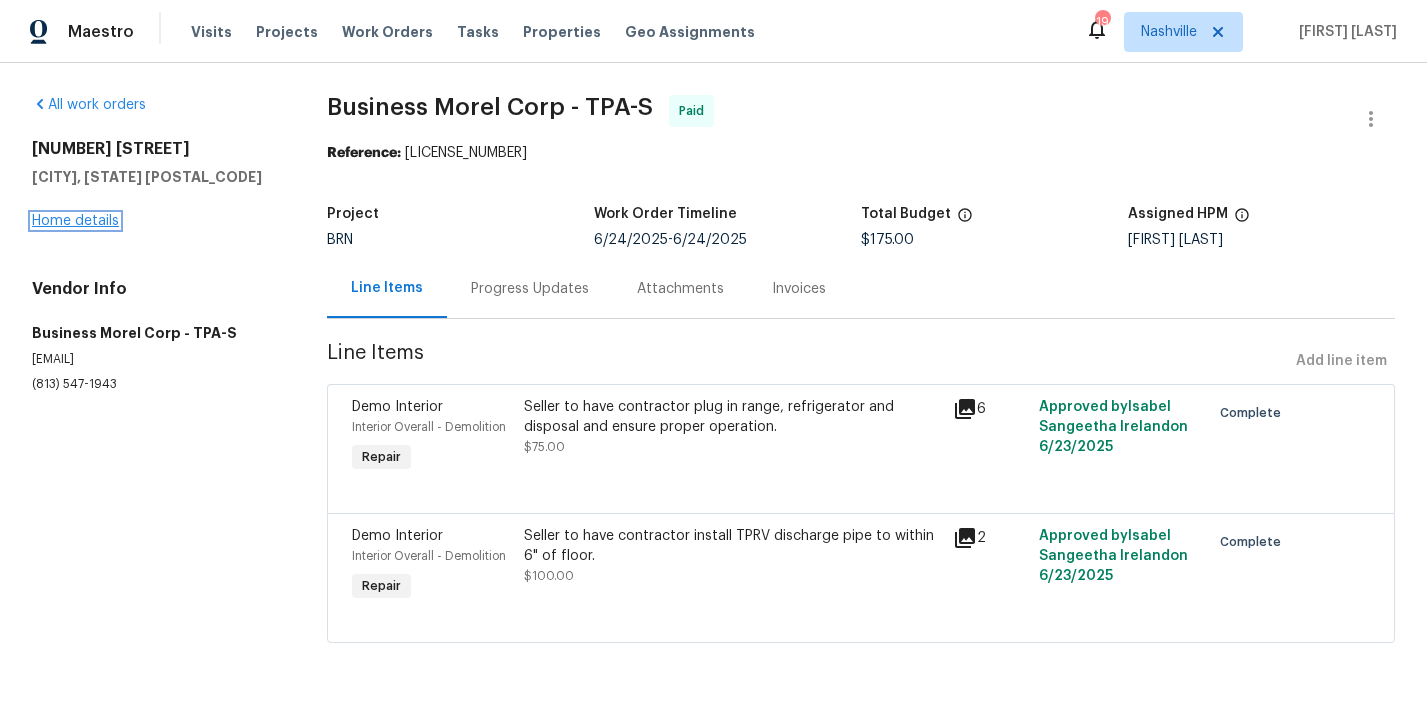 click on "Home details" at bounding box center [75, 221] 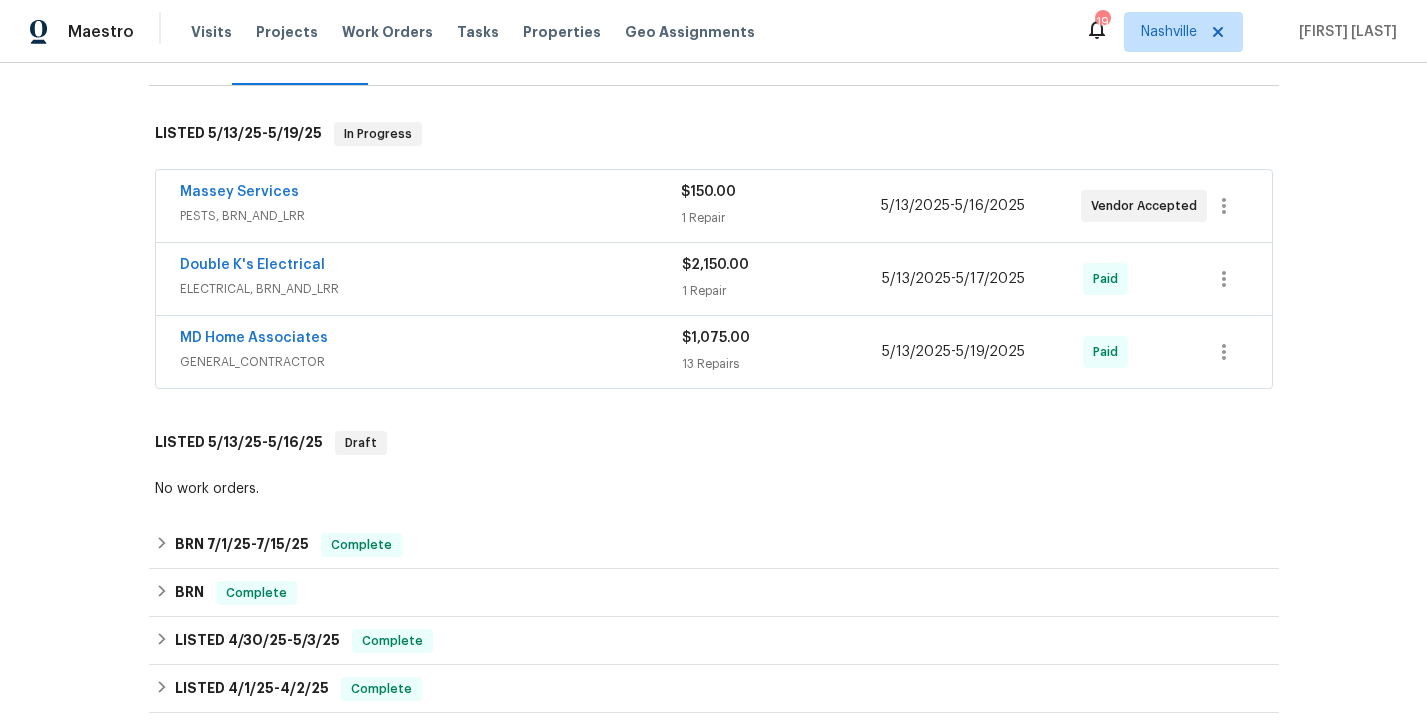 scroll, scrollTop: 311, scrollLeft: 0, axis: vertical 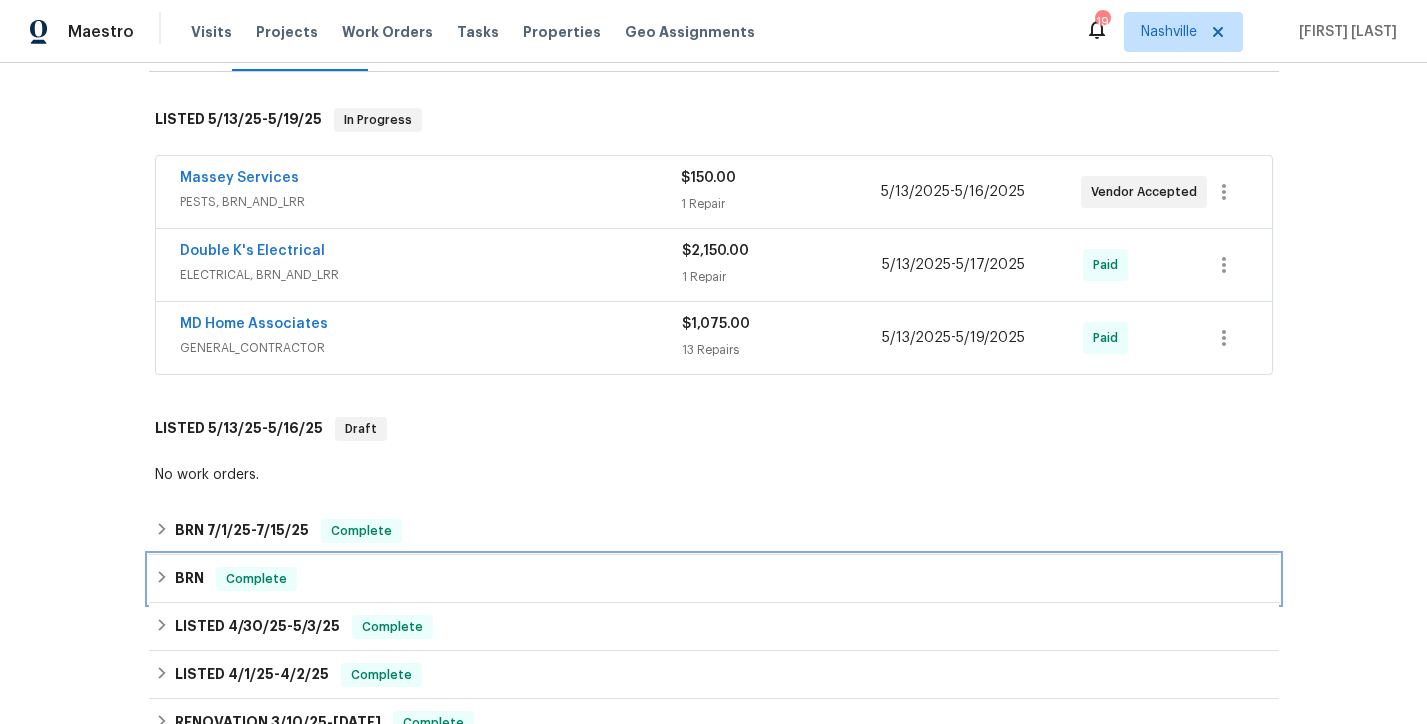 click on "BRN   Complete" at bounding box center (714, 579) 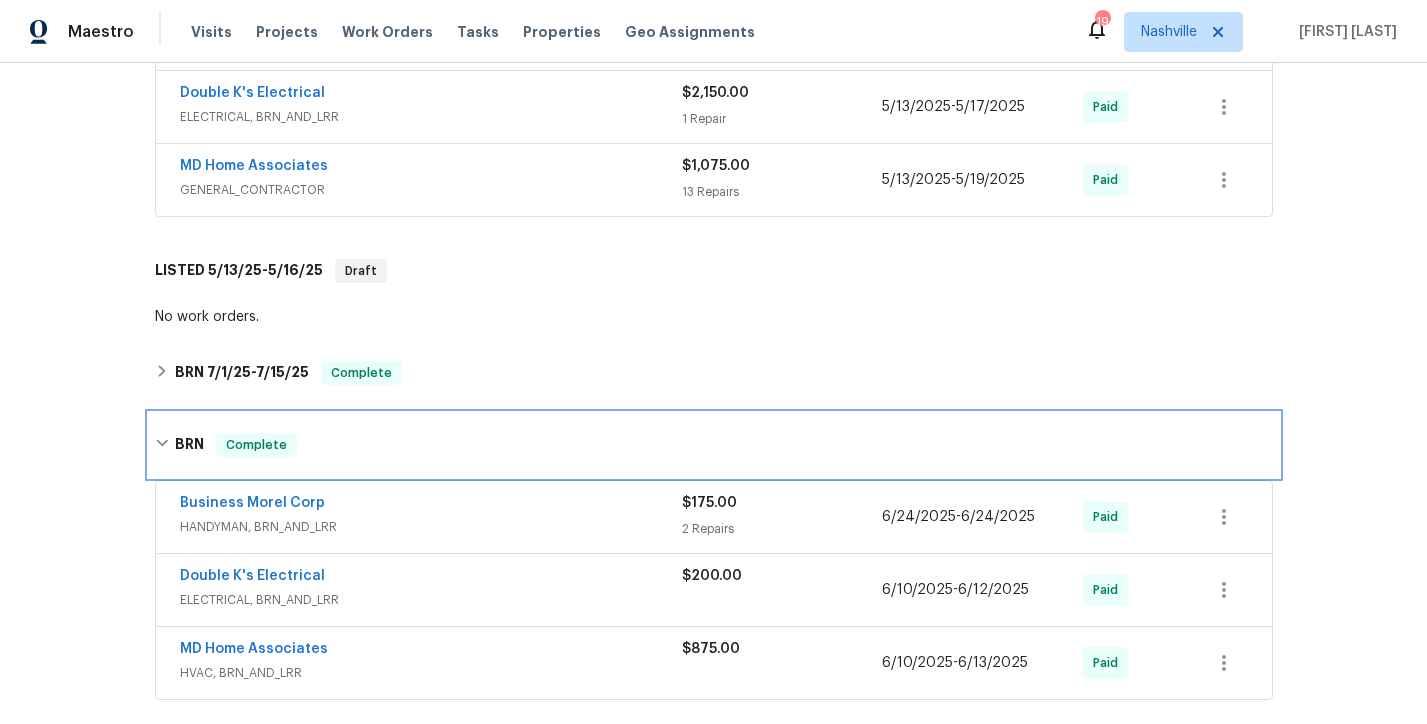 scroll, scrollTop: 495, scrollLeft: 0, axis: vertical 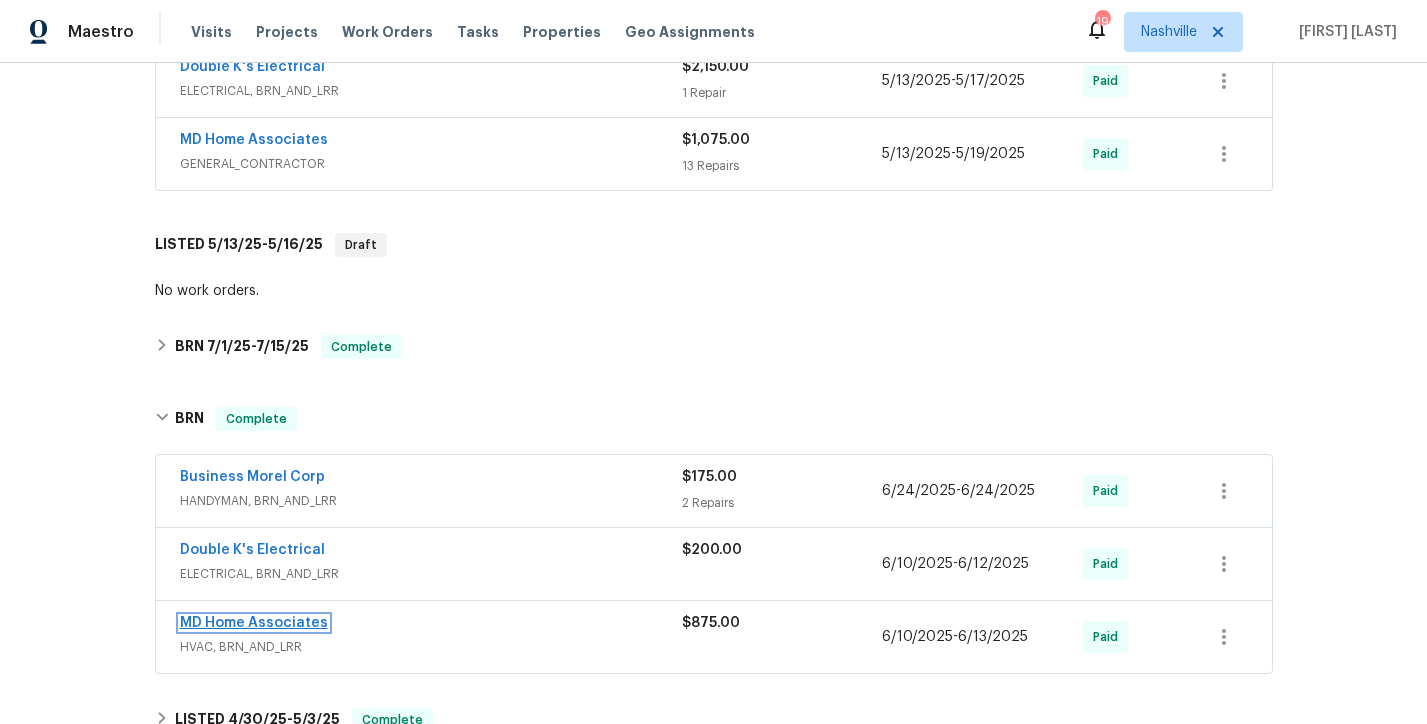 click on "MD Home Associates" at bounding box center (254, 623) 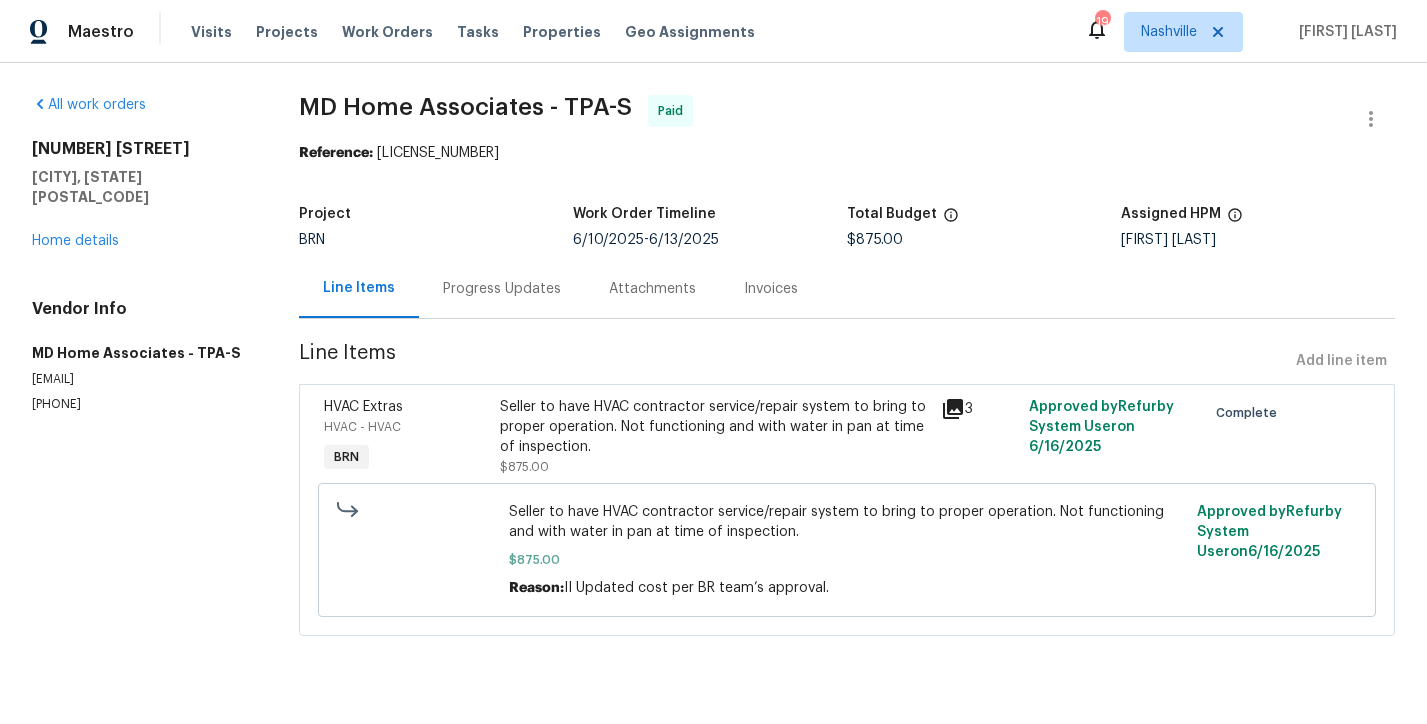 click on "Progress Updates" at bounding box center (502, 289) 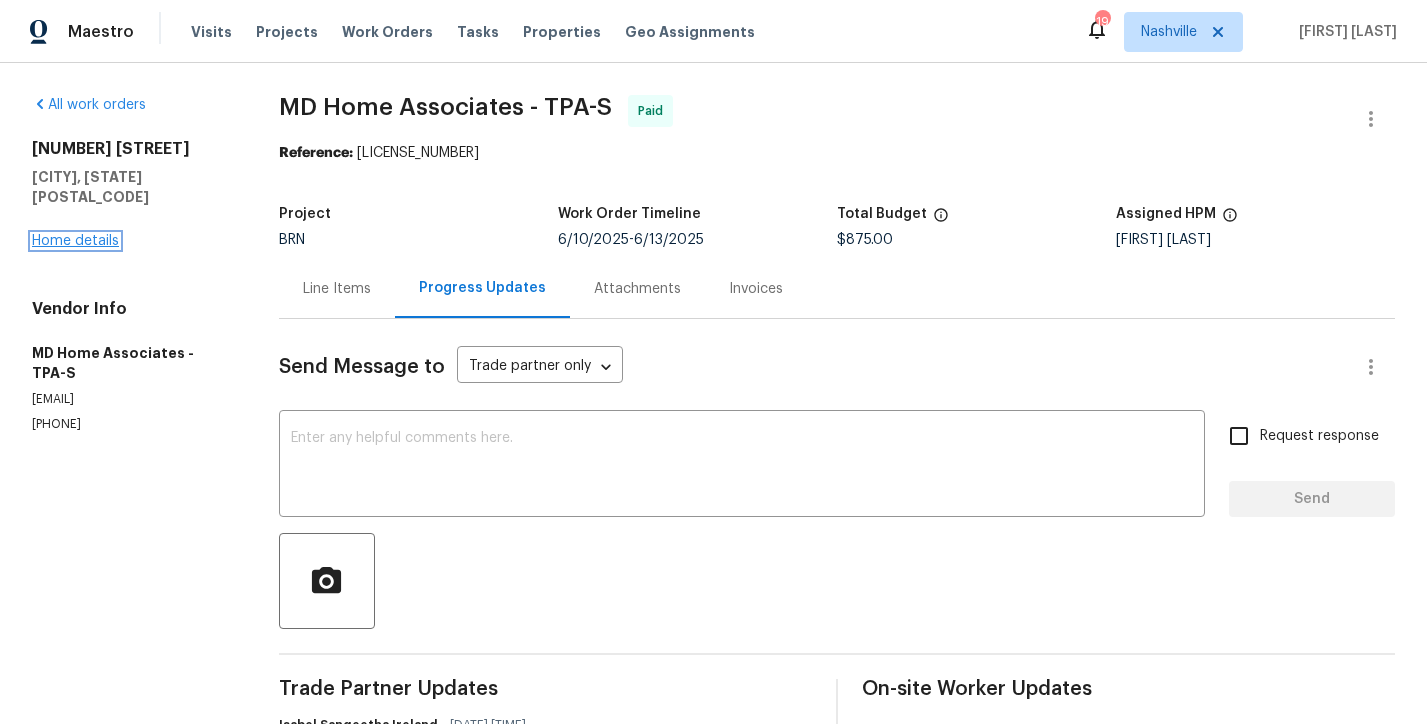 click on "Home details" at bounding box center (75, 241) 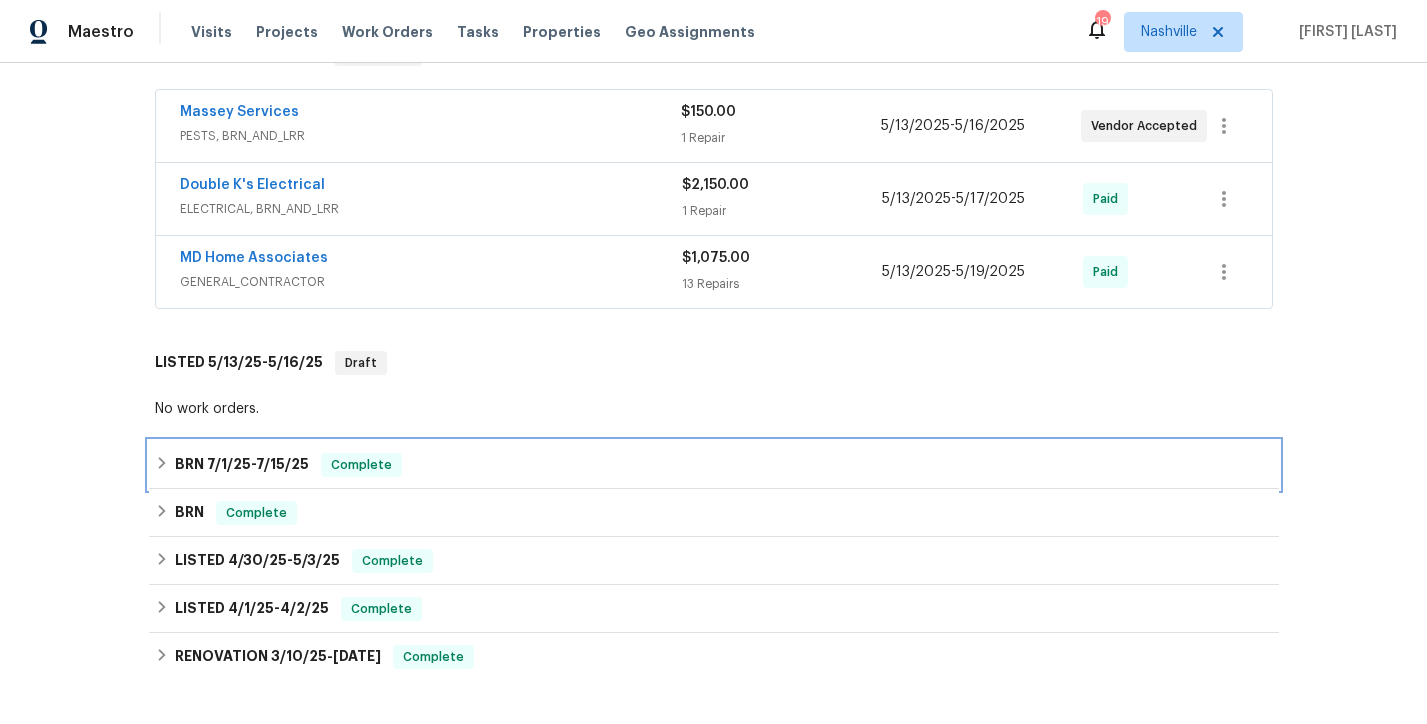 click on "BRN   7/1/25  -  7/15/25 Complete" at bounding box center [714, 465] 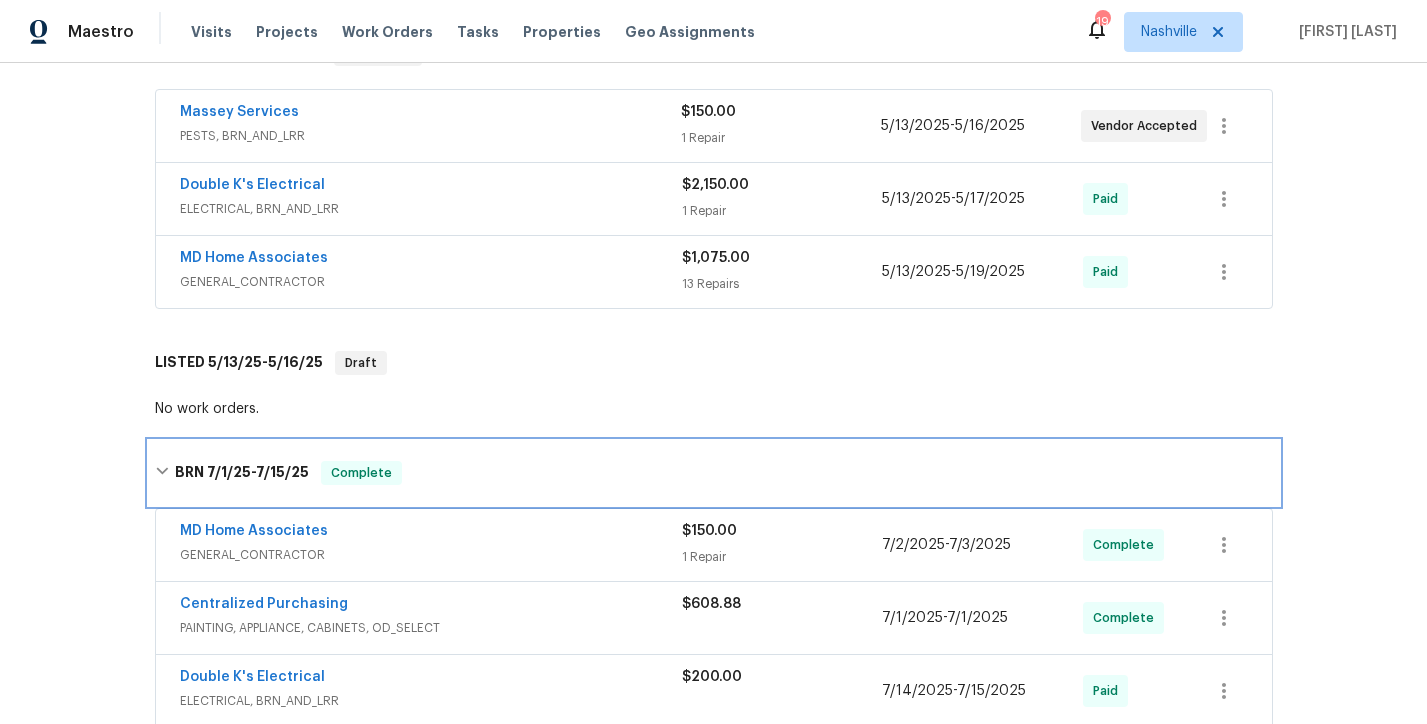 scroll, scrollTop: 442, scrollLeft: 0, axis: vertical 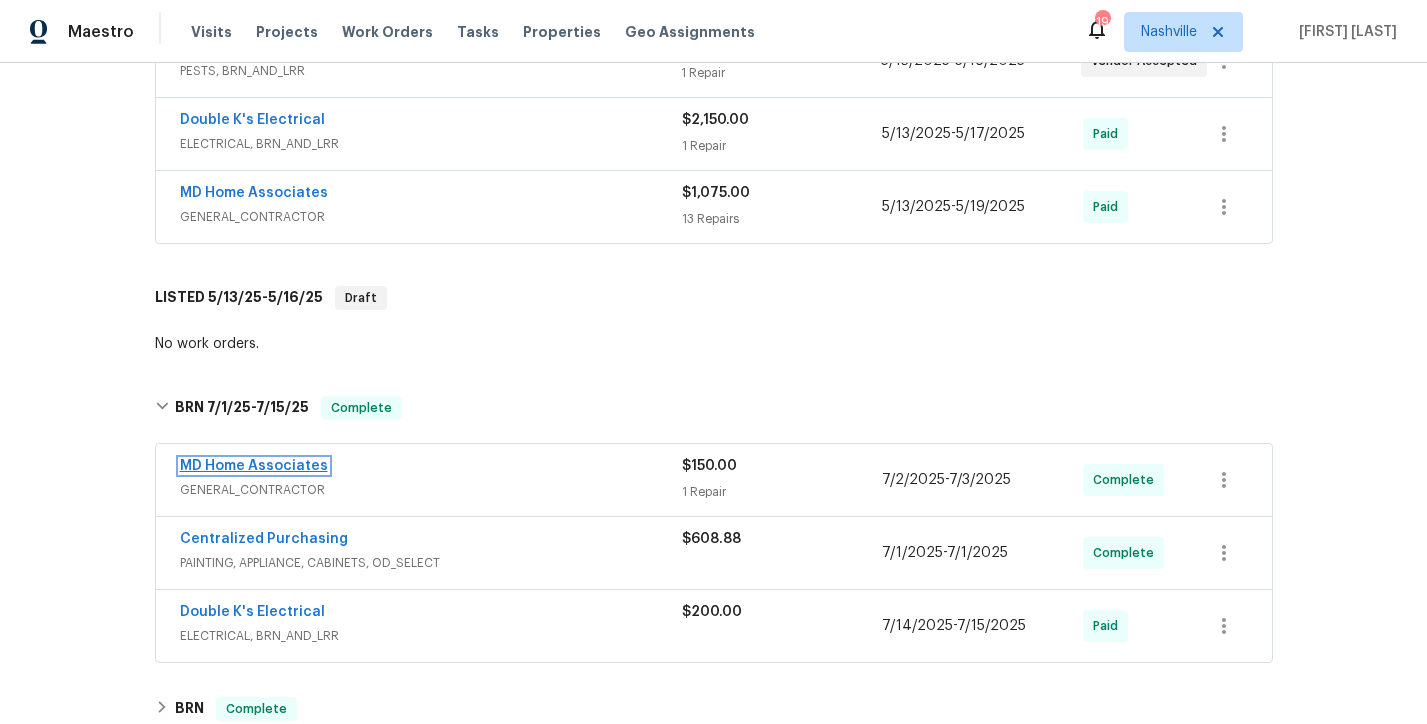 click on "MD Home Associates" at bounding box center (254, 466) 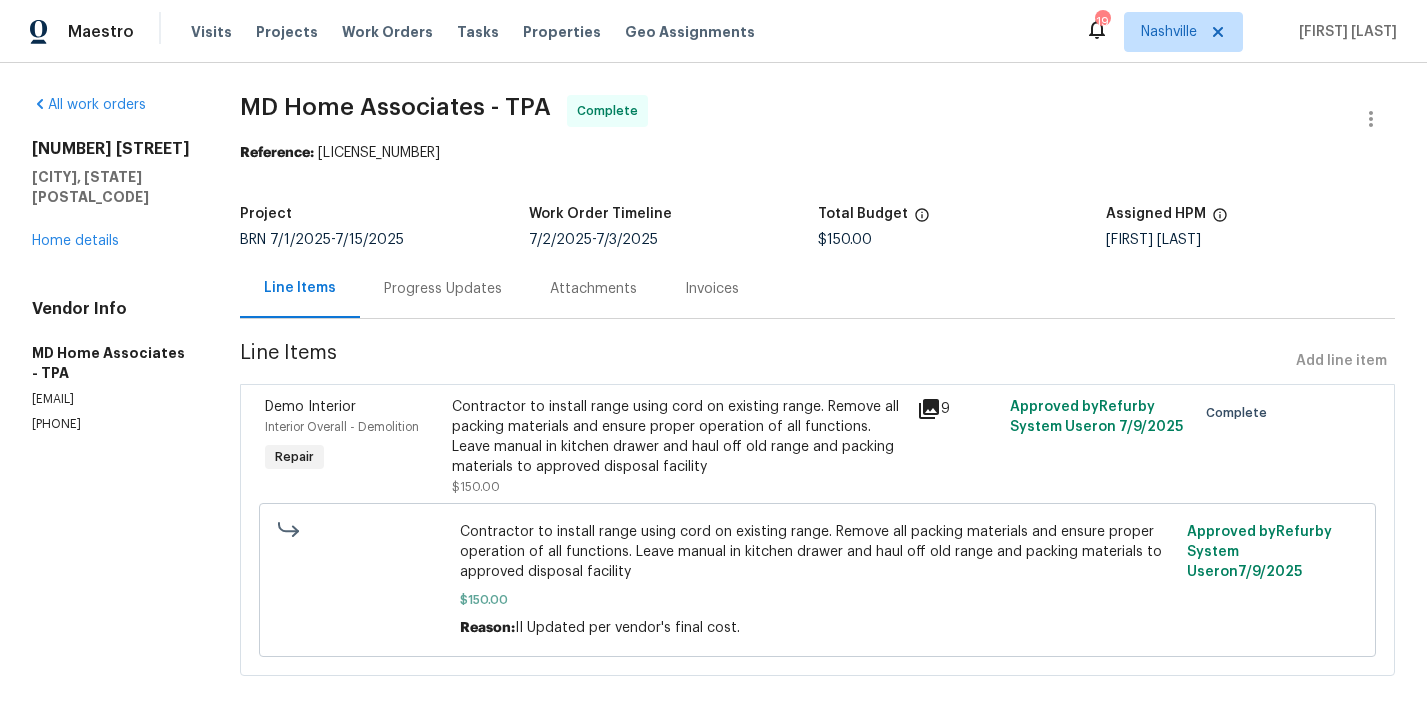 click on "Progress Updates" at bounding box center (443, 289) 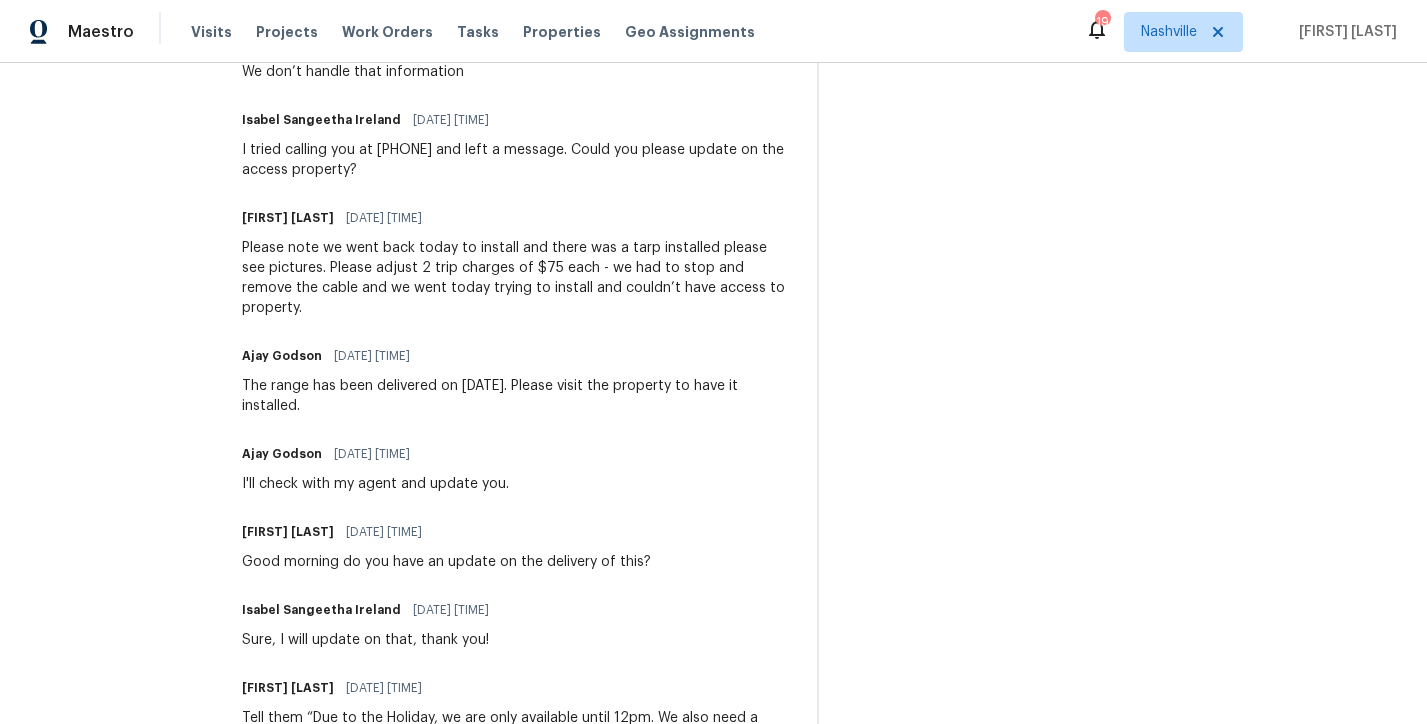 scroll, scrollTop: 2293, scrollLeft: 0, axis: vertical 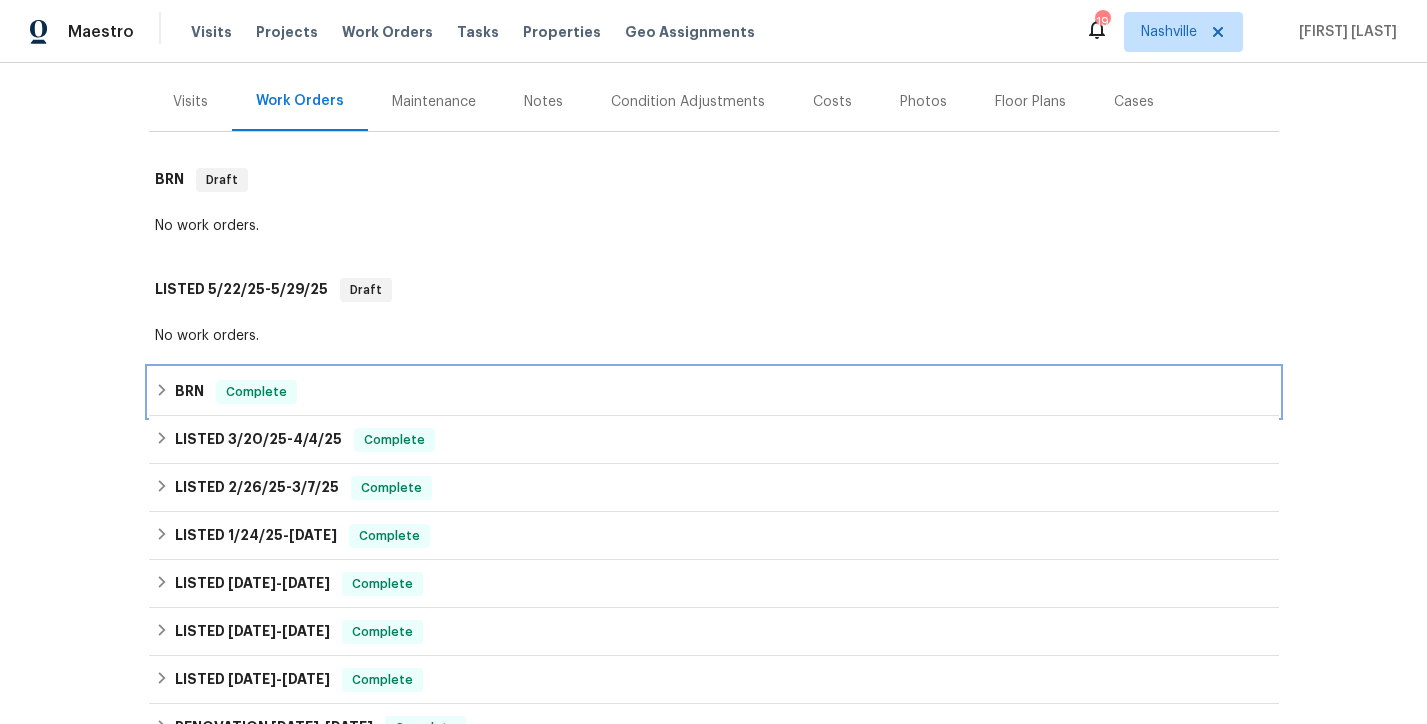click on "BRN   Complete" at bounding box center (714, 392) 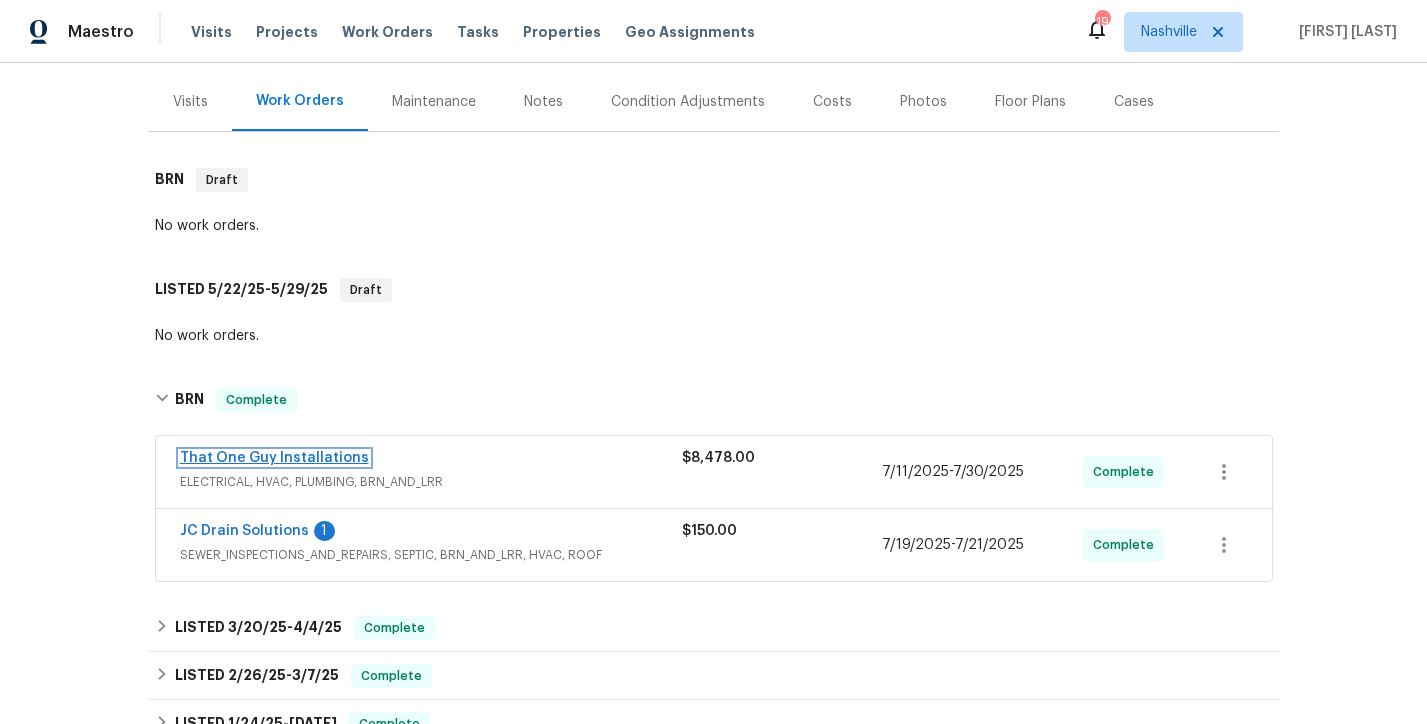 click on "That One Guy Installations" at bounding box center (274, 458) 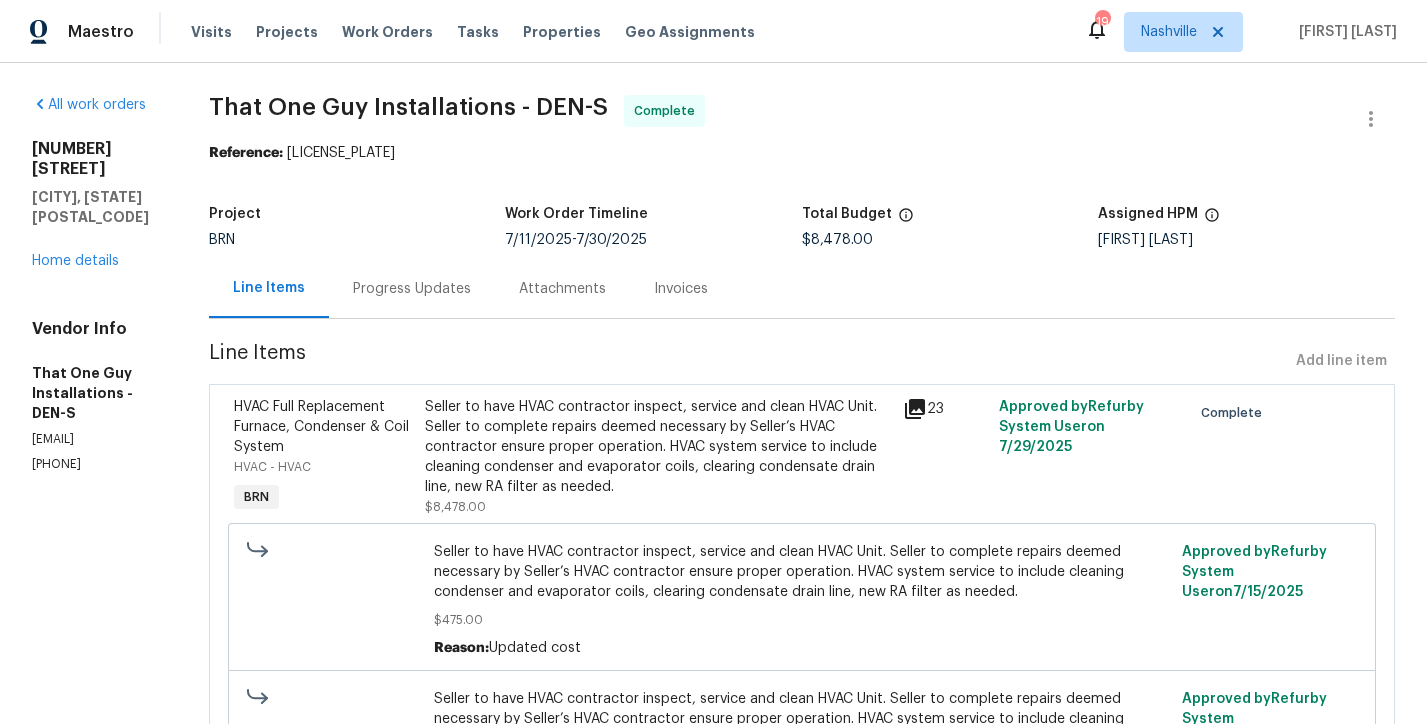 click on "Progress Updates" at bounding box center (412, 289) 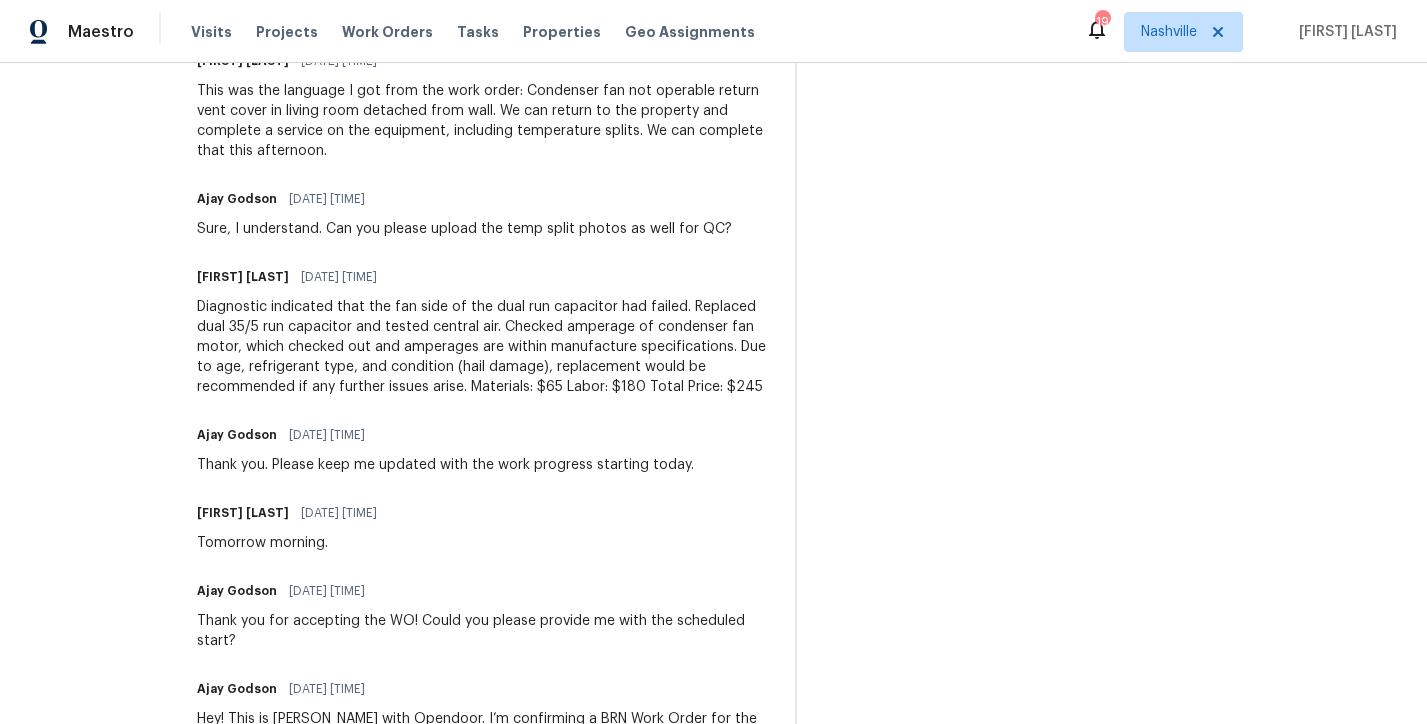 scroll, scrollTop: 1819, scrollLeft: 0, axis: vertical 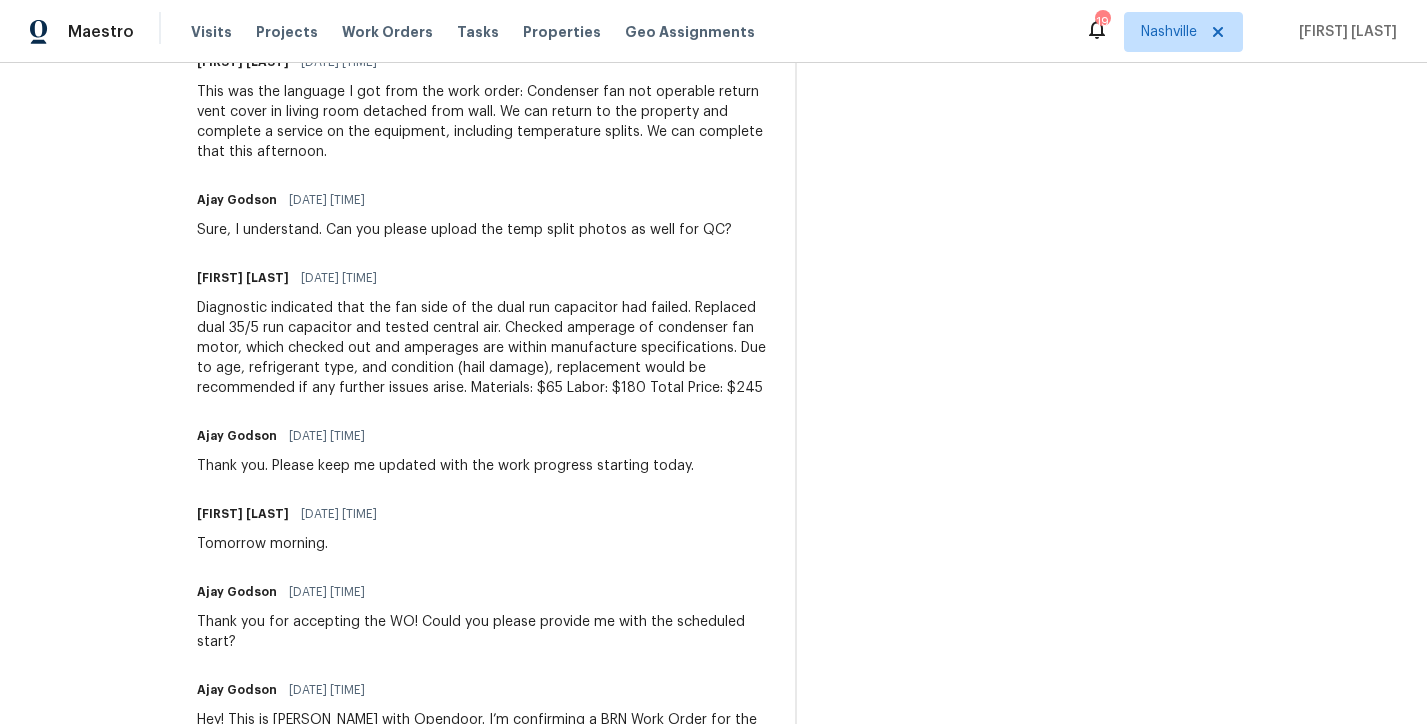 click on "Diagnostic indicated that the fan side of the dual run capacitor had failed. Replaced dual 35/5 run capacitor and tested central air. Checked amperage of condenser fan motor, which checked out and amperages are within manufacture specifications. Due to age, refrigerant type, and condition (hail damage), replacement would be recommended if any further issues arise.
Materials: $65
Labor: $180
Total Price: $245" at bounding box center [484, 348] 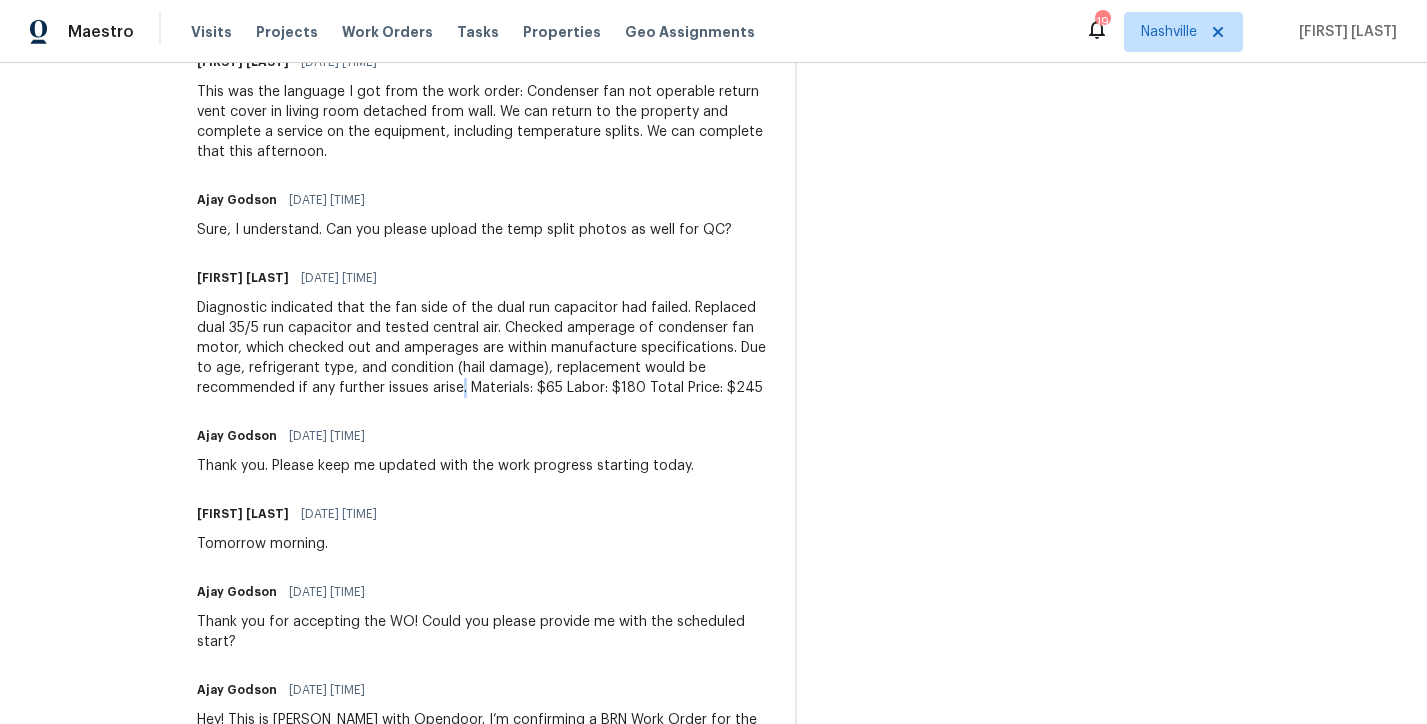 click on "Diagnostic indicated that the fan side of the dual run capacitor had failed. Replaced dual 35/5 run capacitor and tested central air. Checked amperage of condenser fan motor, which checked out and amperages are within manufacture specifications. Due to age, refrigerant type, and condition (hail damage), replacement would be recommended if any further issues arise.
Materials: $65
Labor: $180
Total Price: $245" at bounding box center (484, 348) 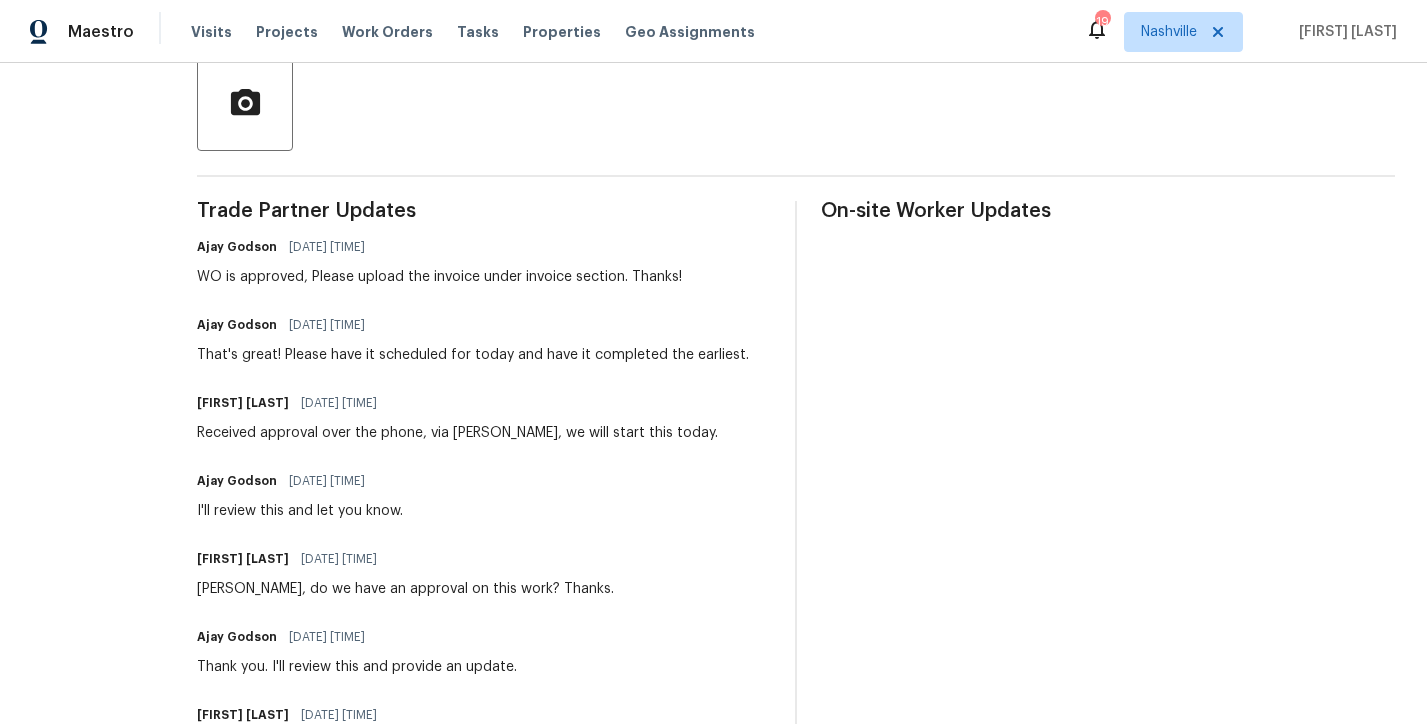 scroll, scrollTop: 475, scrollLeft: 0, axis: vertical 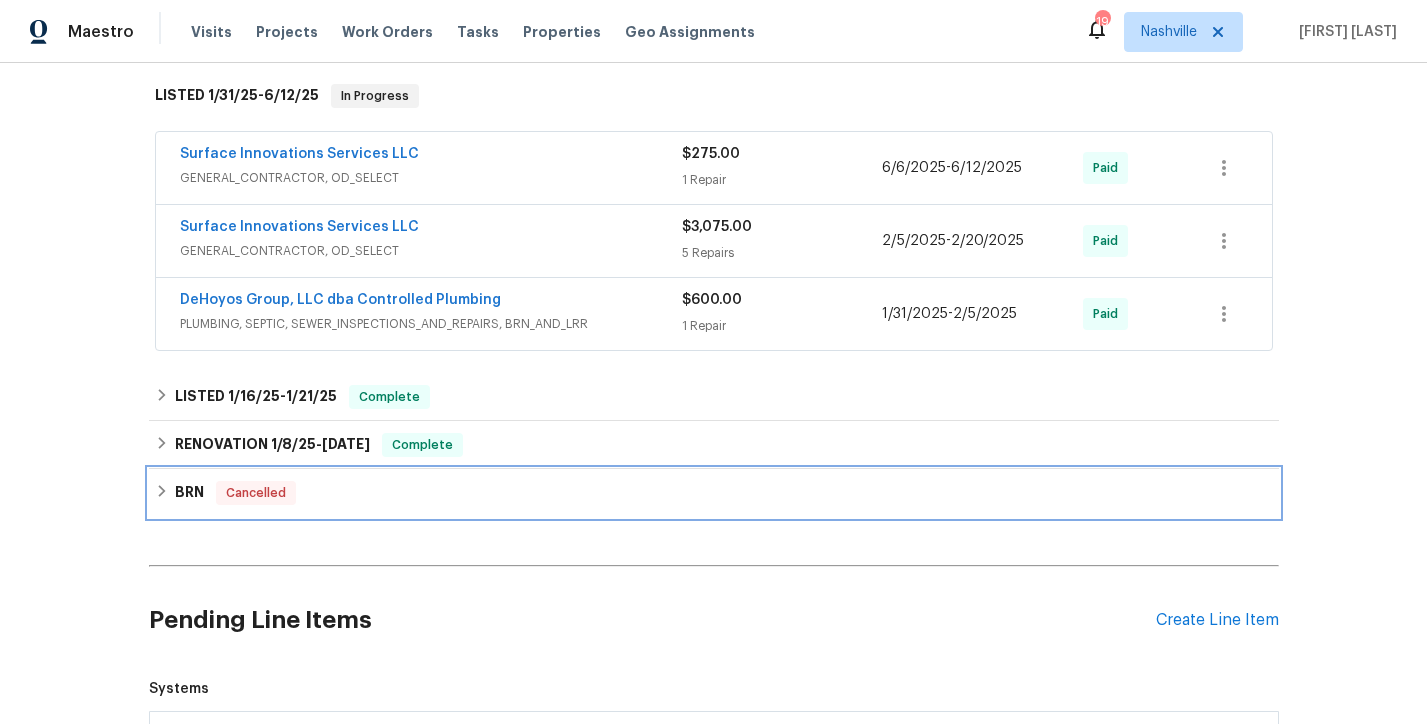 click on "BRN   Cancelled" at bounding box center [714, 493] 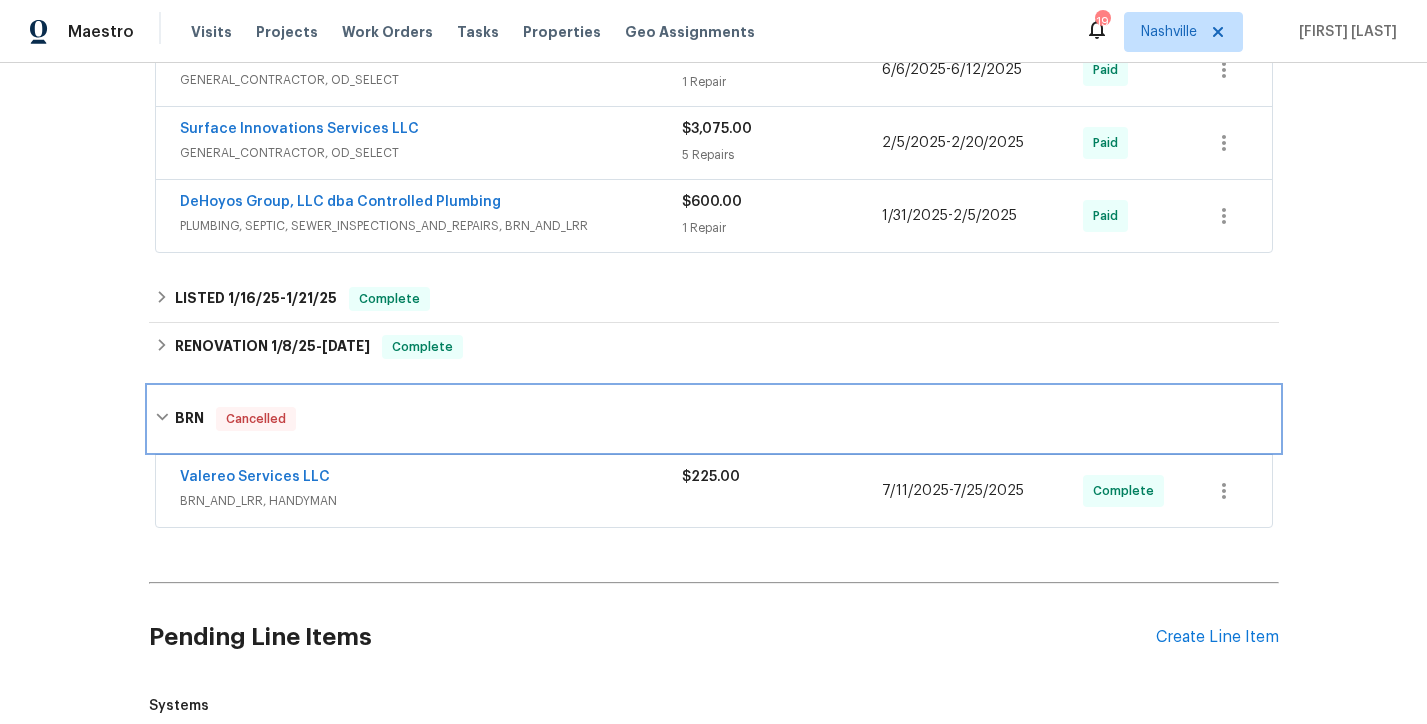 scroll, scrollTop: 434, scrollLeft: 0, axis: vertical 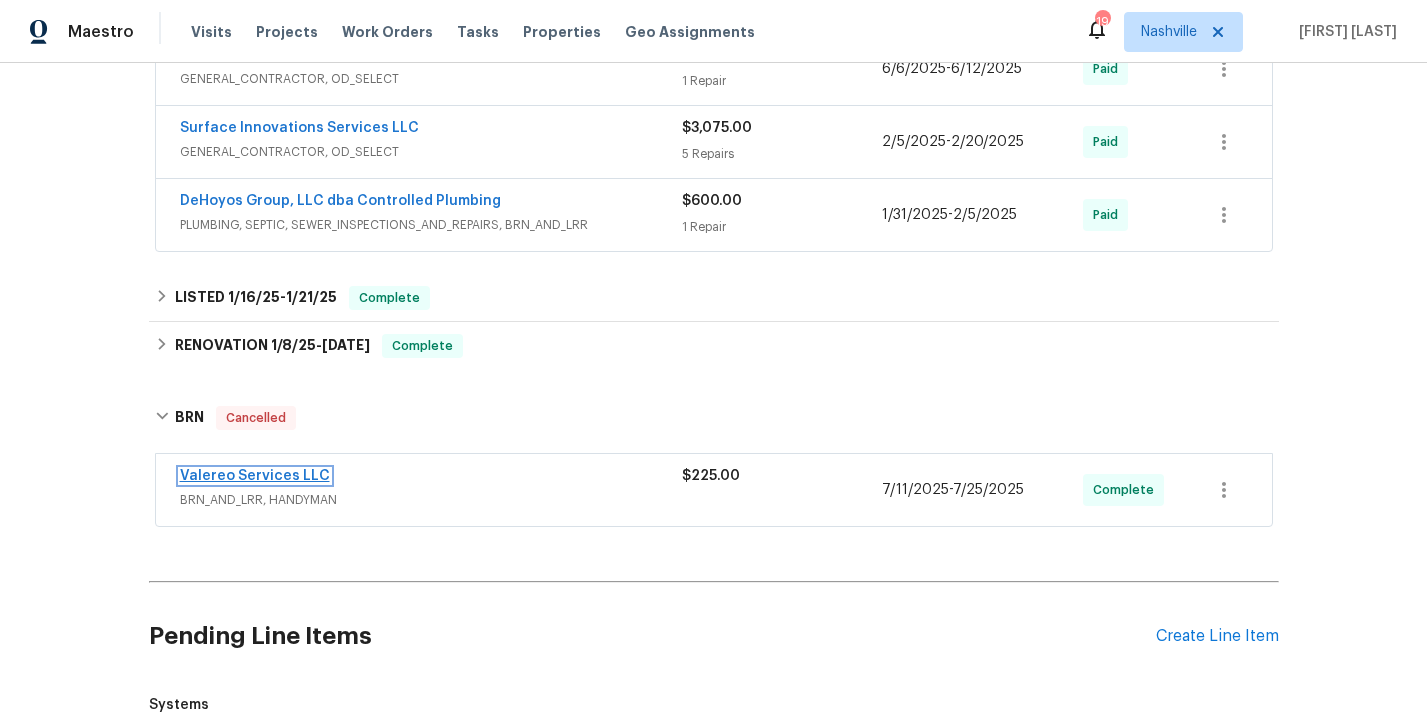 click on "Valereo Services LLC" at bounding box center [255, 476] 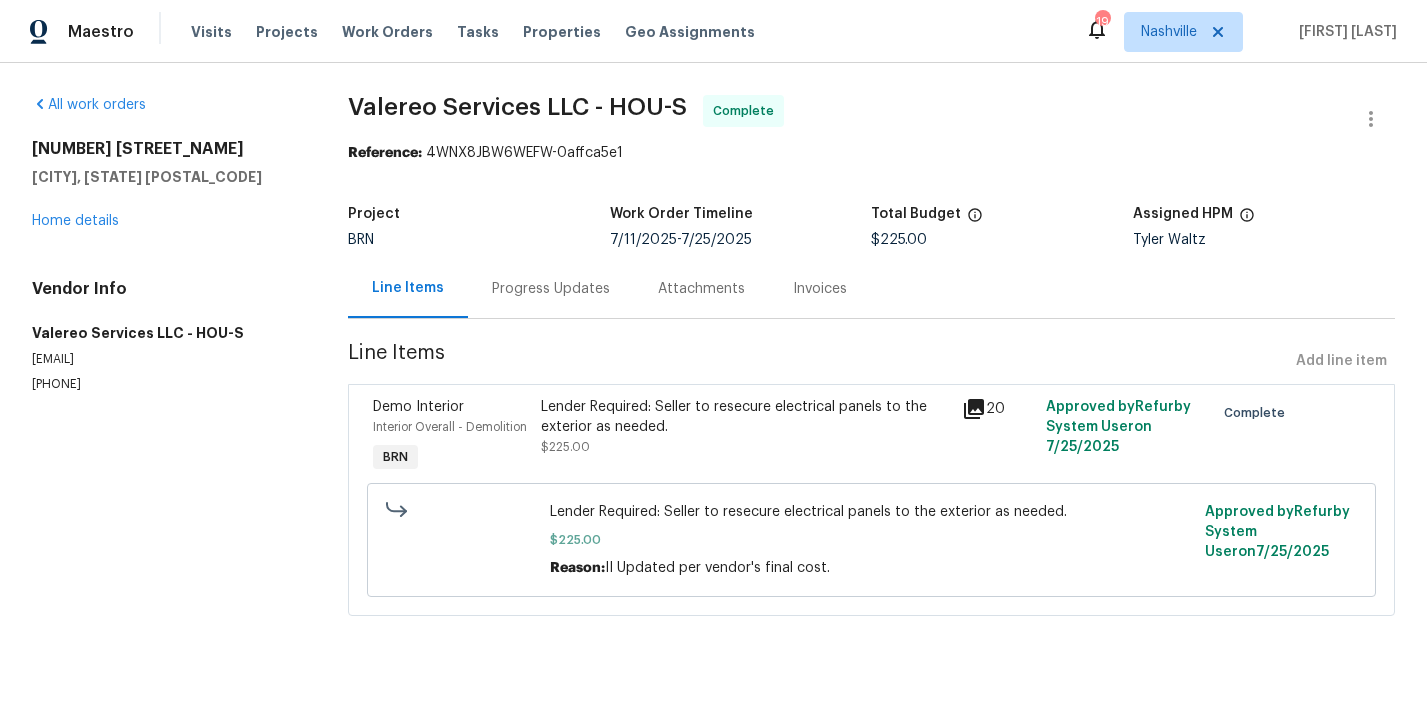 click on "Progress Updates" at bounding box center (551, 289) 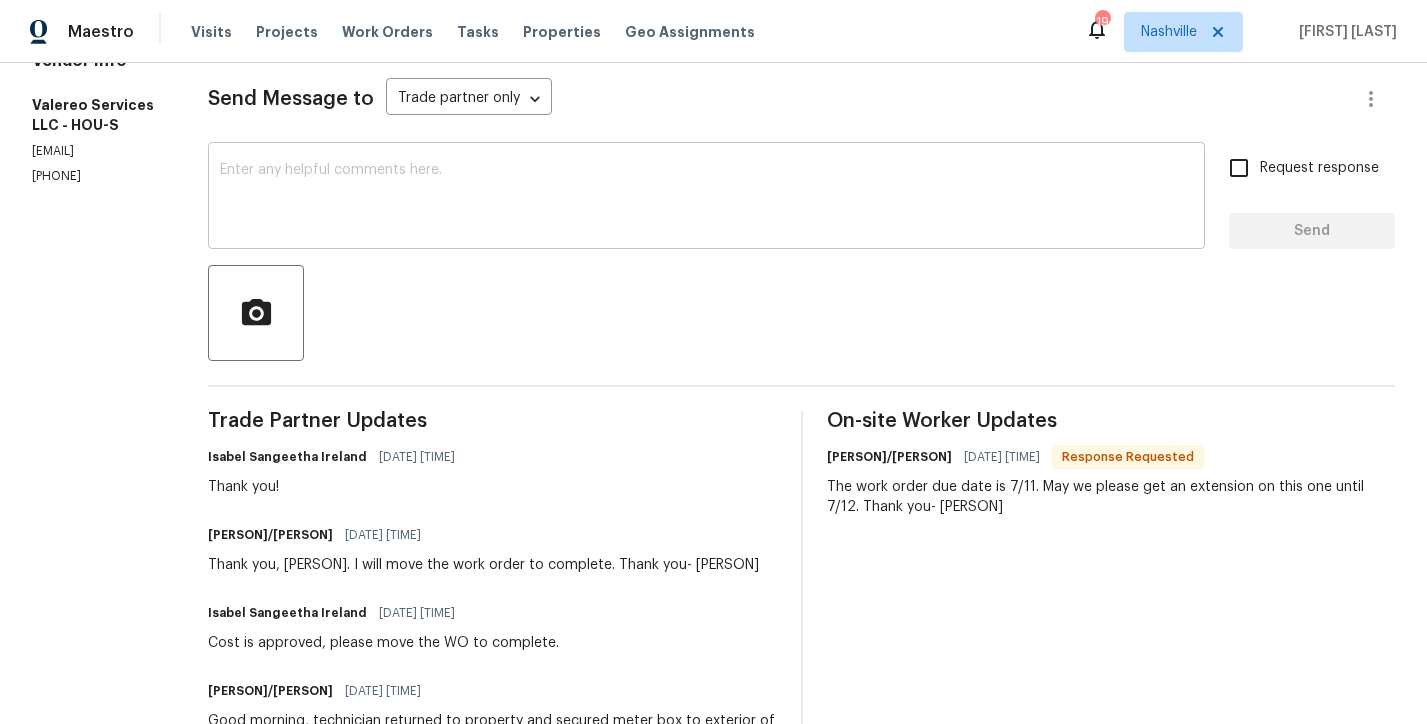 scroll, scrollTop: 0, scrollLeft: 0, axis: both 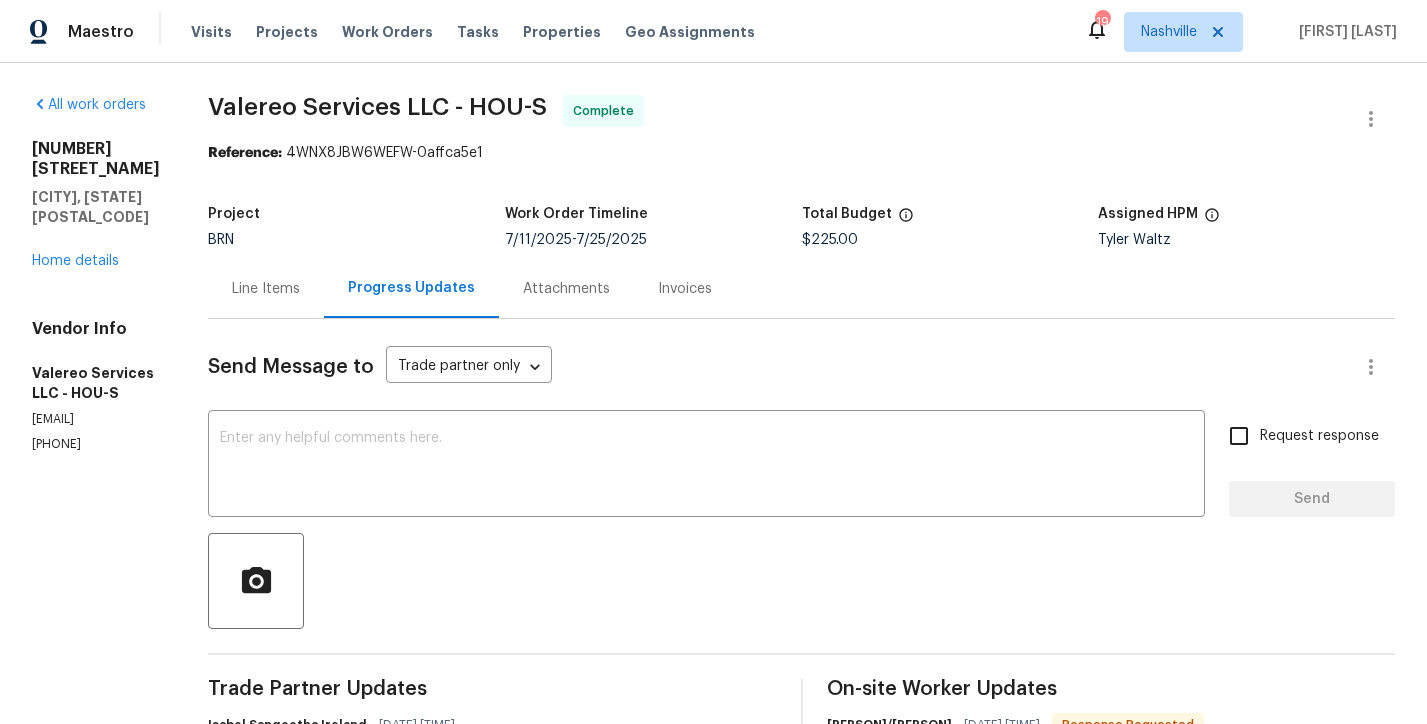 click on "Line Items" at bounding box center [266, 288] 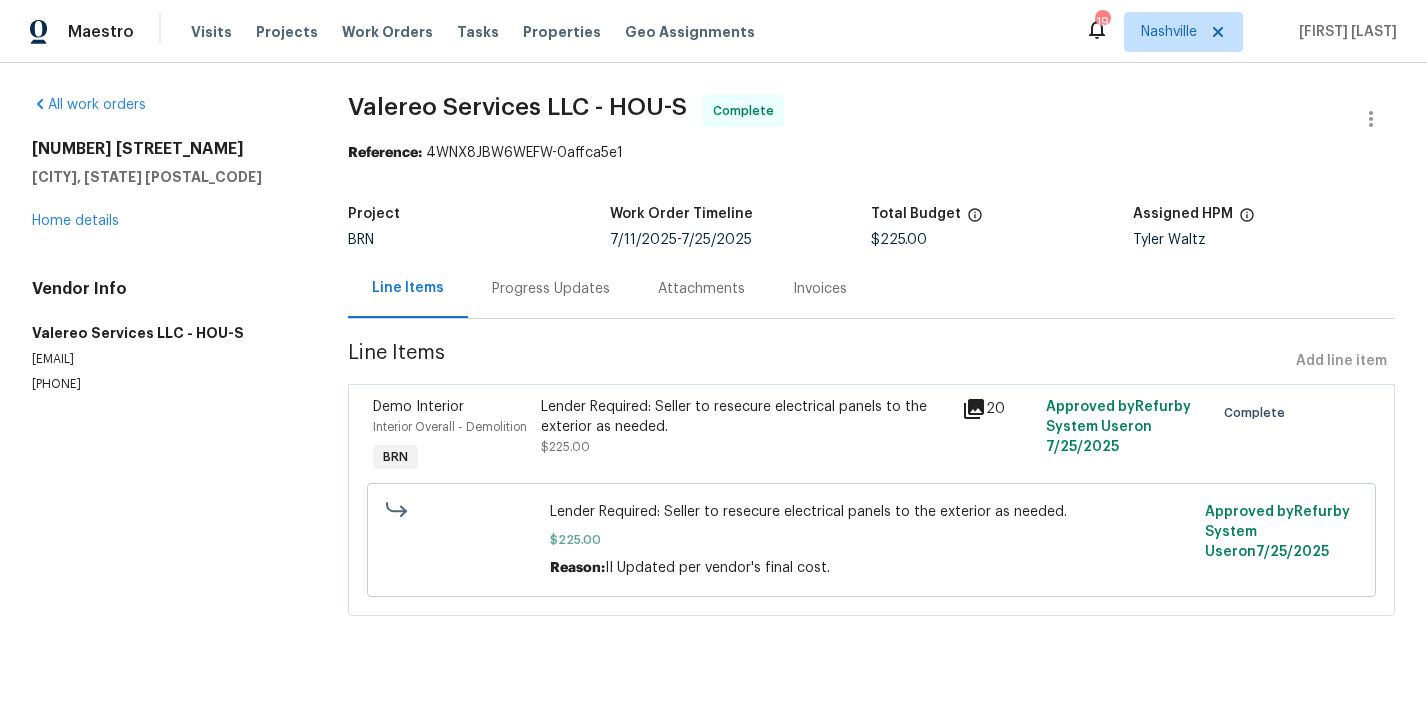 click on "Progress Updates" at bounding box center [551, 288] 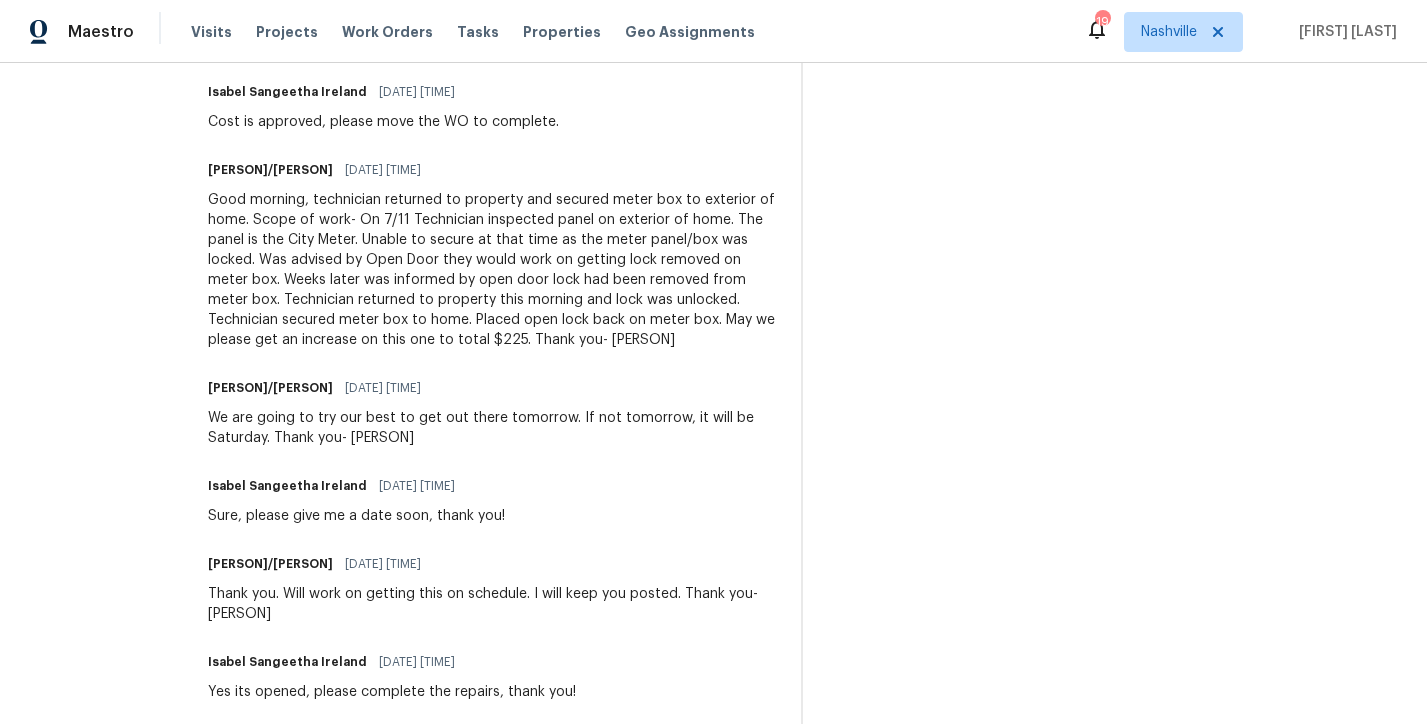 scroll, scrollTop: 785, scrollLeft: 0, axis: vertical 